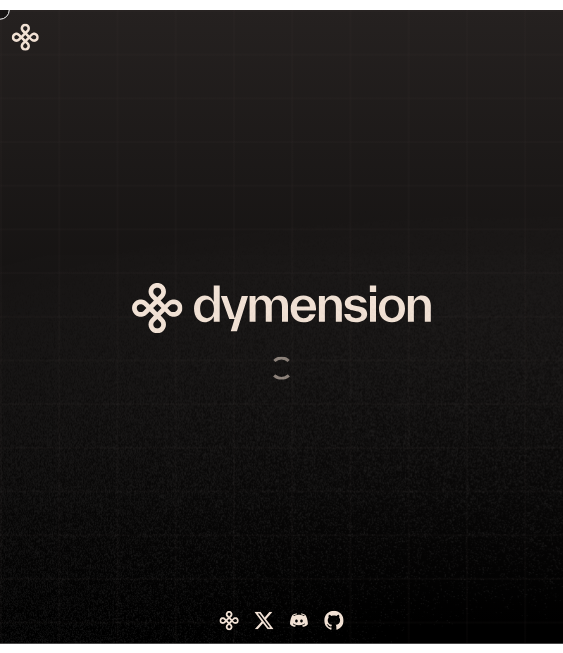 scroll, scrollTop: 0, scrollLeft: 0, axis: both 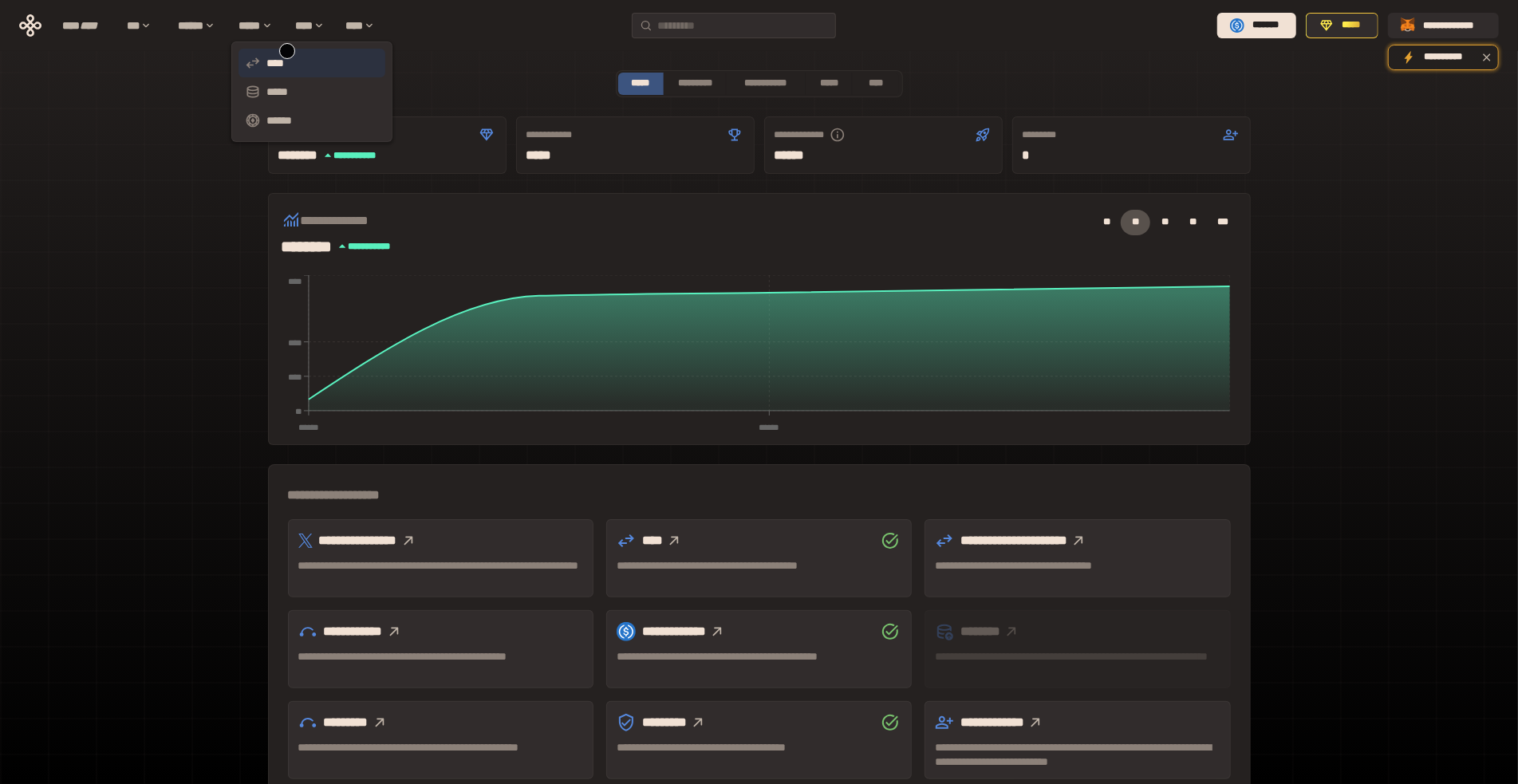click on "****" at bounding box center [312, 63] 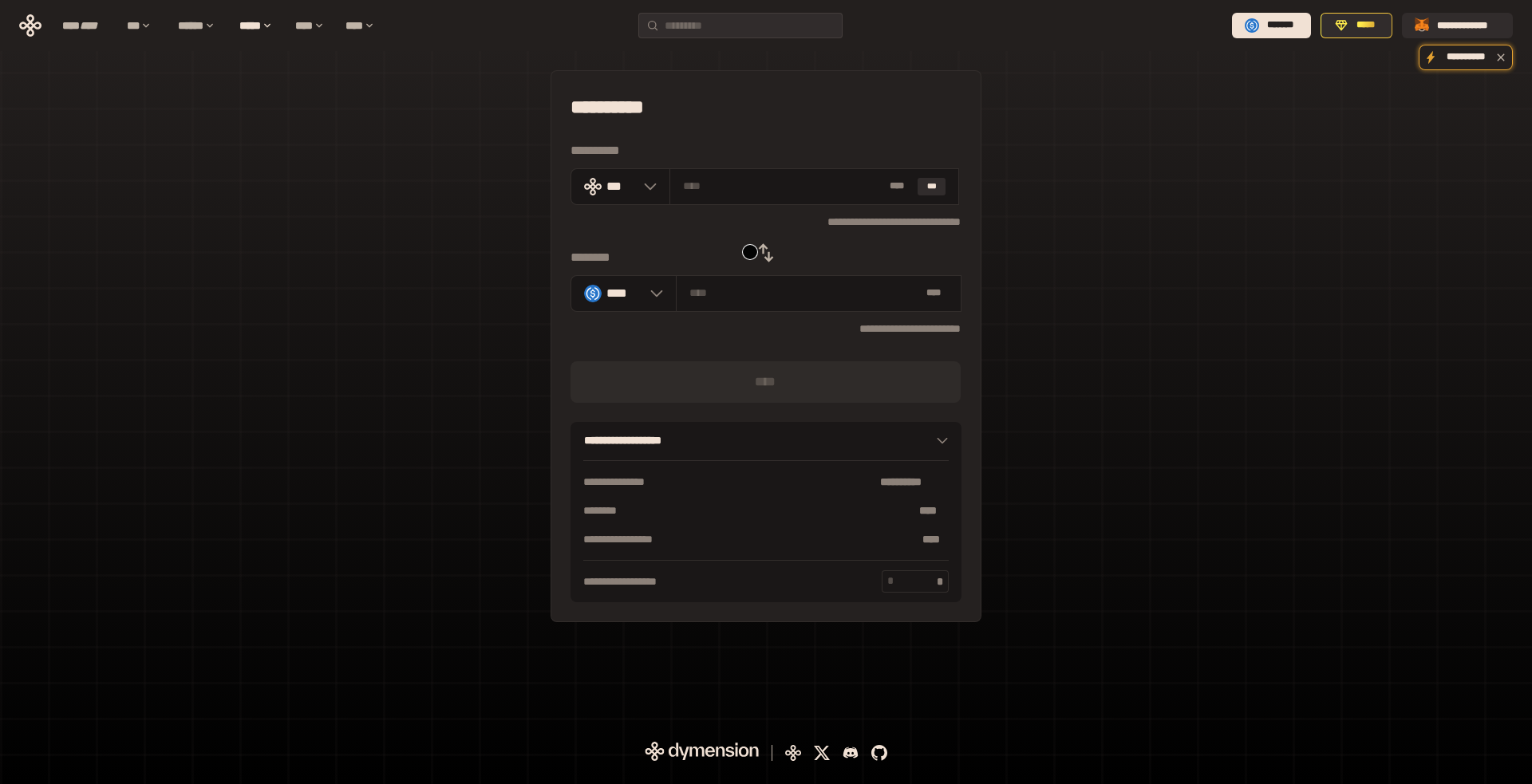 click at bounding box center (766, 253) 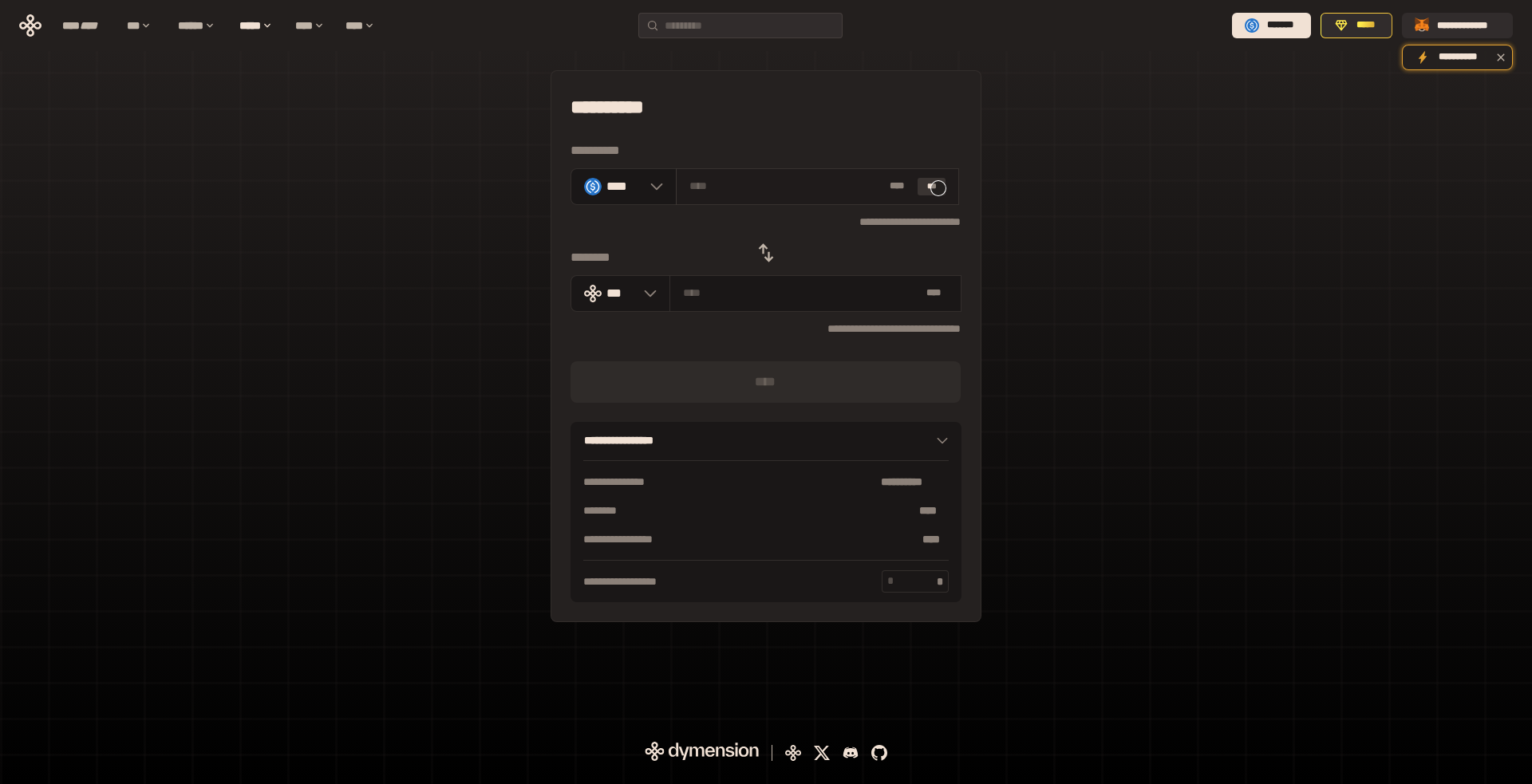 click on "***" at bounding box center (932, 187) 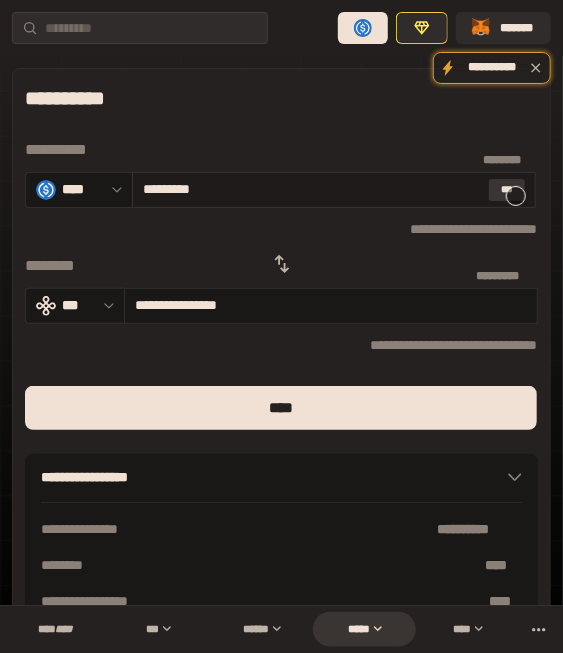 click on "***" at bounding box center [507, 190] 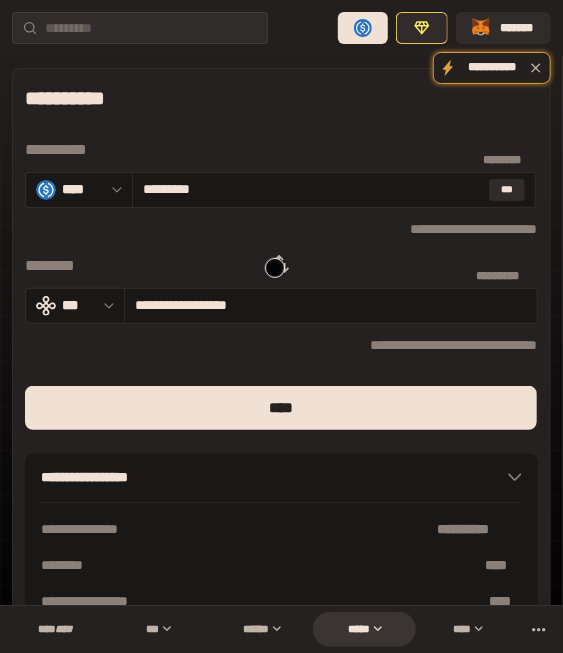 click 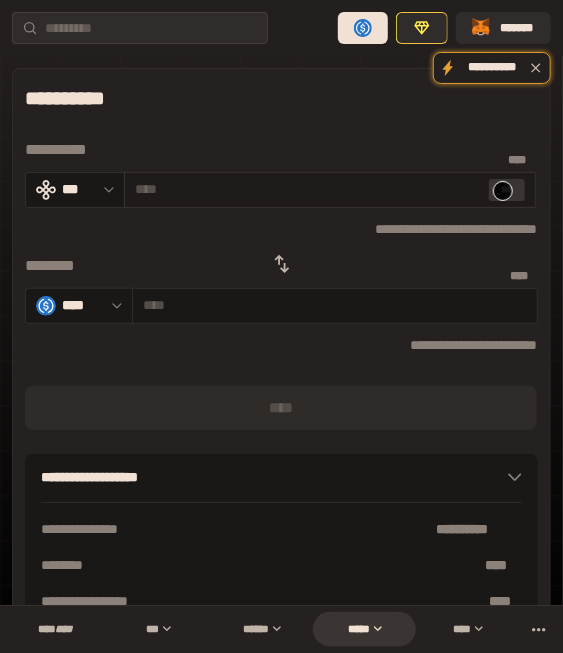 click on "***" at bounding box center [507, 190] 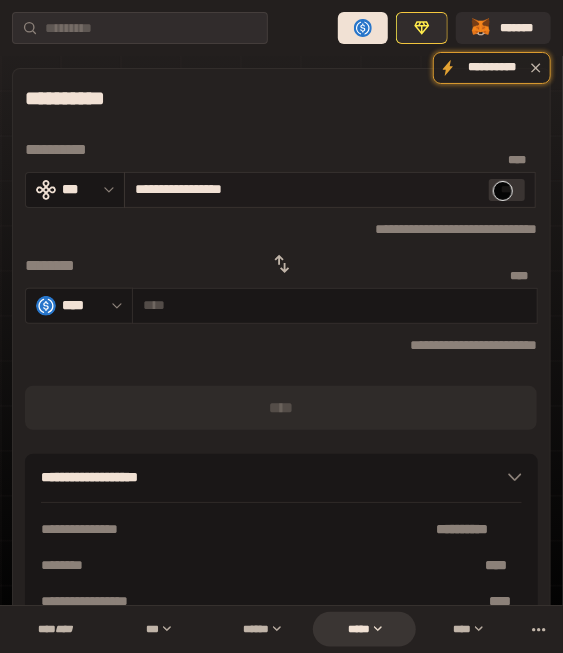 type on "********" 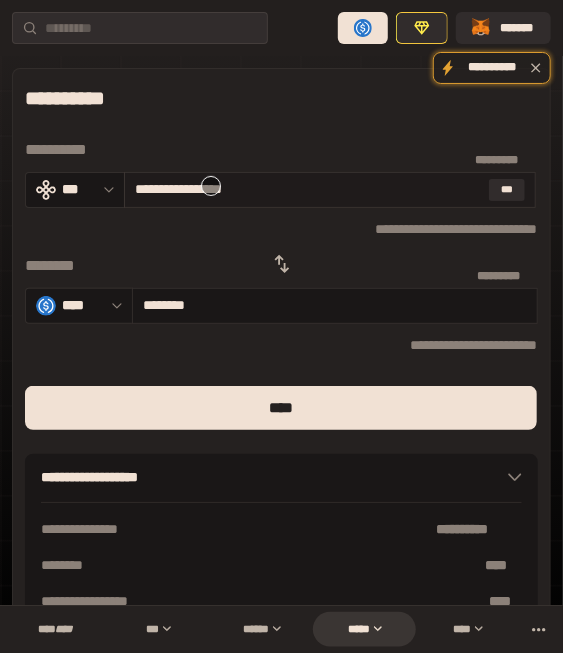 click on "**********" at bounding box center [308, 189] 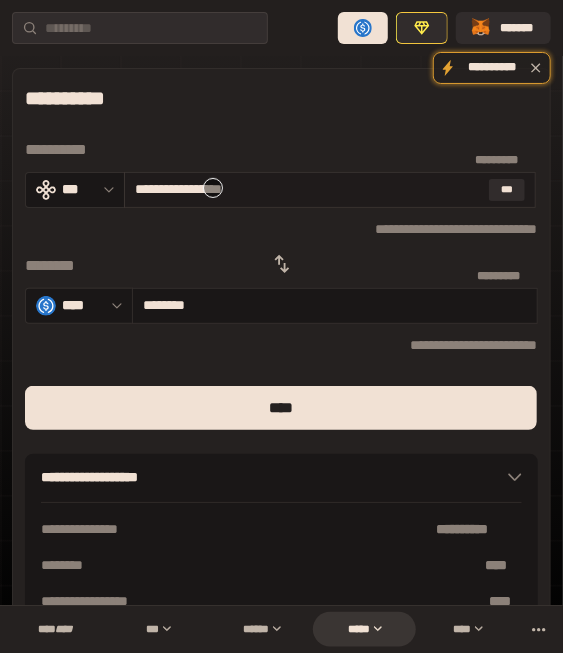 click on "**********" at bounding box center [308, 189] 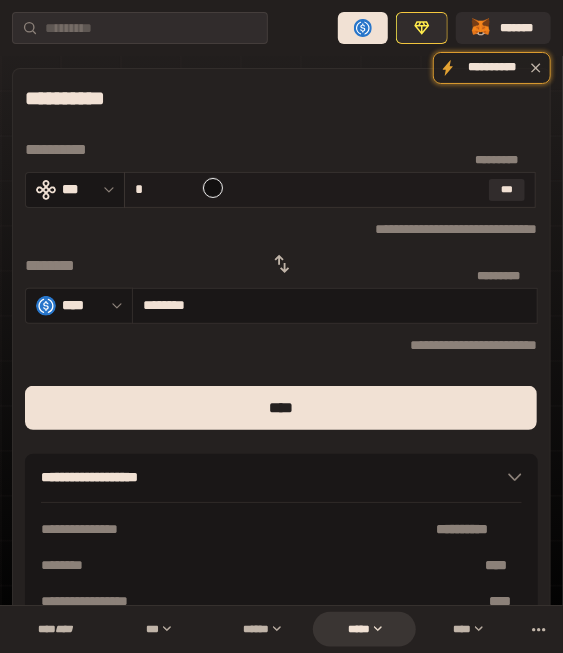 type on "********" 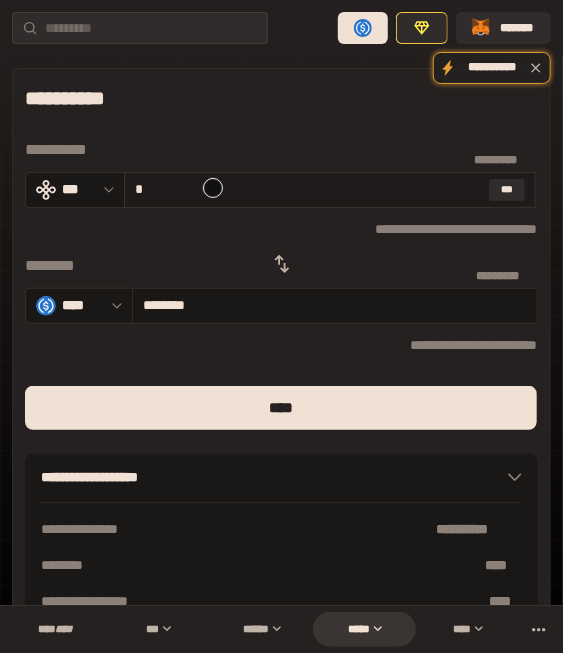 type on "**" 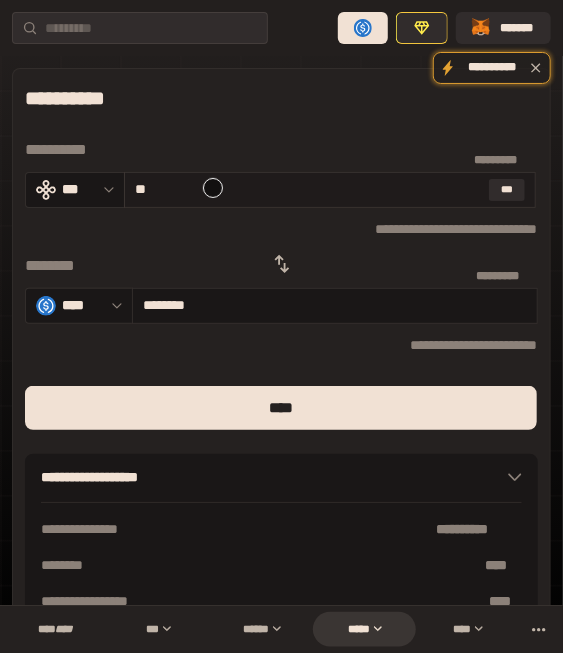 type on "********" 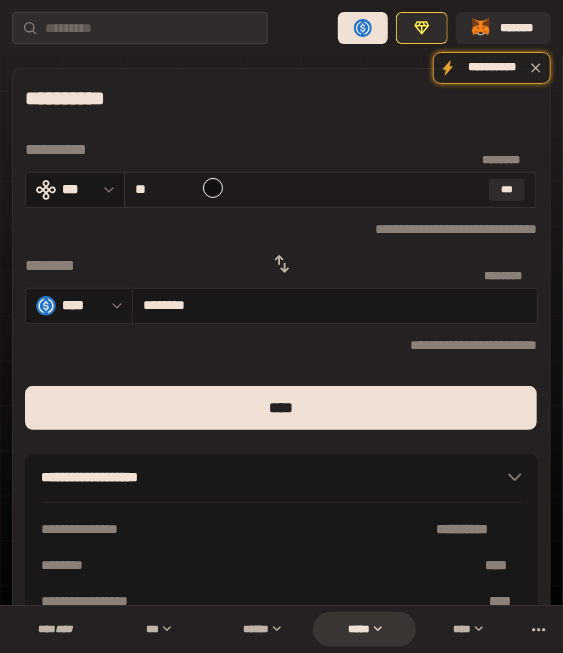 type on "***" 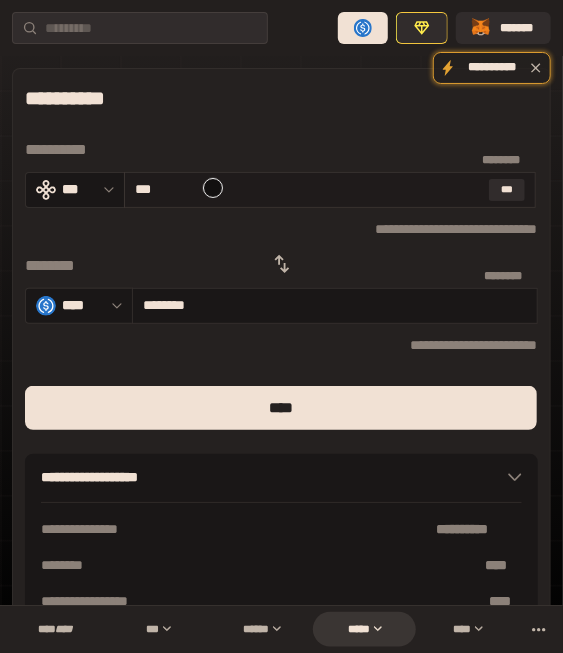 type on "********" 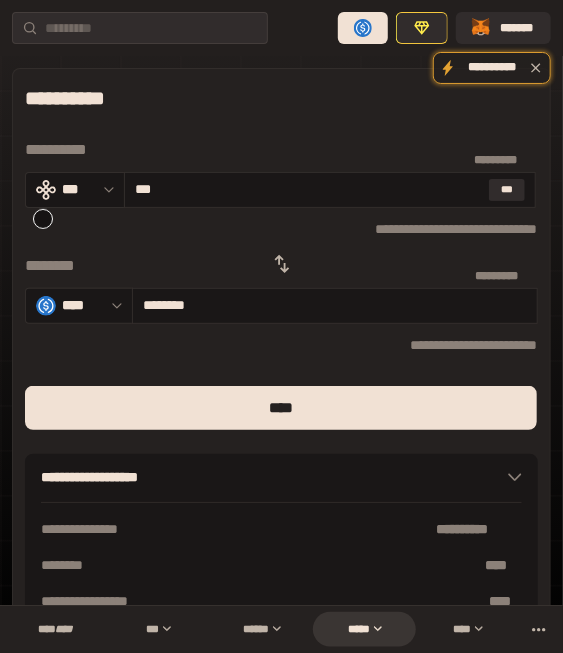 type on "***" 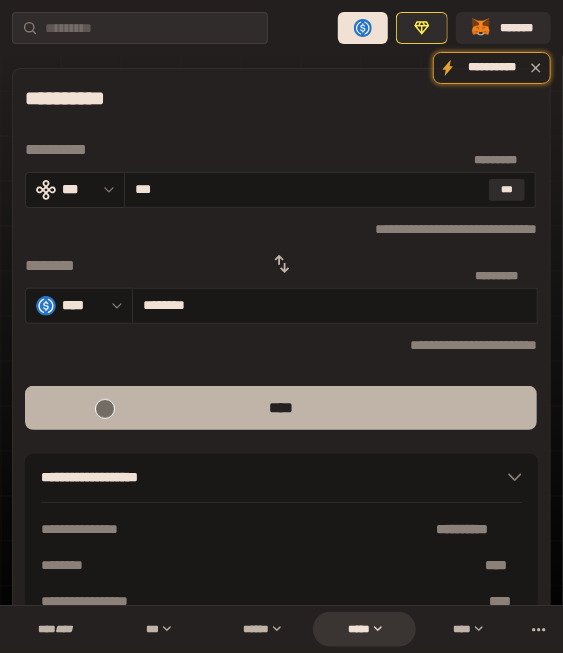 click on "****" at bounding box center [281, 408] 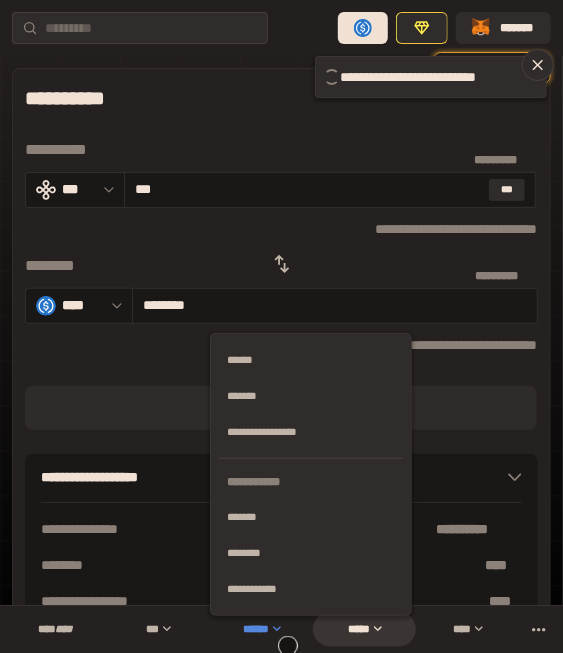 type 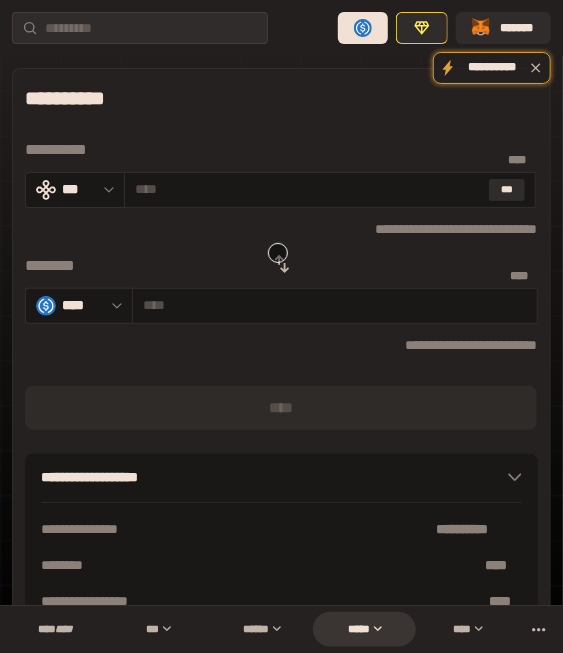 click 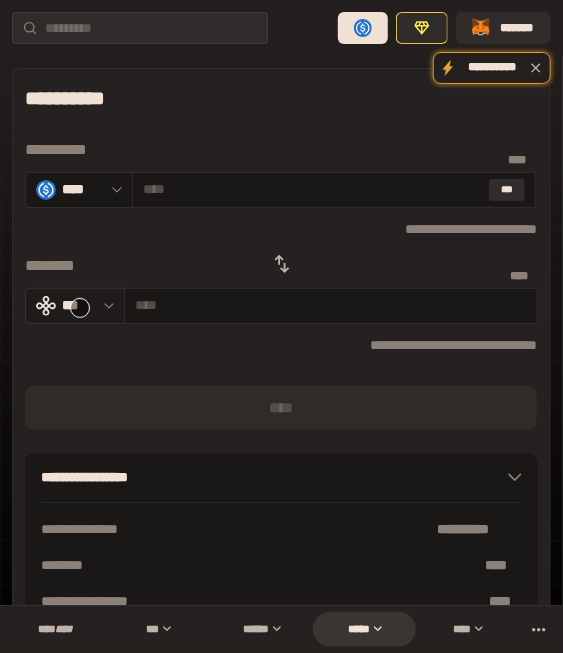 click on "***" at bounding box center (78, 306) 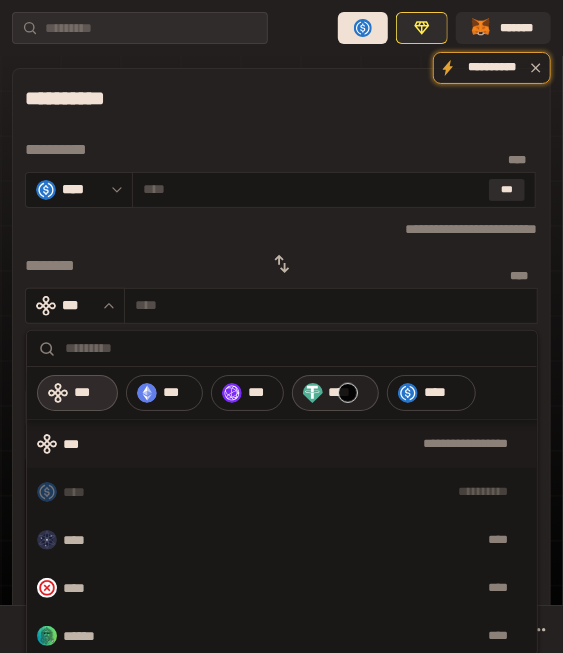 click on "****" at bounding box center [348, 393] 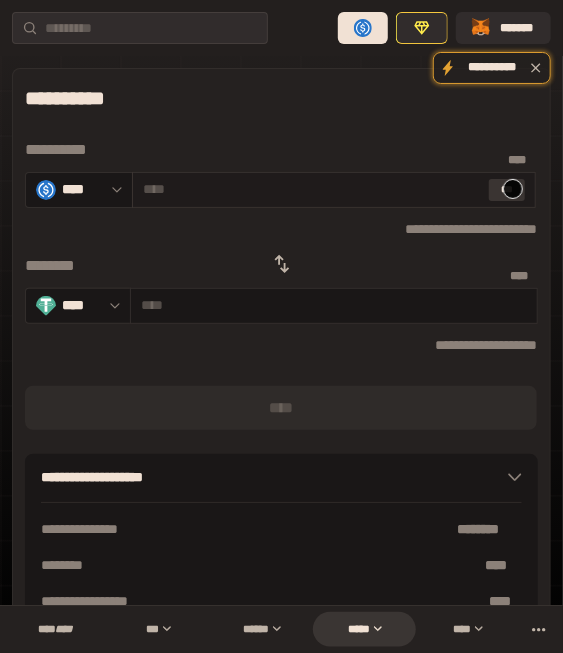 click on "***" at bounding box center (507, 190) 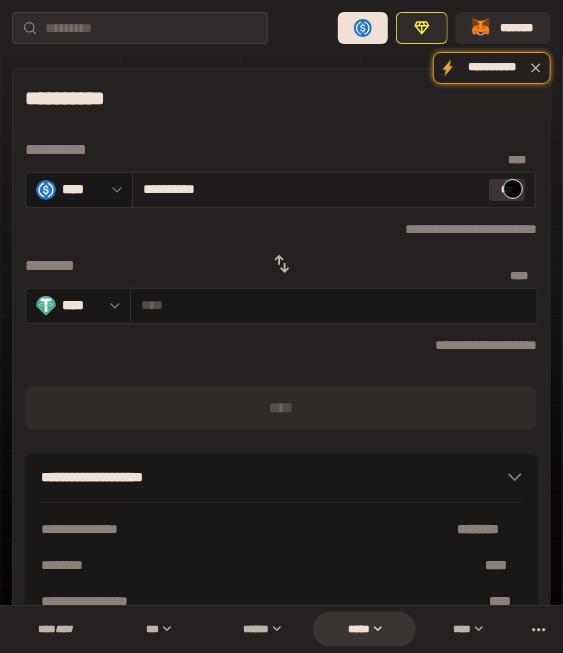 type on "*********" 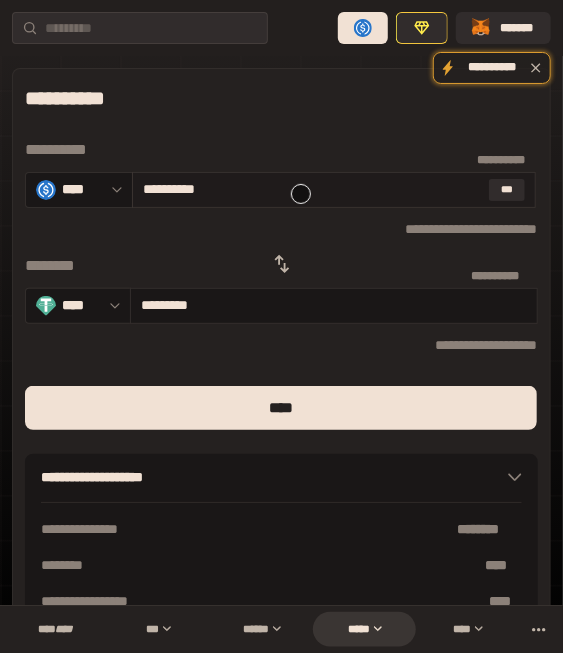 click on "**********" at bounding box center (312, 189) 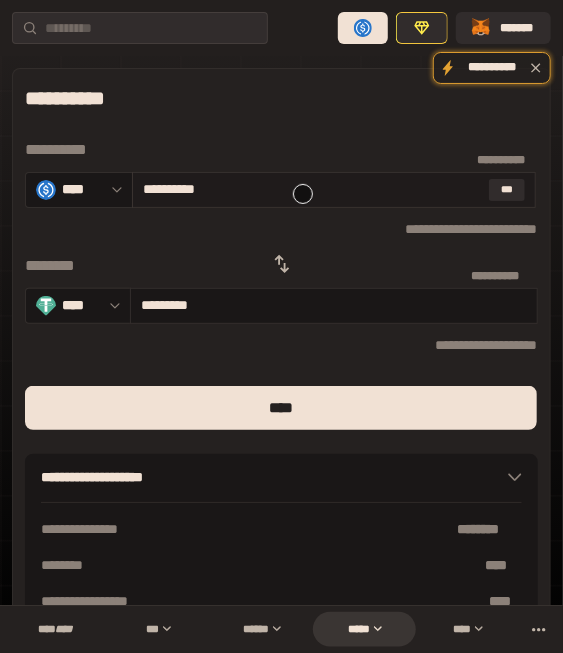 click on "**********" at bounding box center [312, 189] 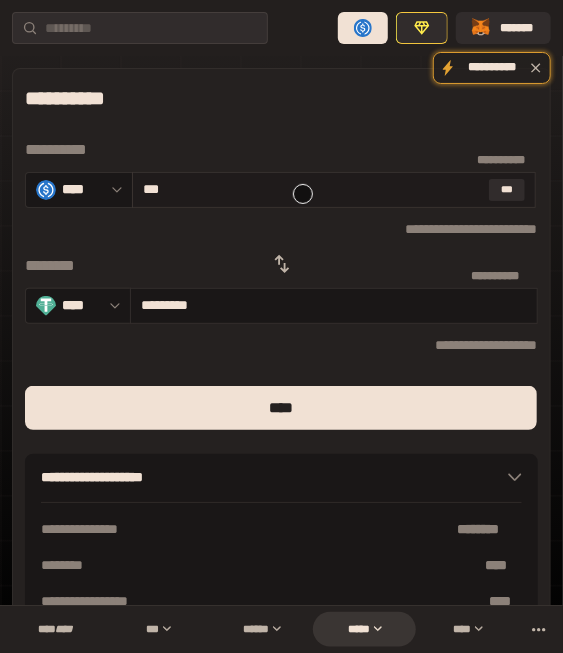 type on "*********" 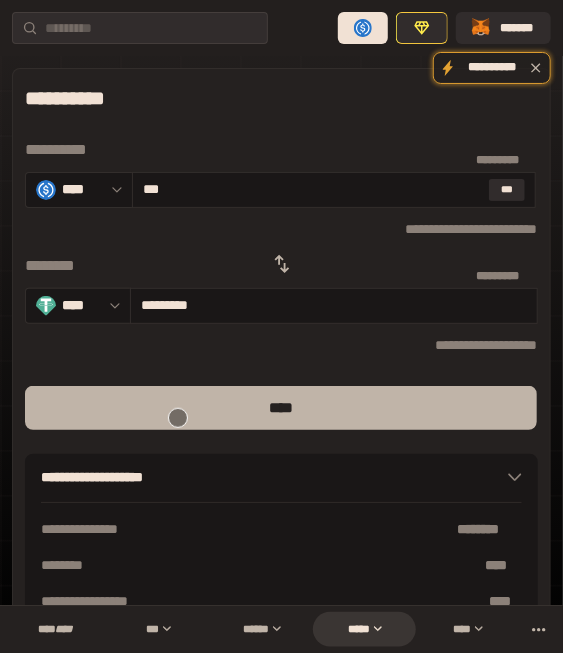 type on "***" 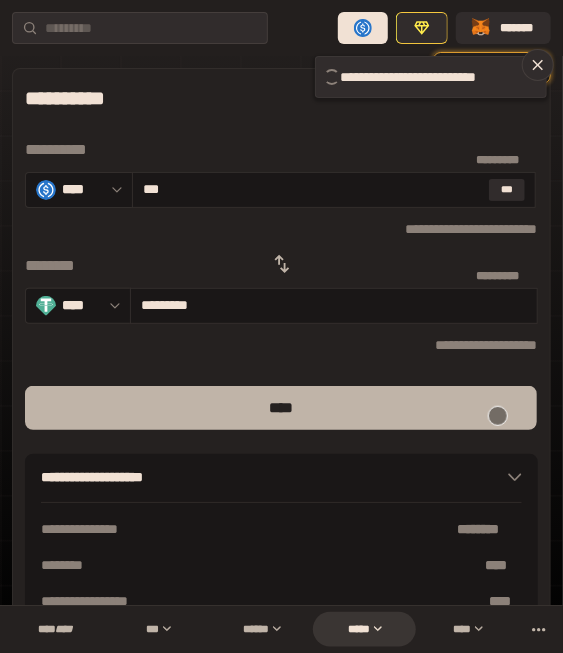 type 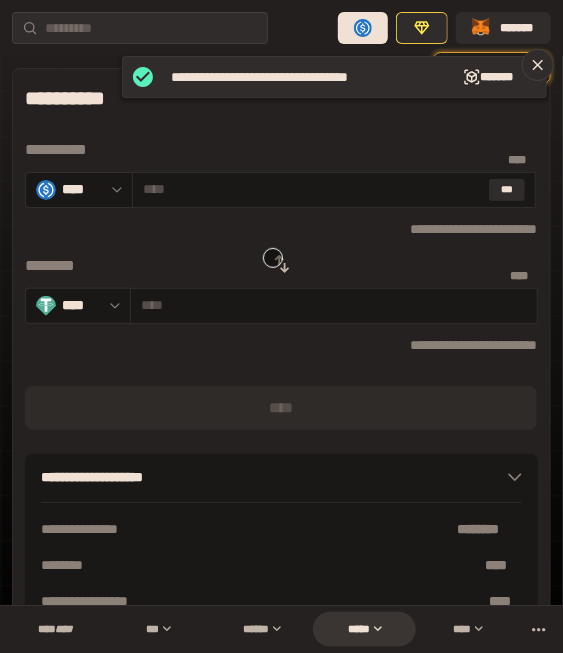 click 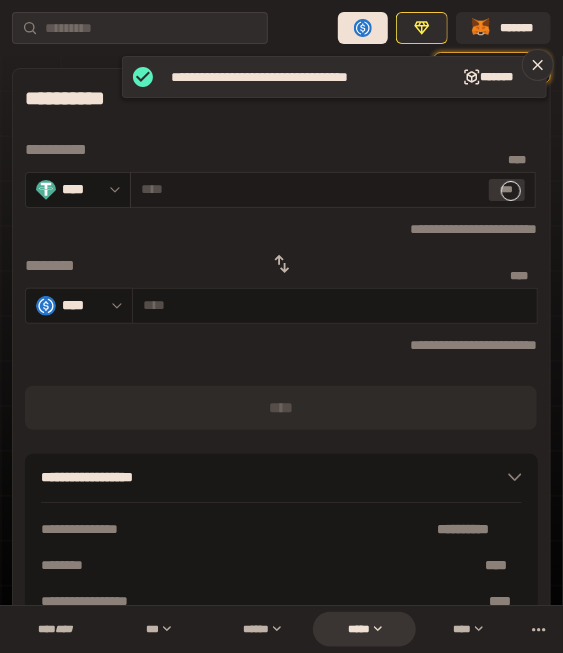 click on "***" at bounding box center (507, 190) 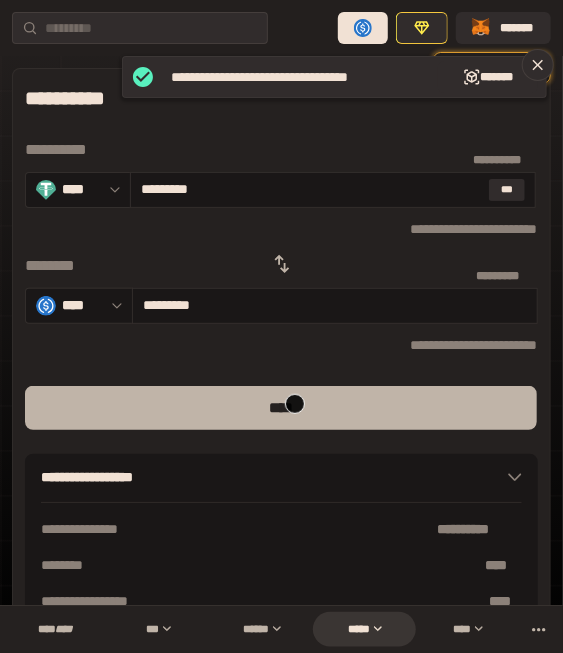 click on "****" at bounding box center [281, 408] 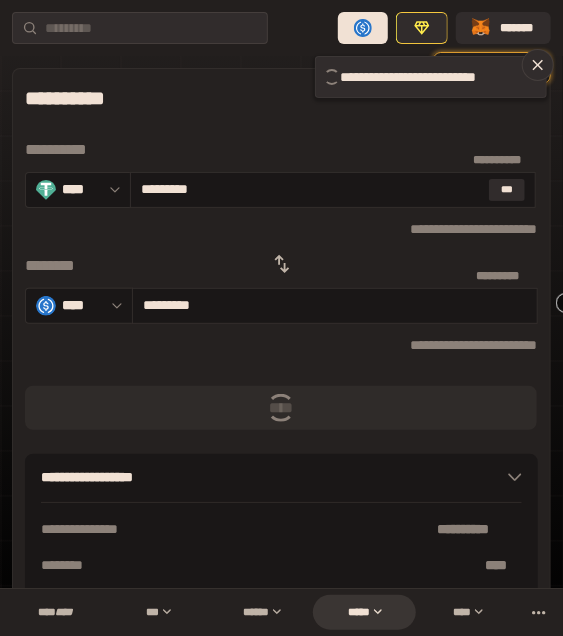 type 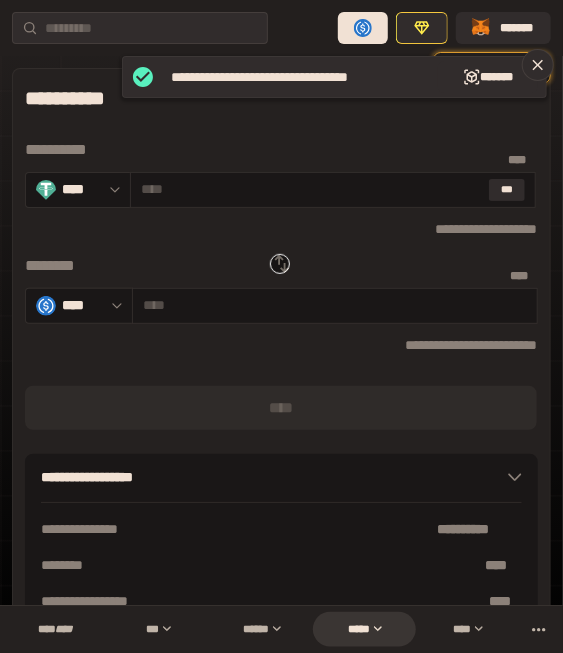 click 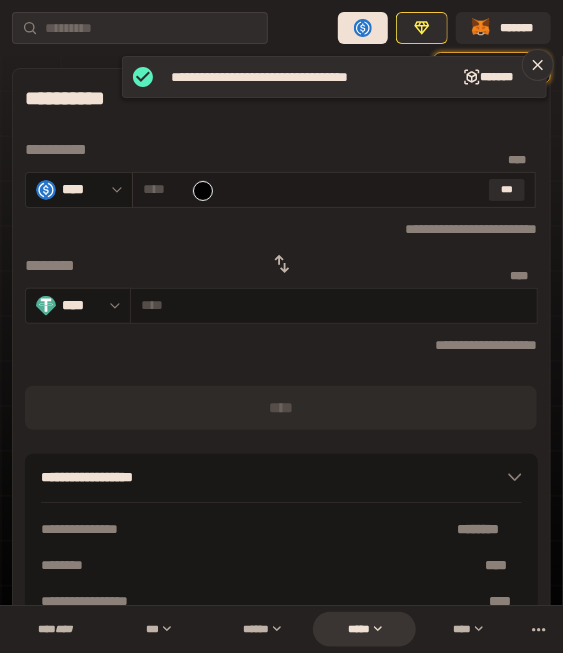 click at bounding box center [312, 189] 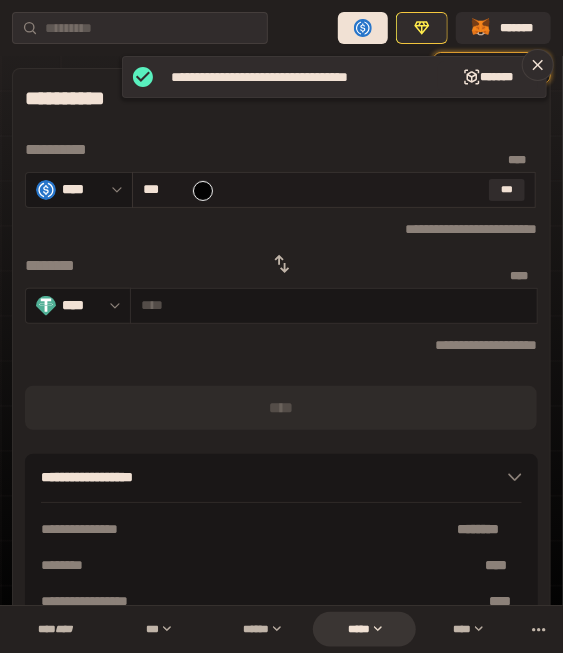 type on "*********" 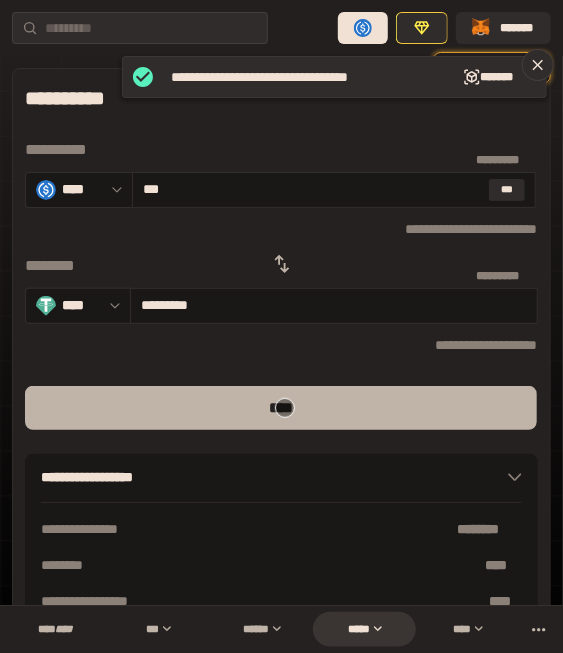 type on "***" 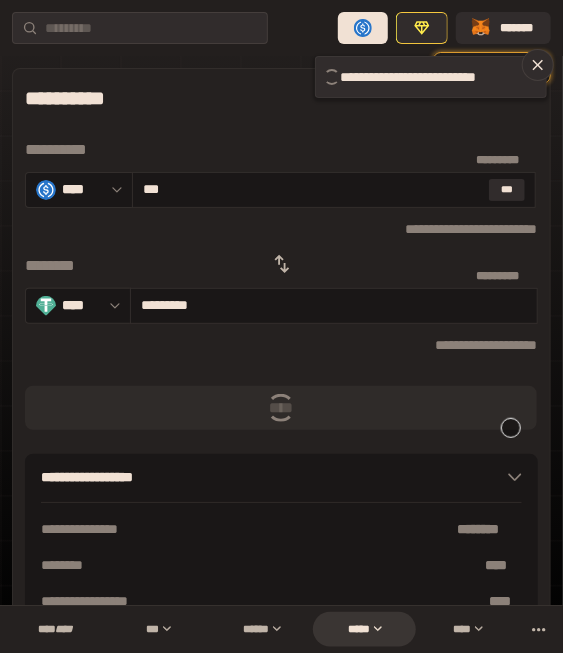 type 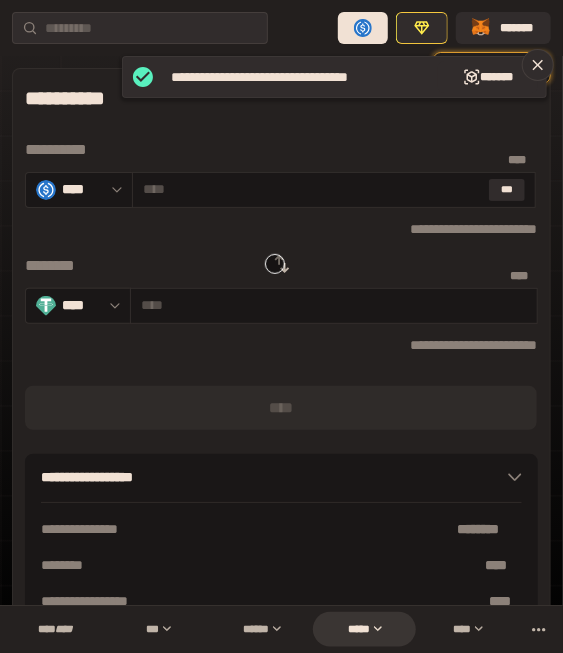 click 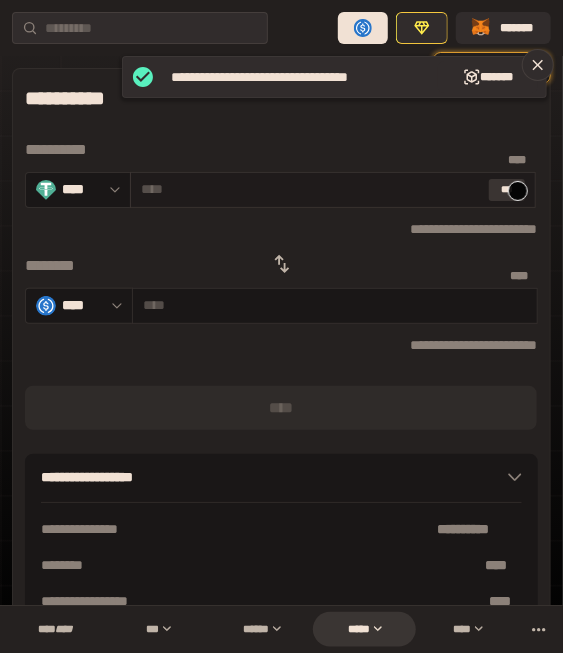 click on "***" at bounding box center (507, 190) 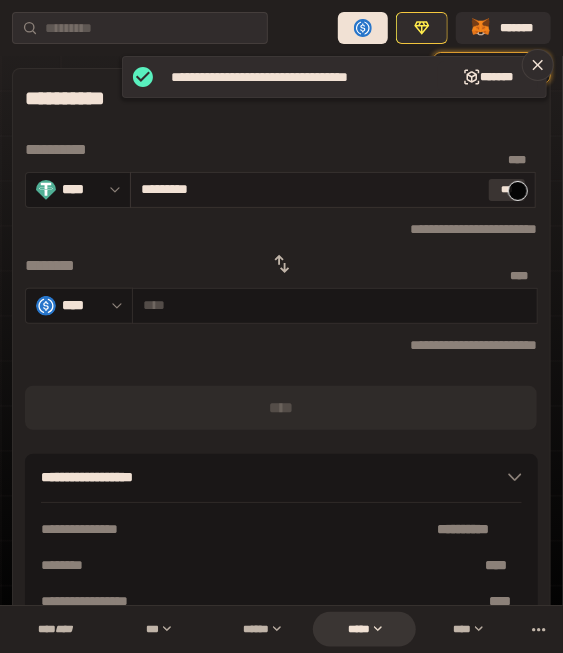 type on "*********" 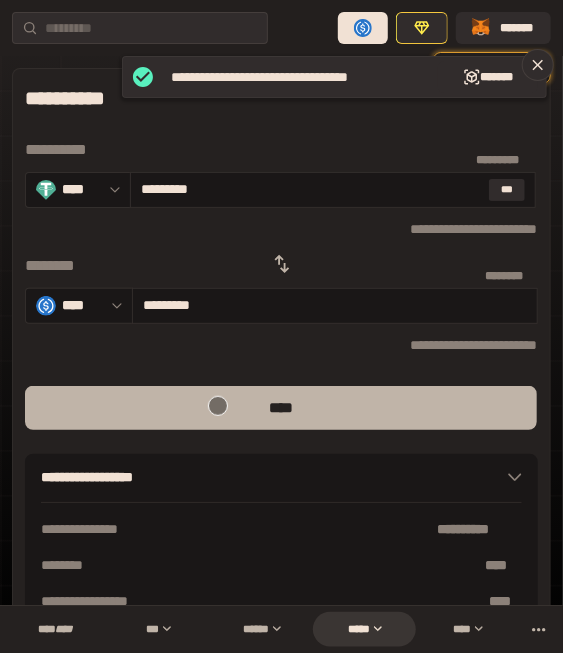 click on "****" at bounding box center (281, 408) 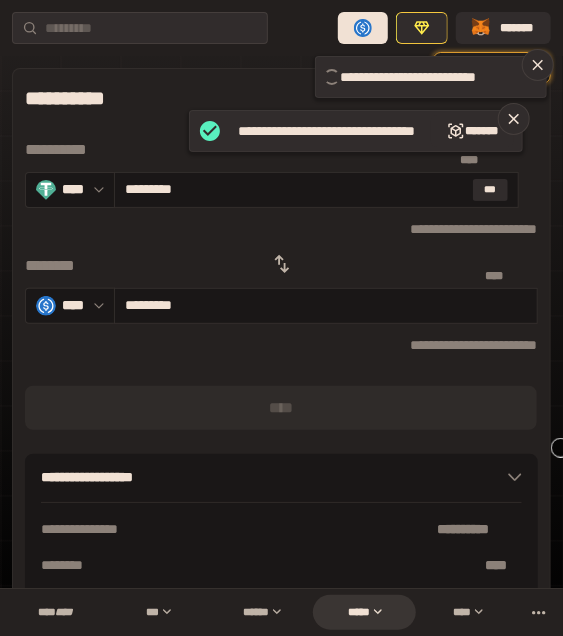 type 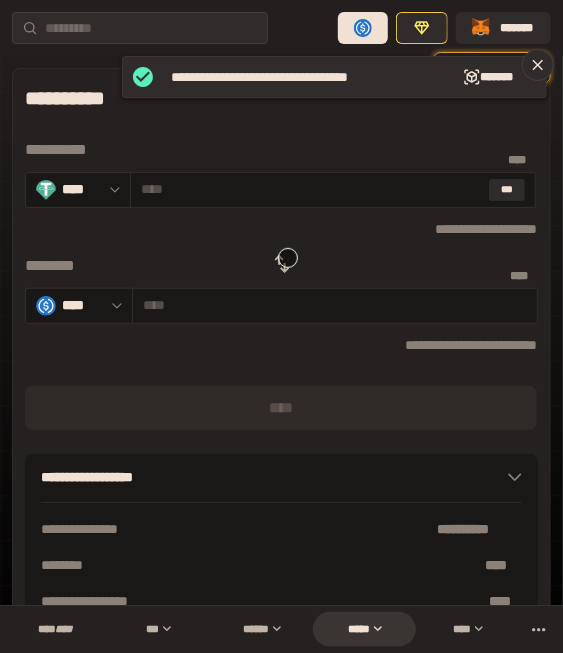 click 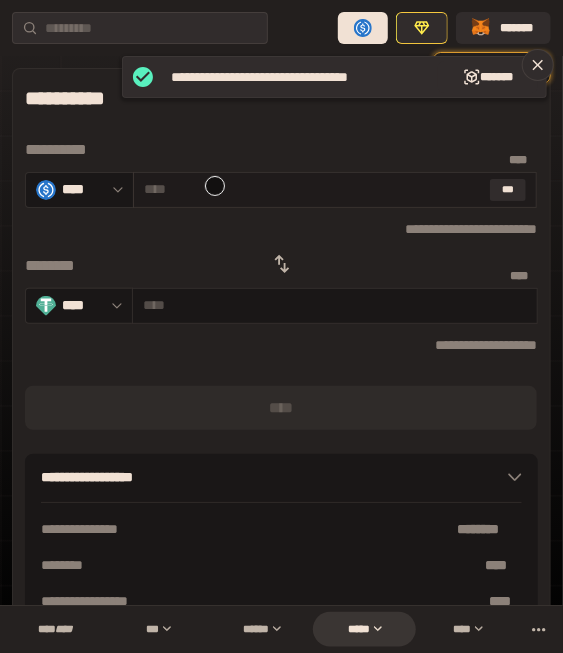 click at bounding box center (313, 189) 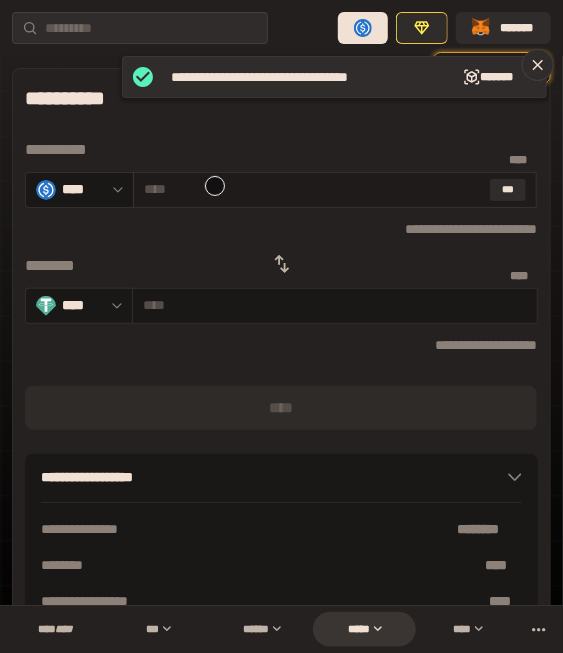 paste on "***" 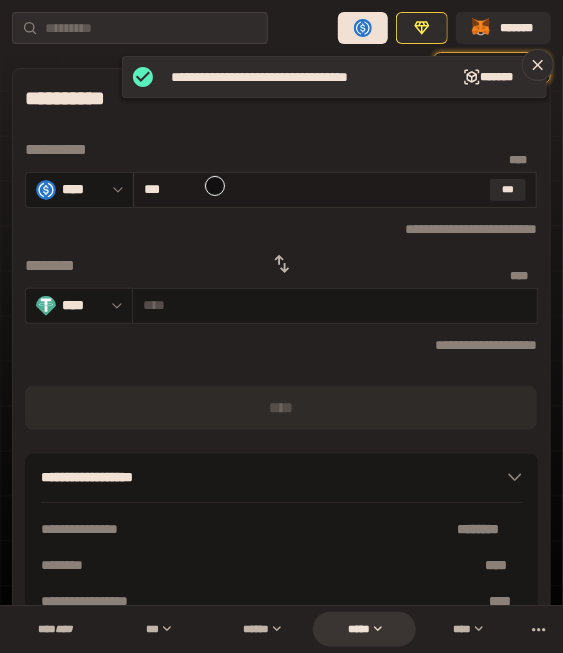 type on "*********" 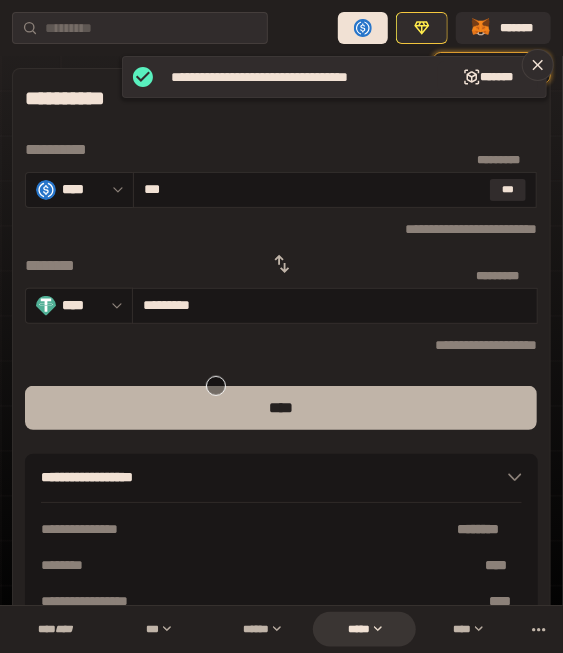 type on "***" 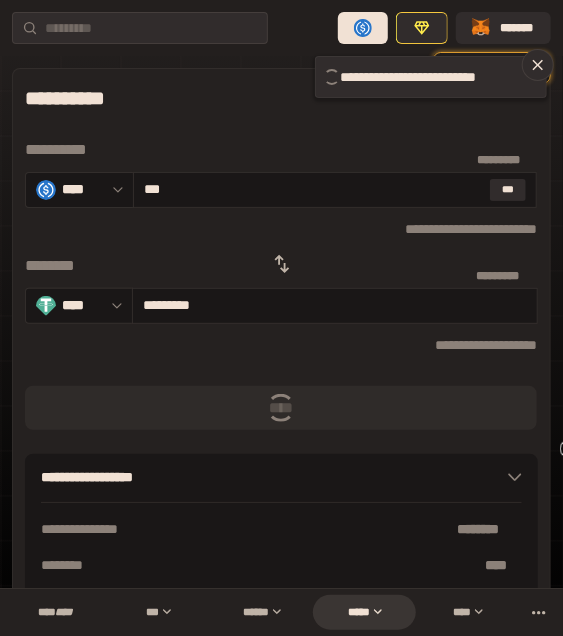 type 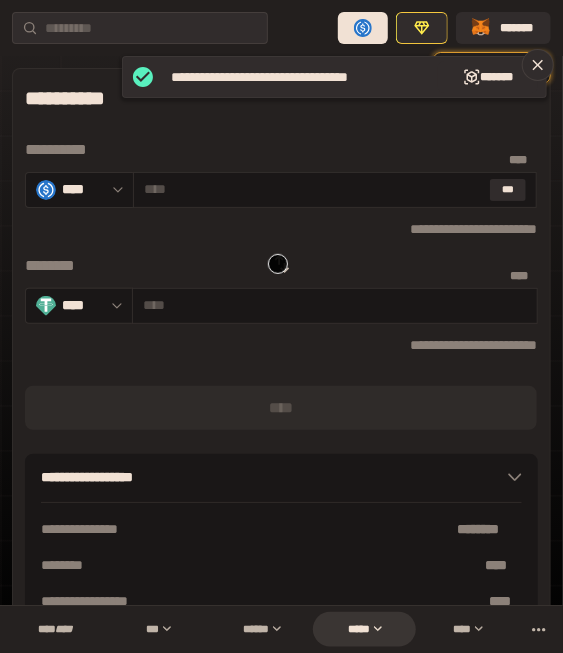 click 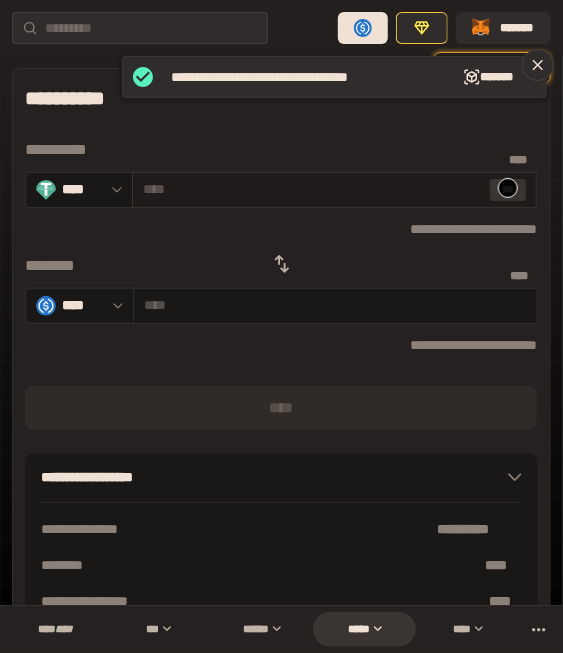 click on "***" at bounding box center (508, 190) 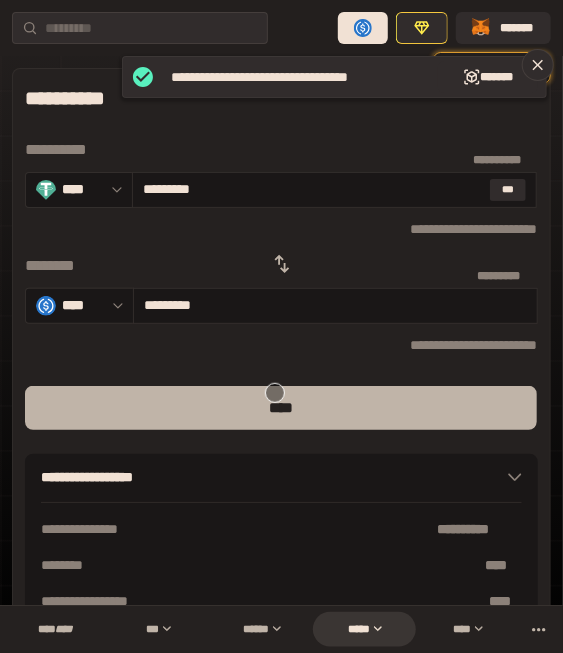 click on "****" at bounding box center [281, 408] 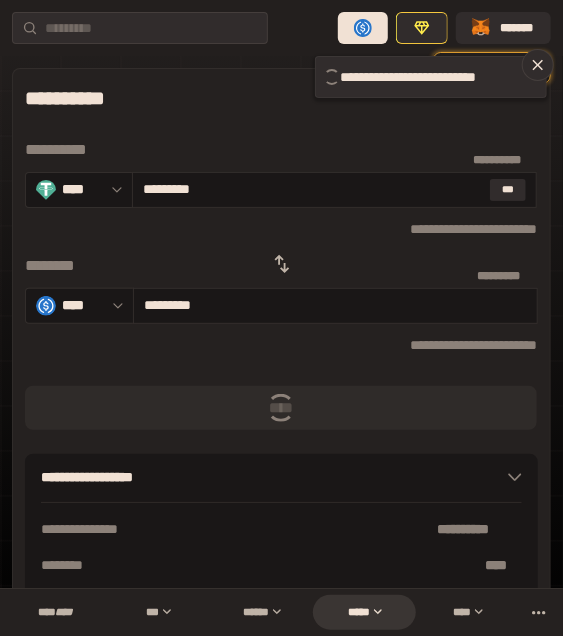 type 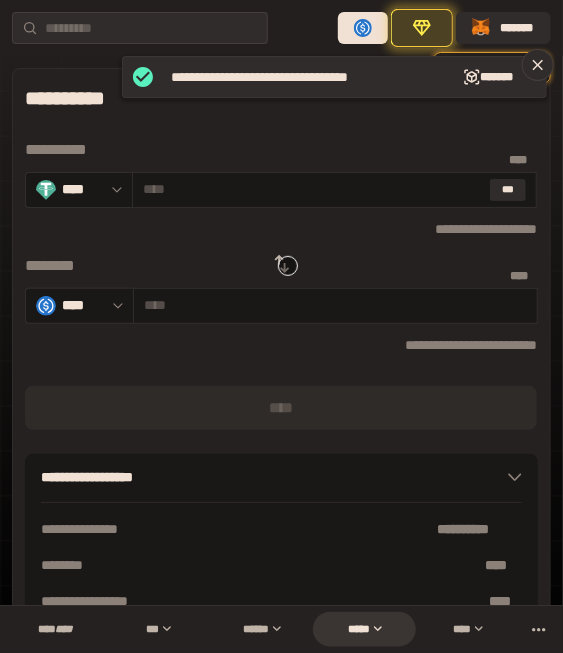 click 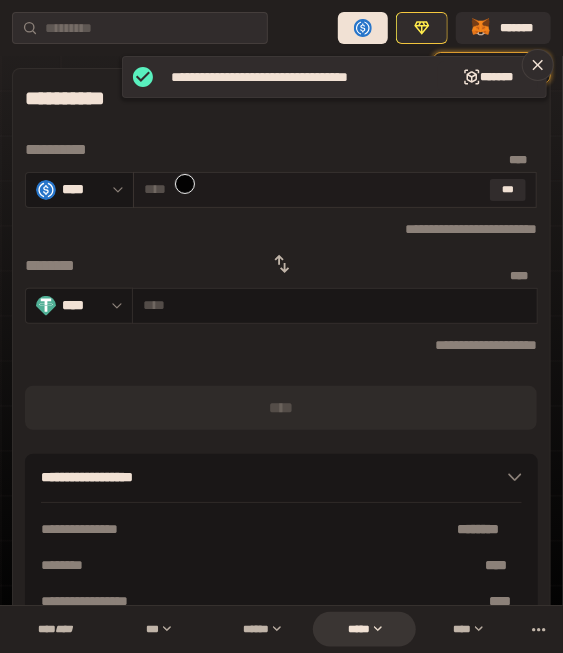 click at bounding box center (313, 189) 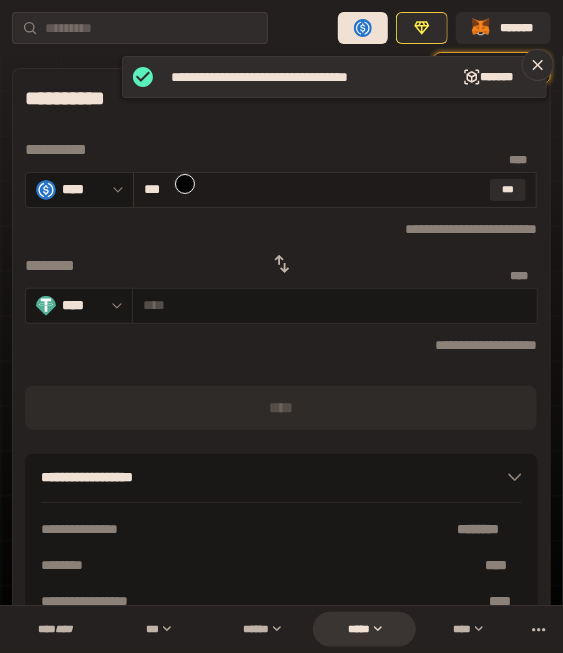 type on "********" 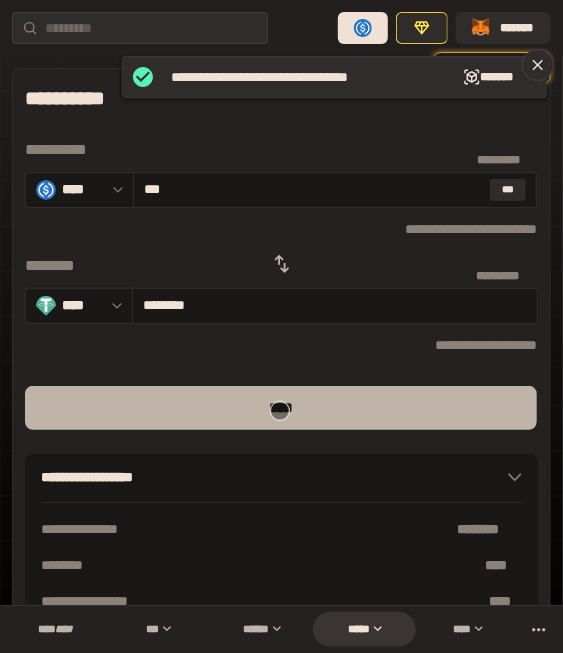 type on "***" 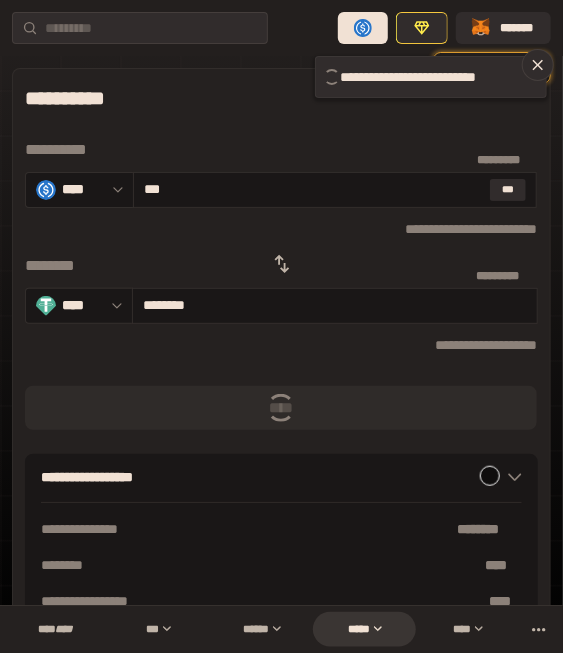 type 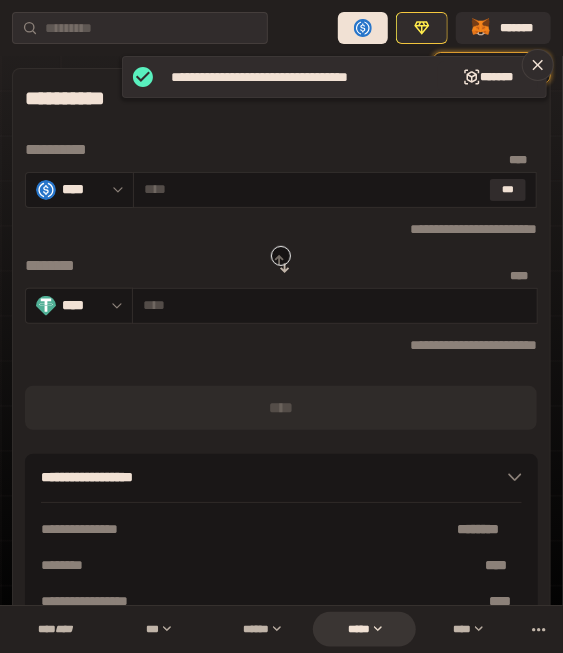click 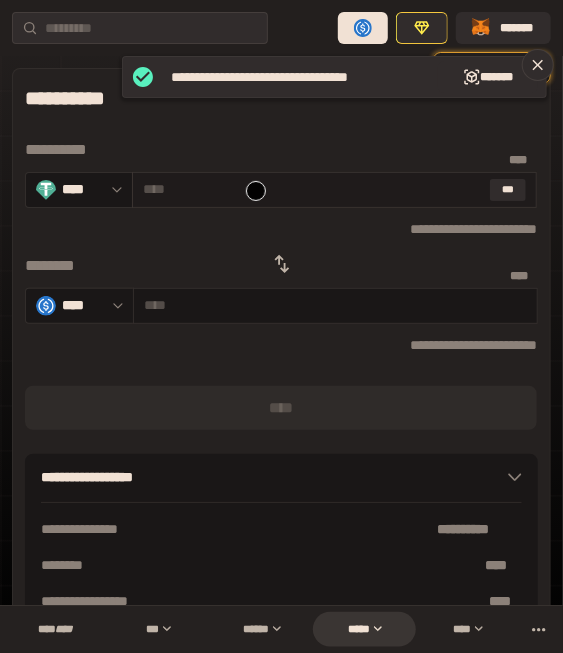 click at bounding box center [313, 189] 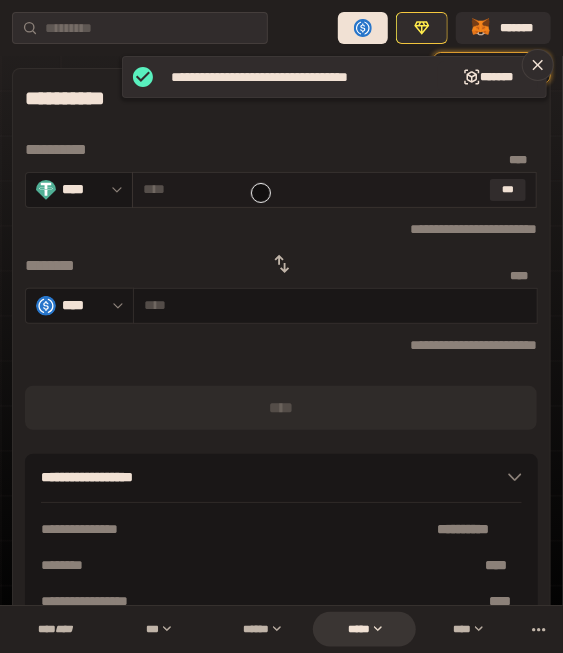 paste on "*********" 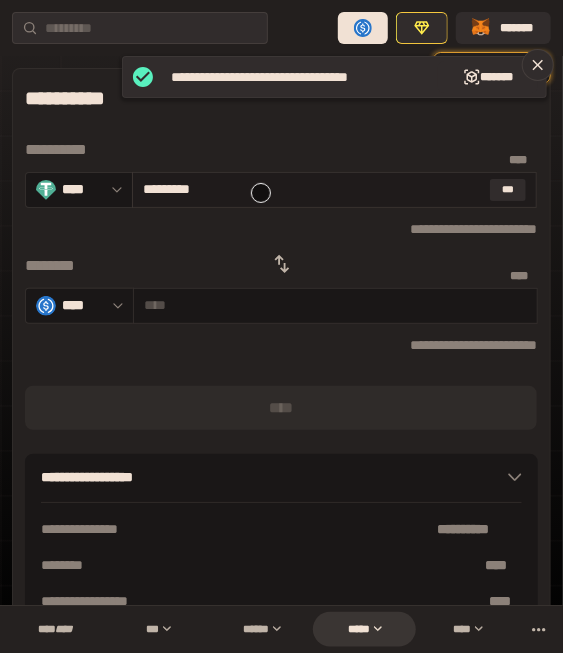 type on "********" 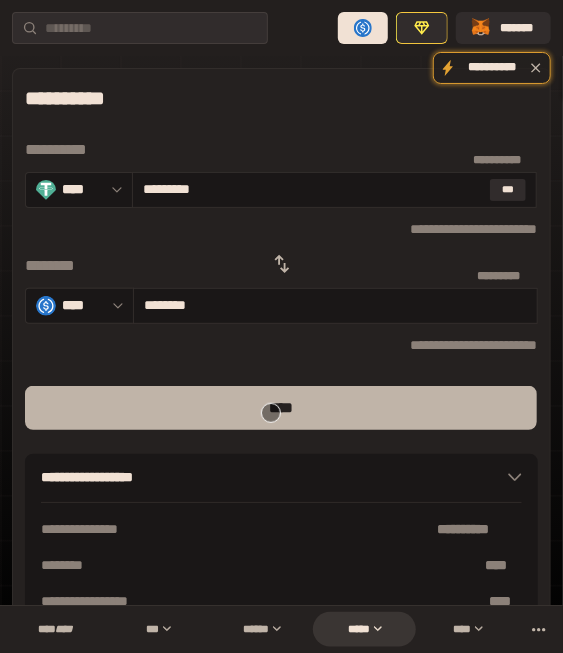 type on "*********" 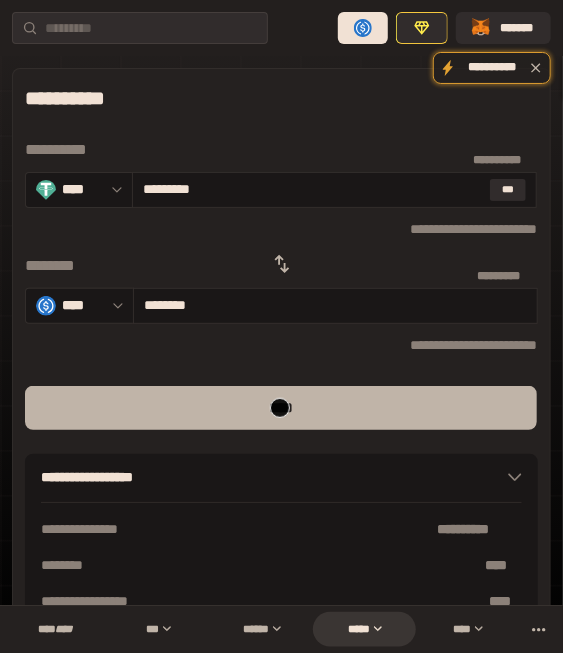 click on "****" at bounding box center (281, 408) 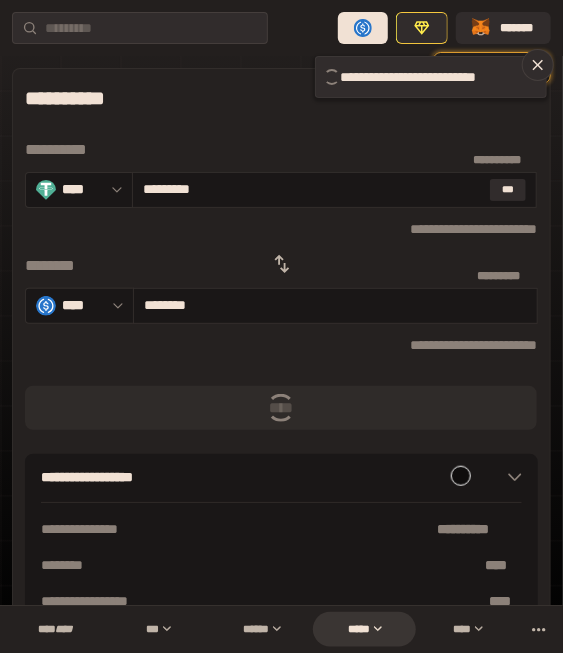 type 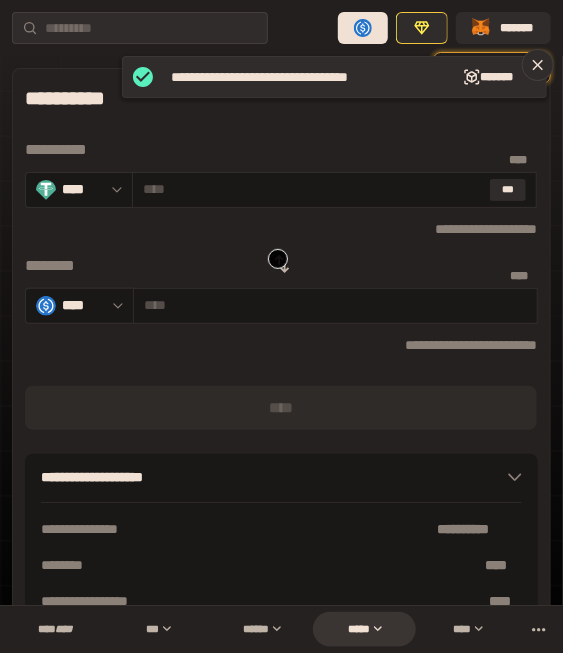 click 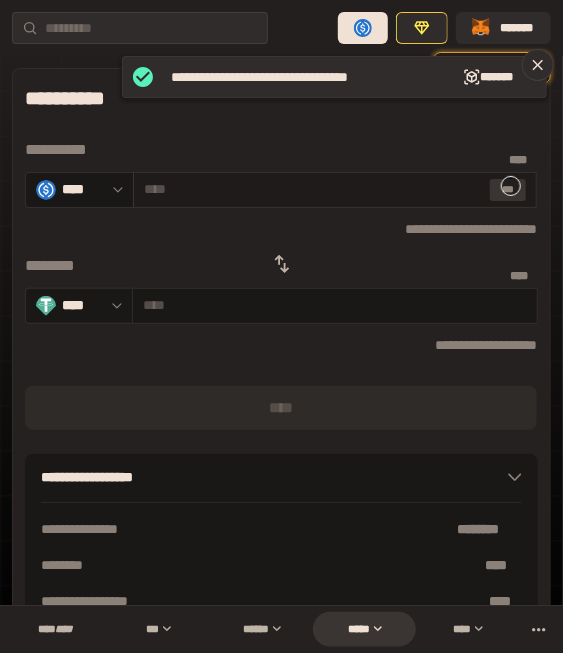 click on "***" at bounding box center (508, 190) 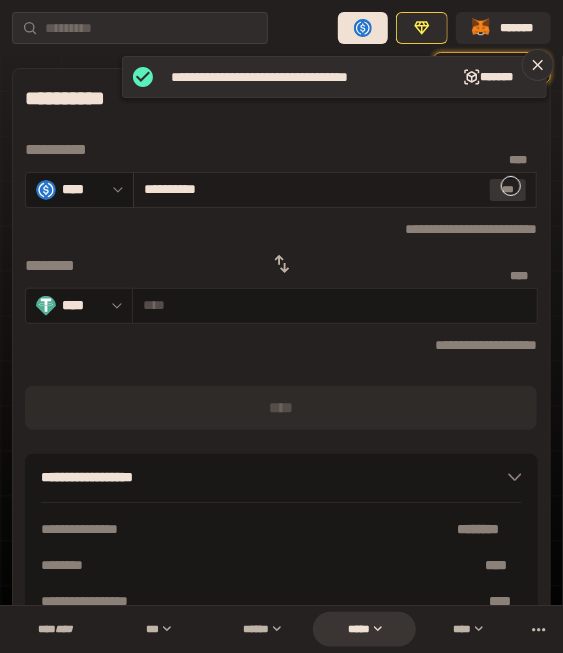 type on "**********" 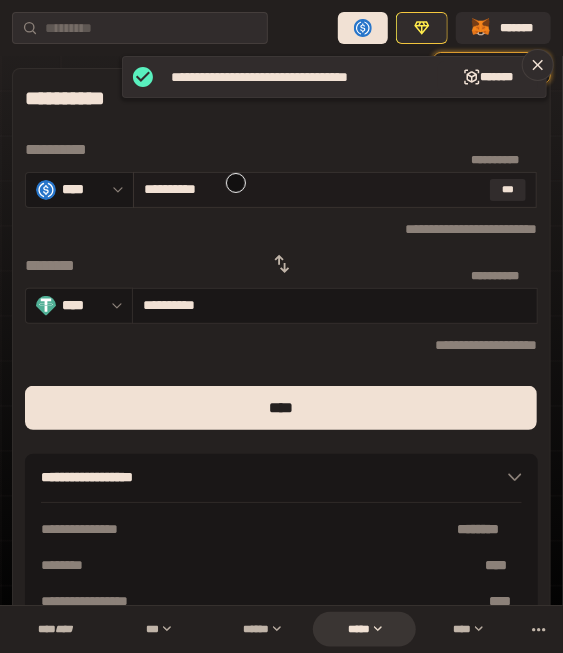 click on "**********" at bounding box center [313, 189] 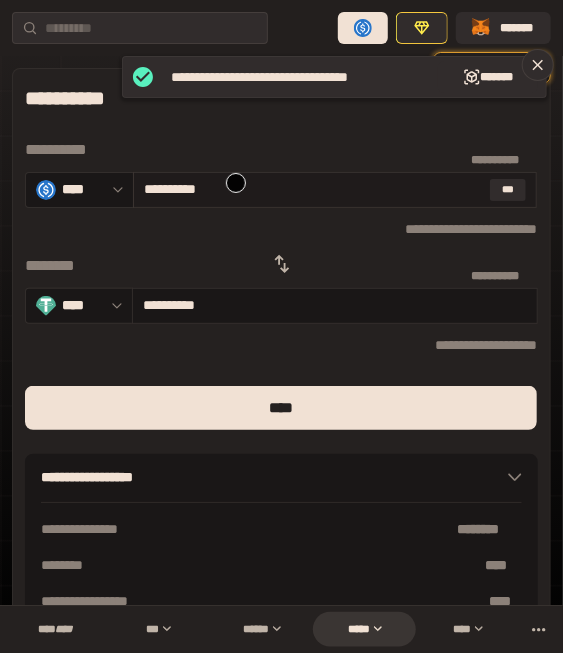 click on "**********" at bounding box center (313, 189) 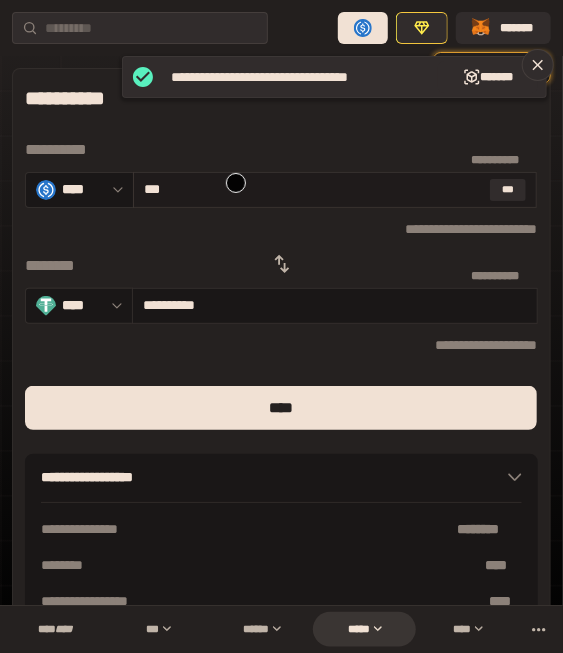 type on "*********" 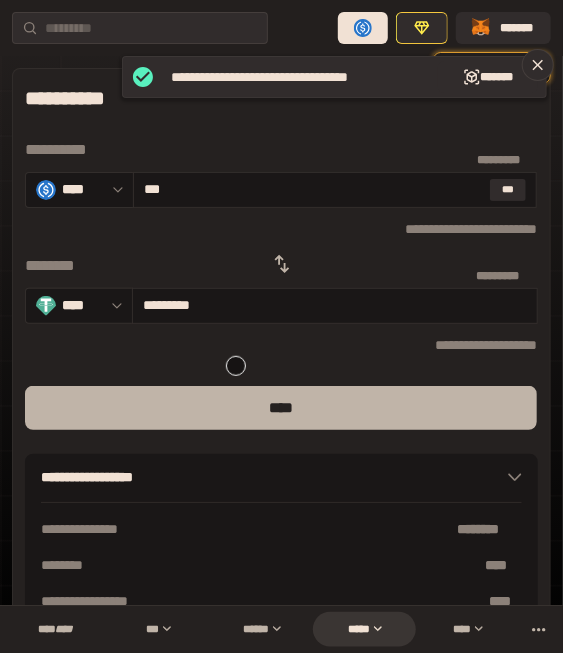 type on "***" 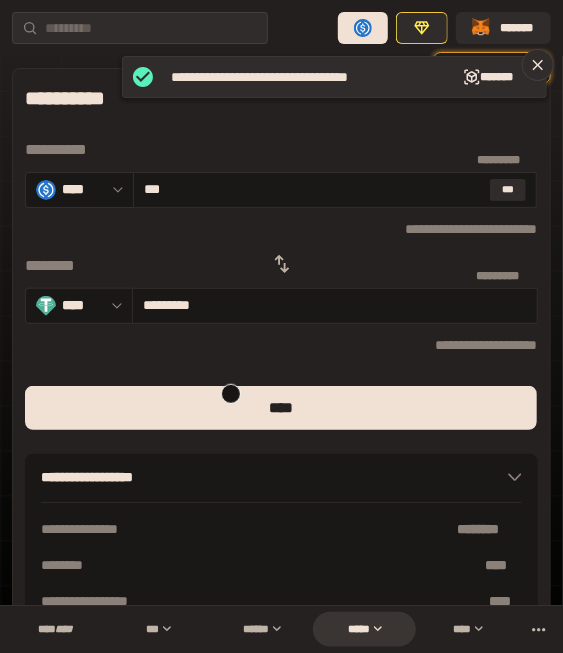 drag, startPoint x: 231, startPoint y: 394, endPoint x: 236, endPoint y: 371, distance: 23.537205 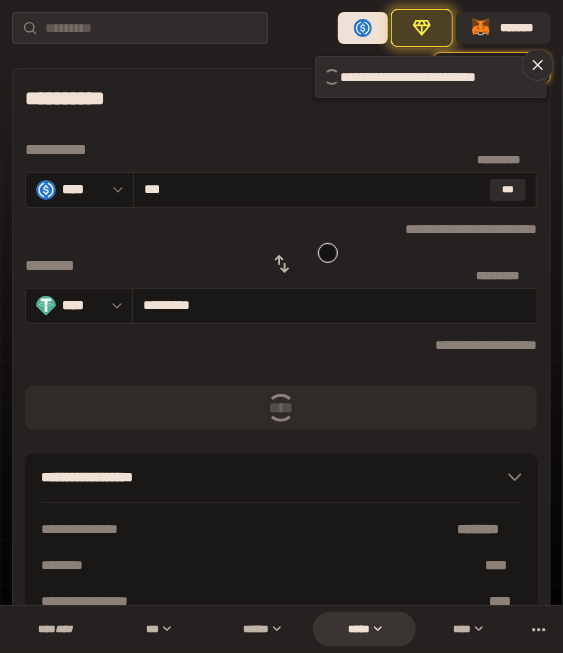 type 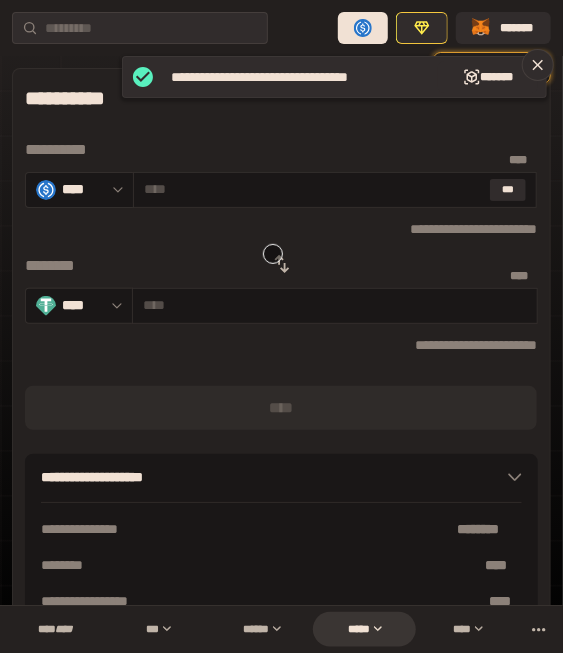 click 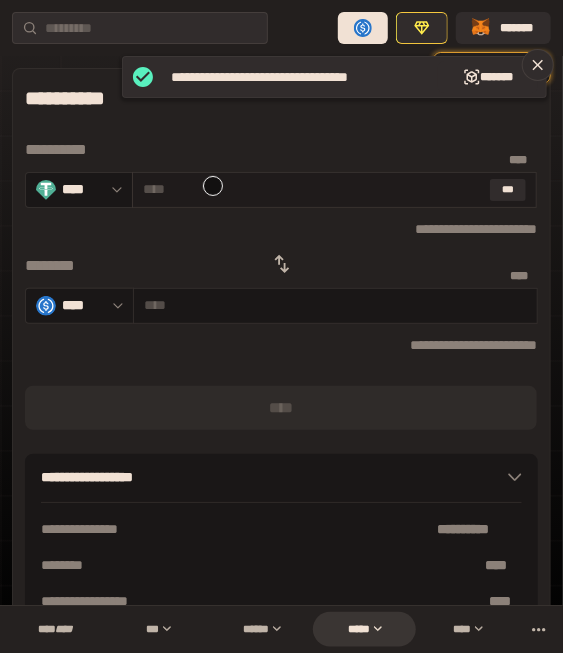 click at bounding box center (313, 189) 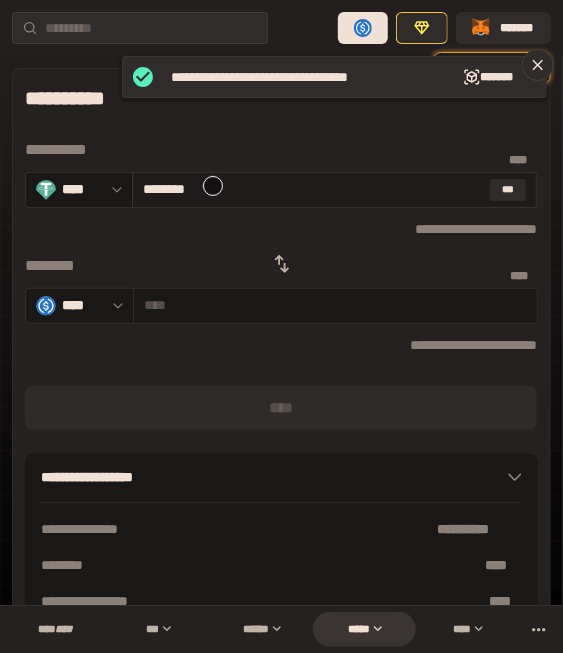 type on "*********" 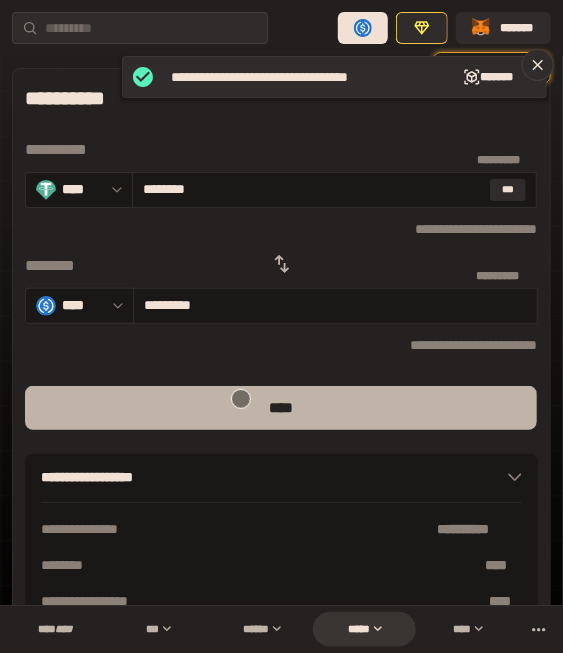 type on "********" 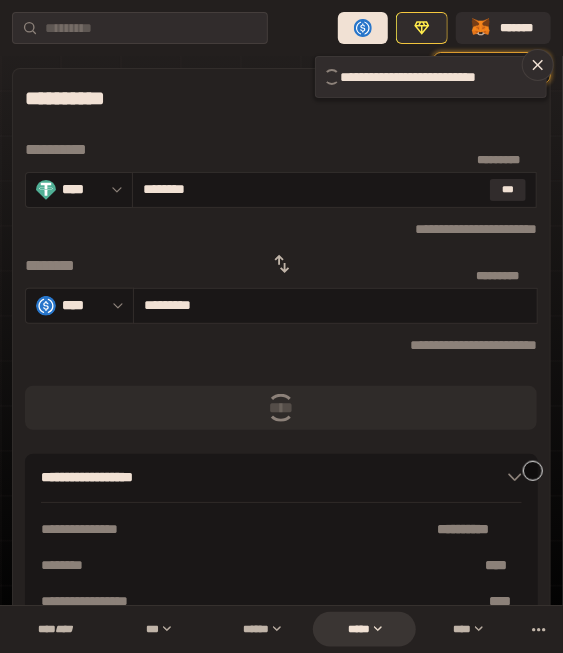 type 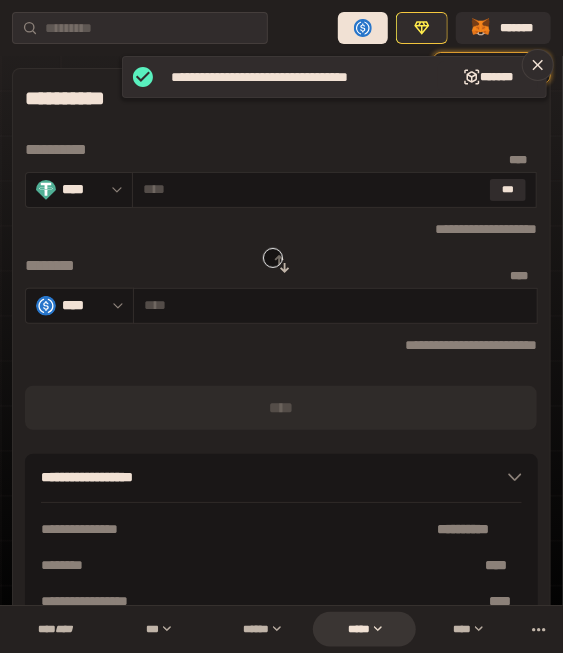 click 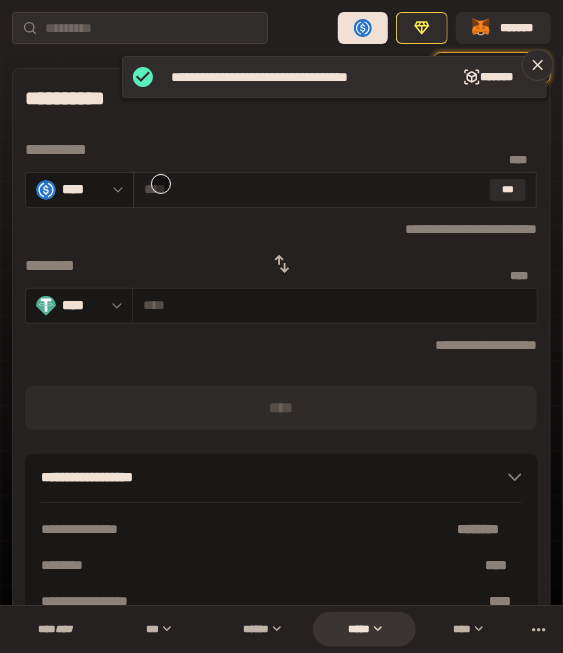 click at bounding box center (313, 189) 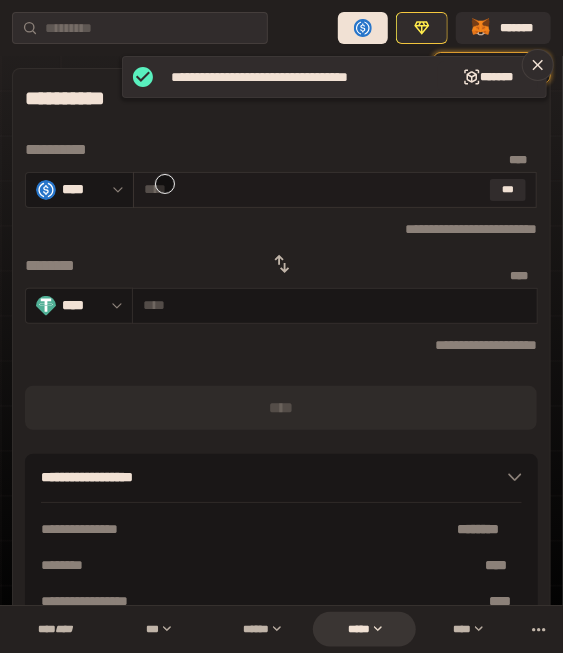 type on "*" 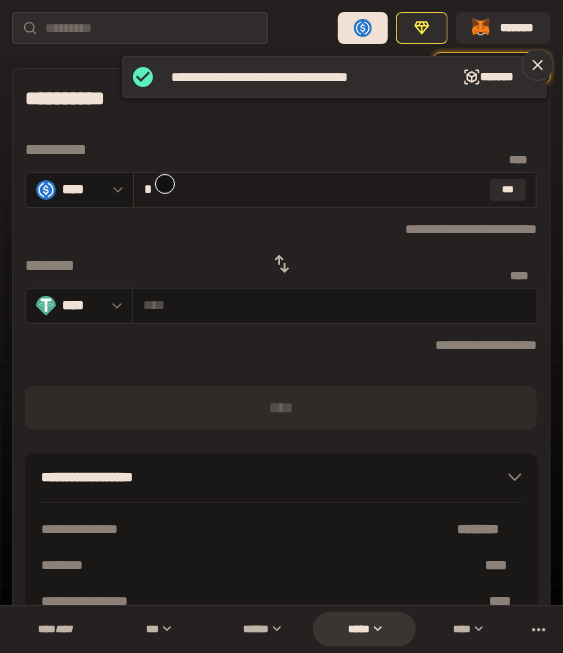 type on "********" 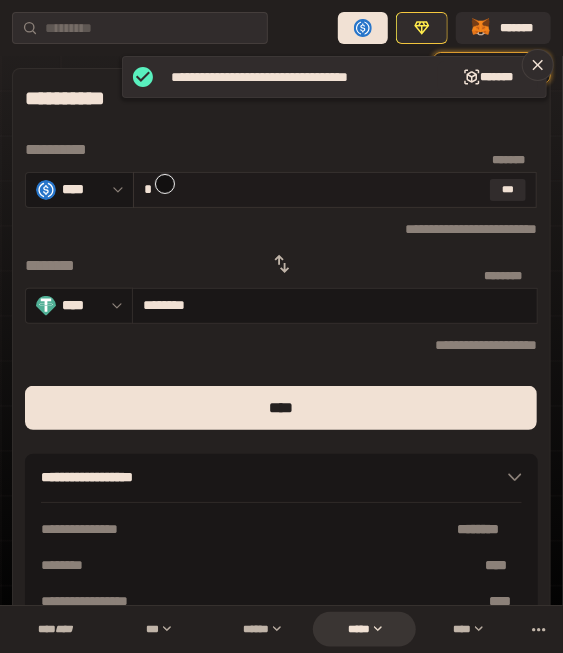 type on "**" 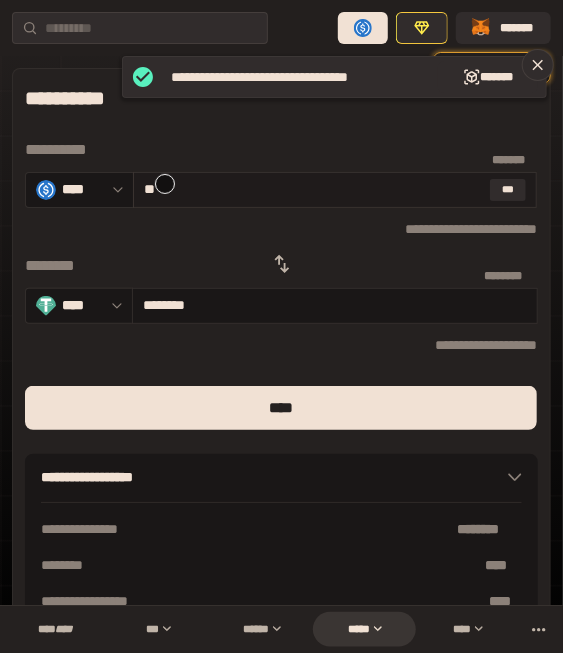 type on "*********" 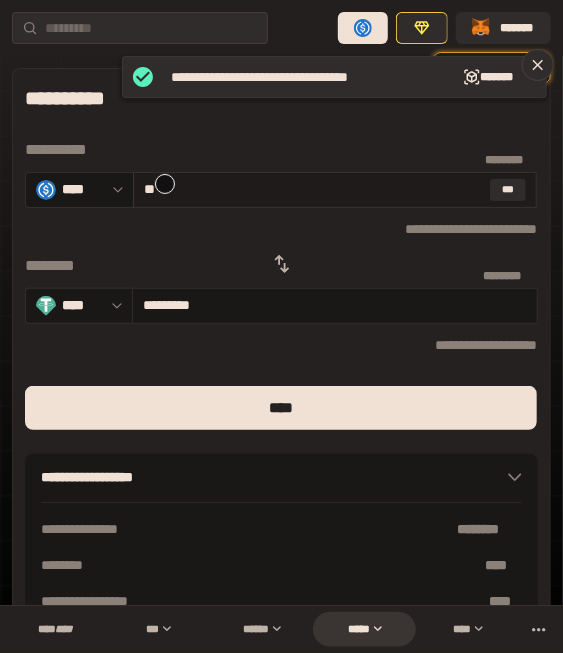 type on "***" 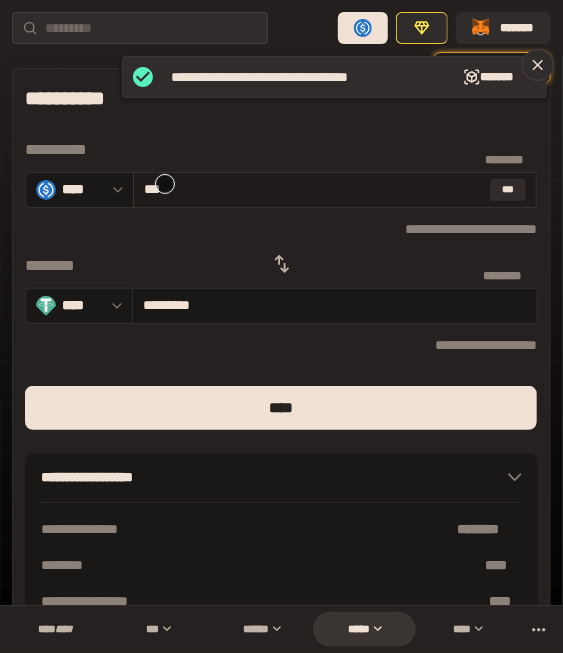 type on "**********" 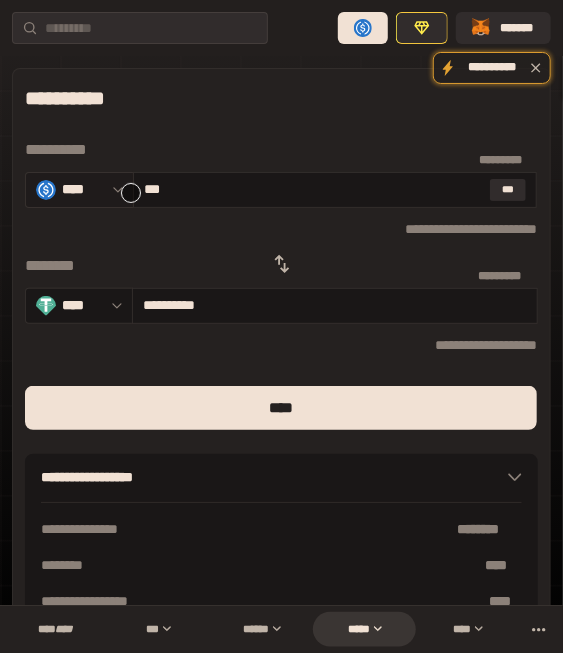 drag, startPoint x: 131, startPoint y: 193, endPoint x: 113, endPoint y: 193, distance: 18 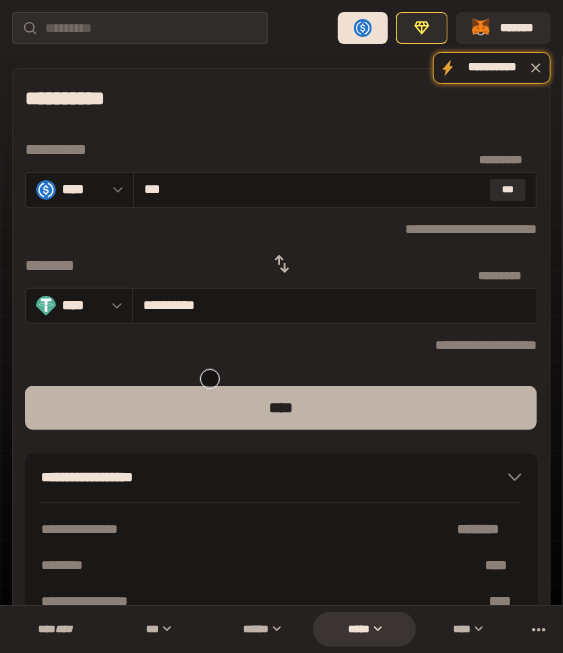type on "***" 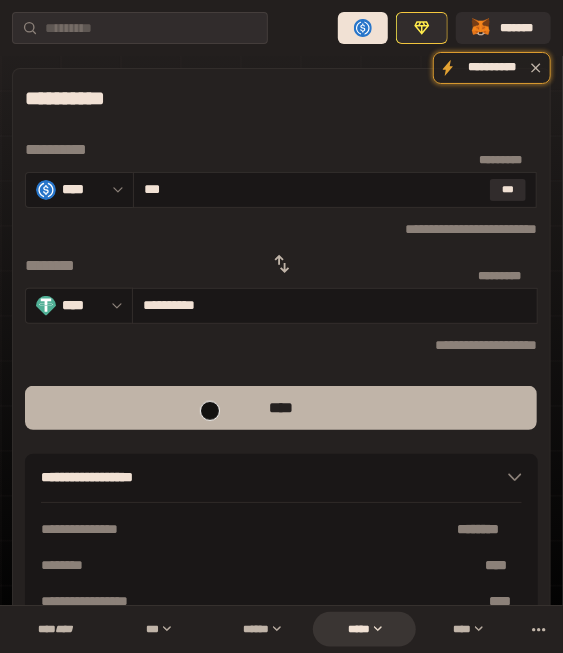 click on "****" at bounding box center [281, 408] 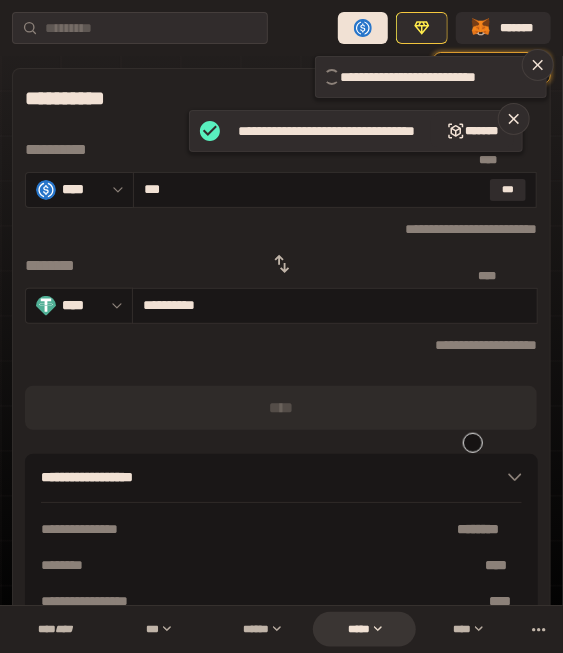 type 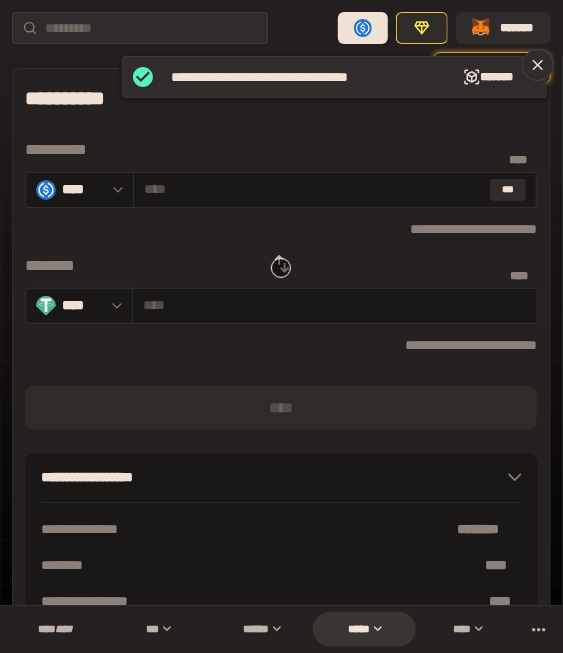 click 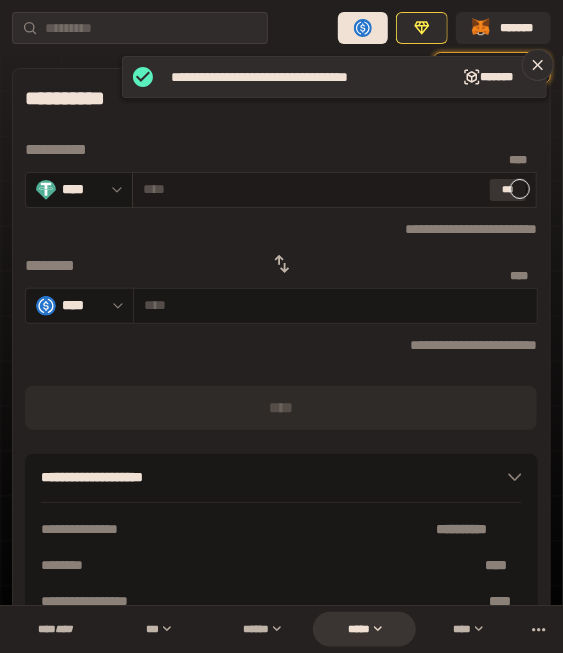 click on "***" at bounding box center (508, 190) 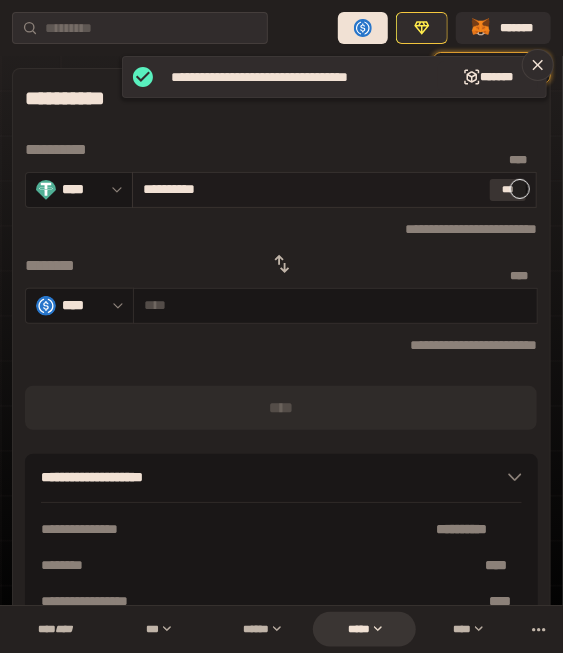 type on "*********" 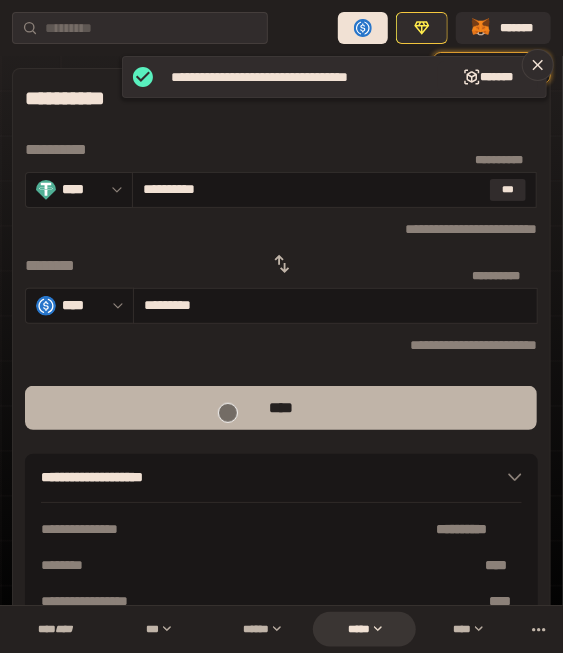 click on "****" at bounding box center (281, 408) 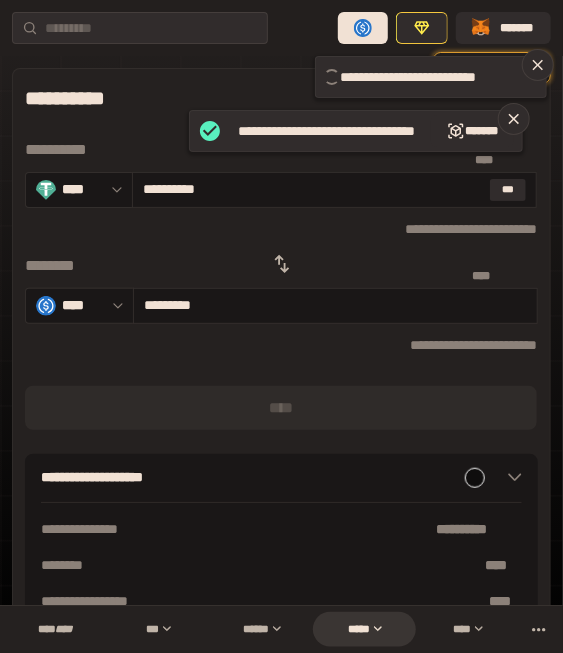 type 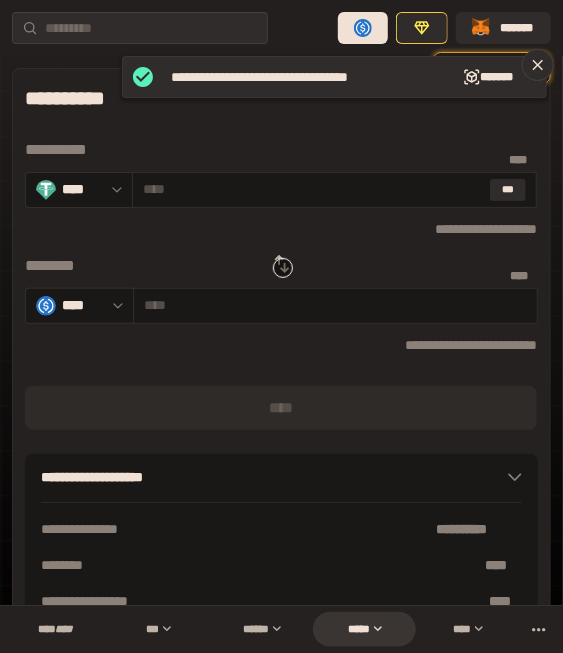 click 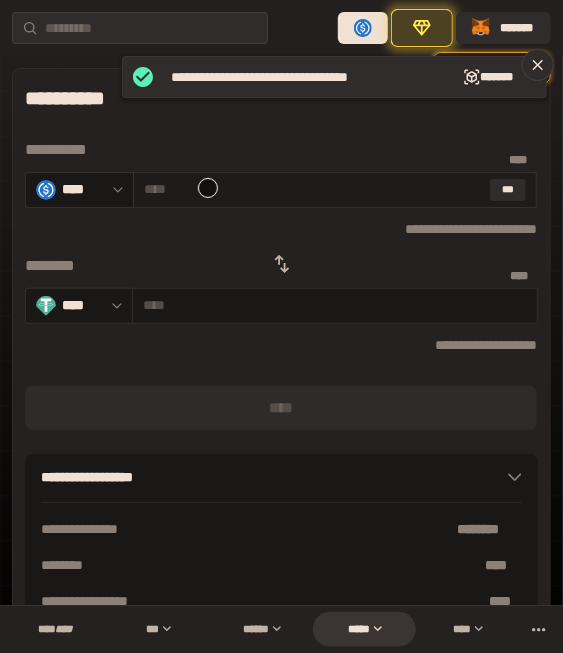 click at bounding box center (313, 189) 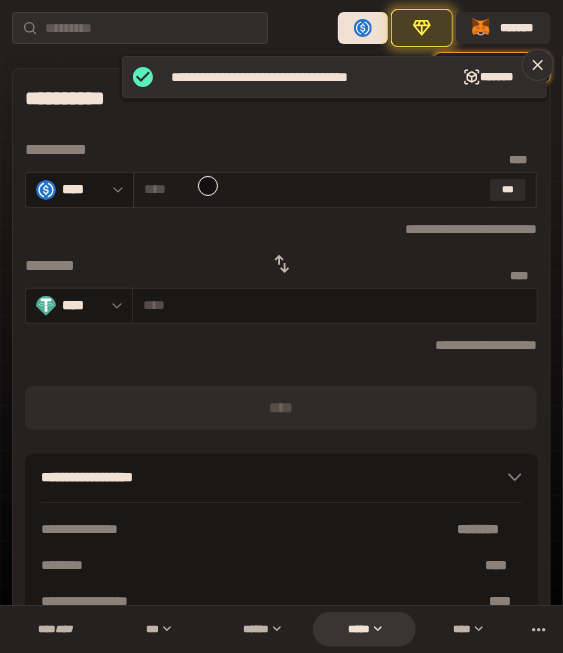 paste on "***" 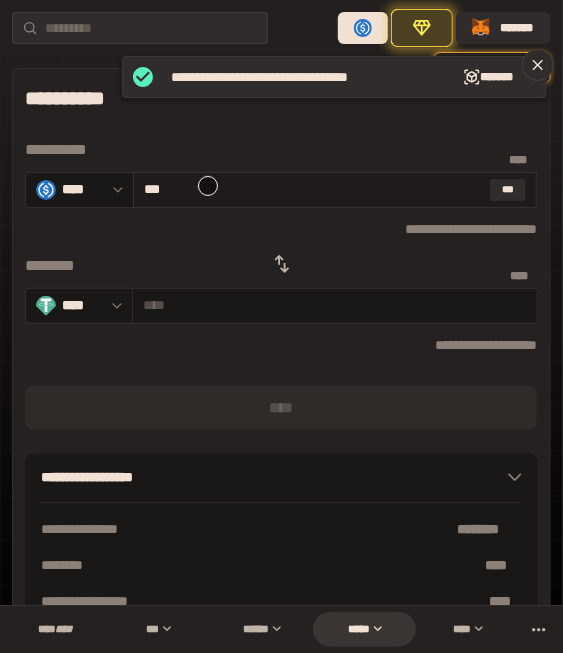 type on "**********" 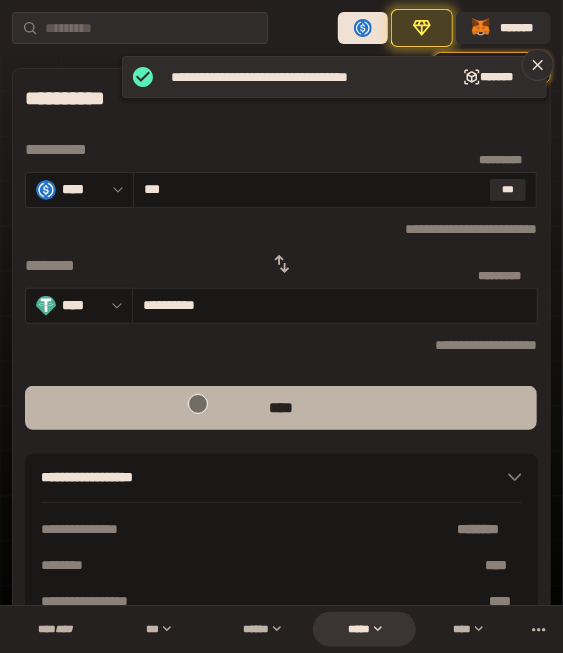 type on "***" 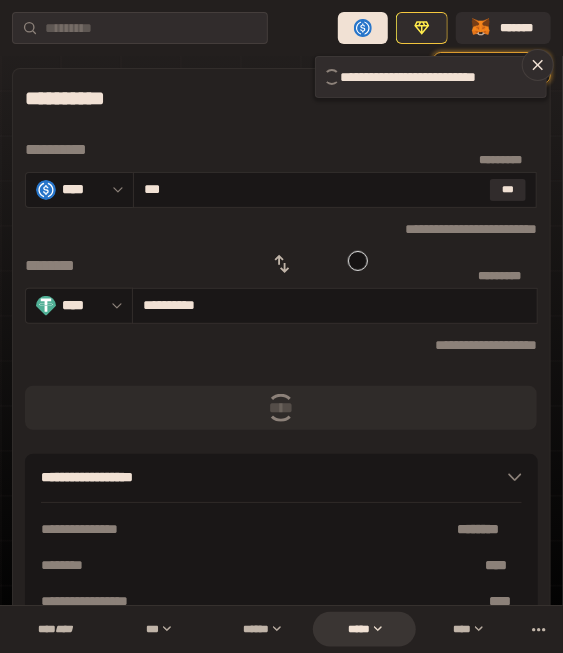 type 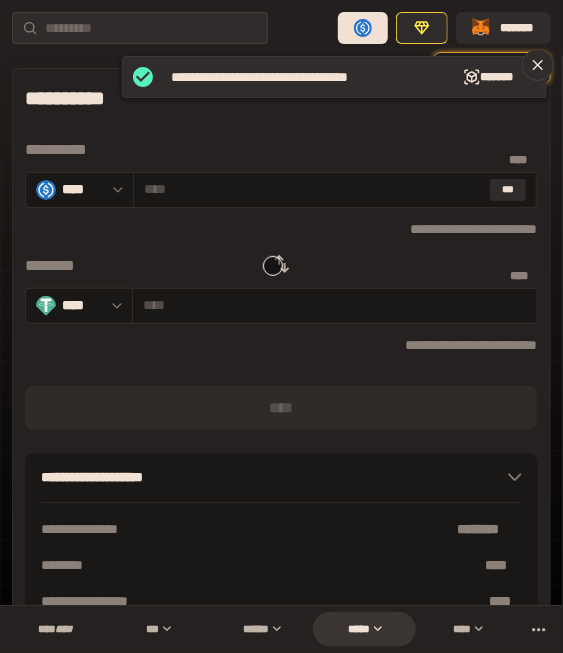 click 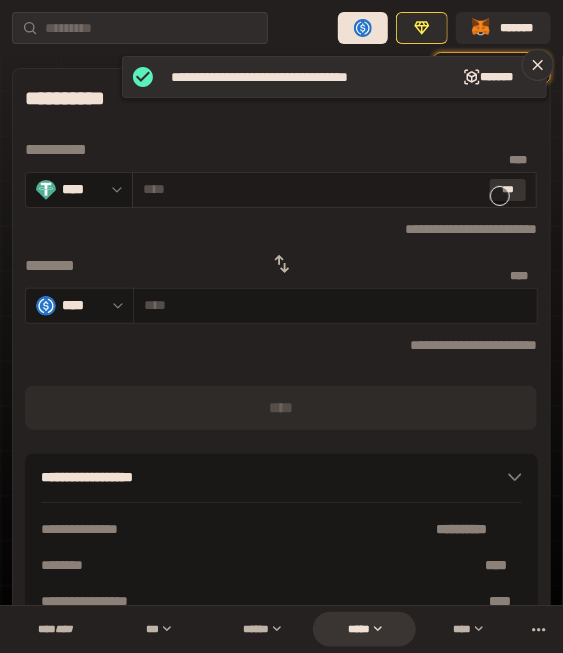 click on "***" at bounding box center [508, 190] 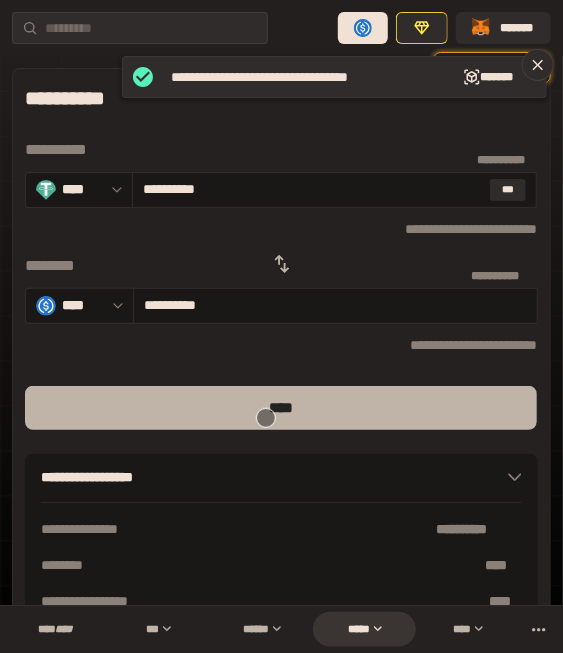 click on "****" at bounding box center (281, 408) 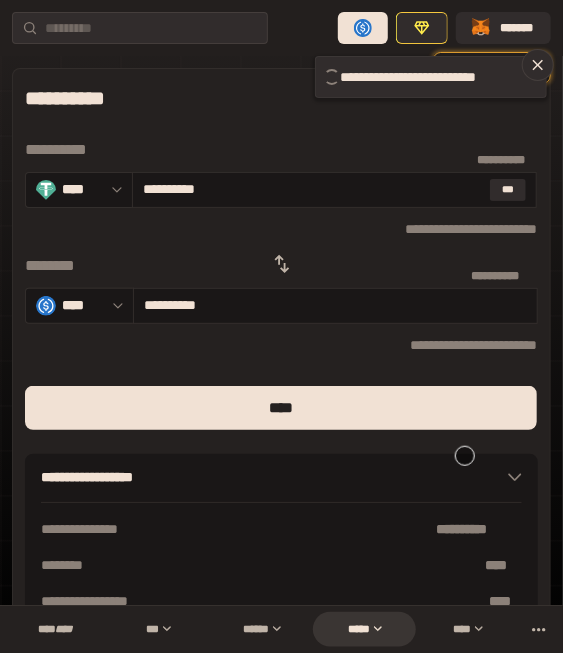 type 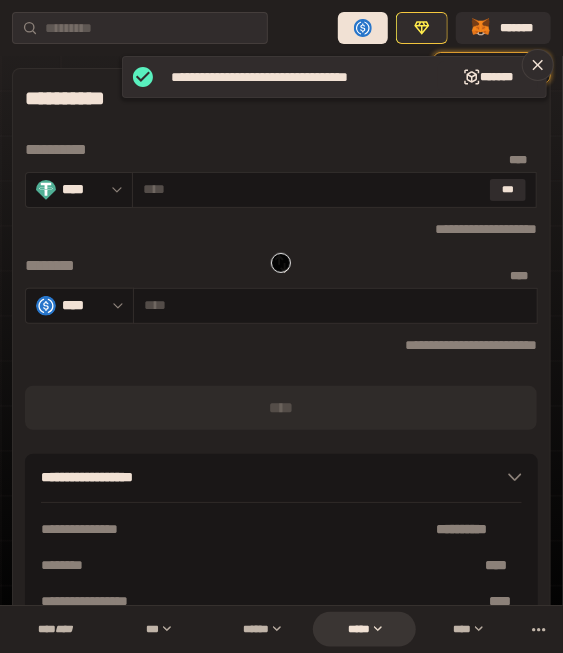 click 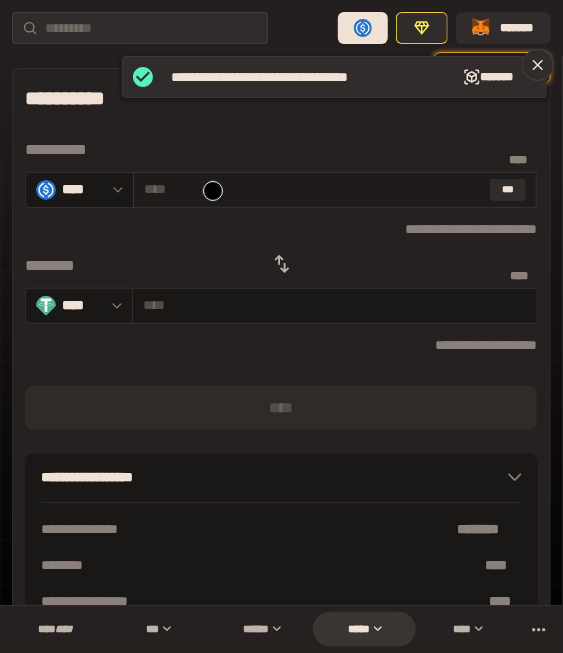 click at bounding box center (313, 189) 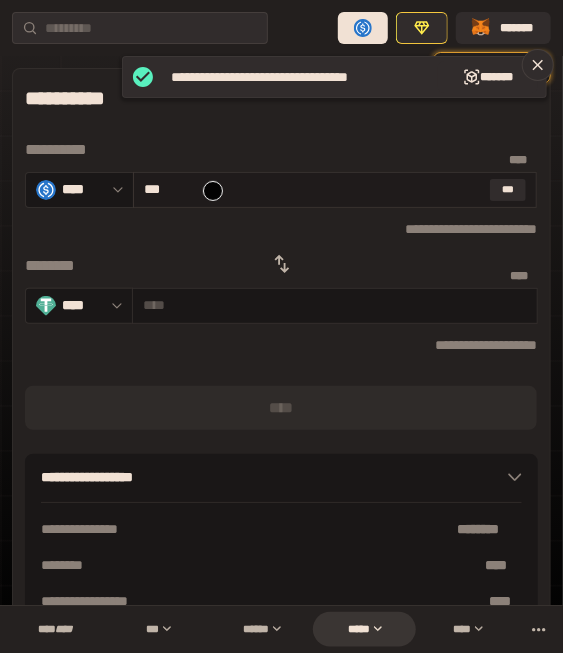 type on "*********" 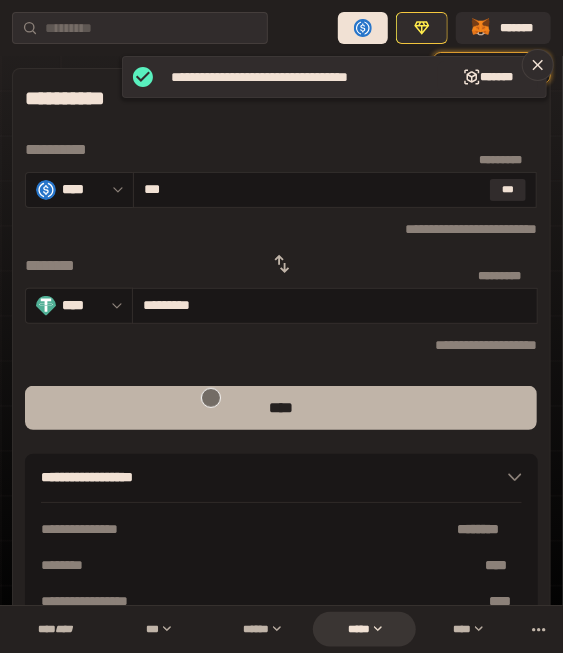 type on "***" 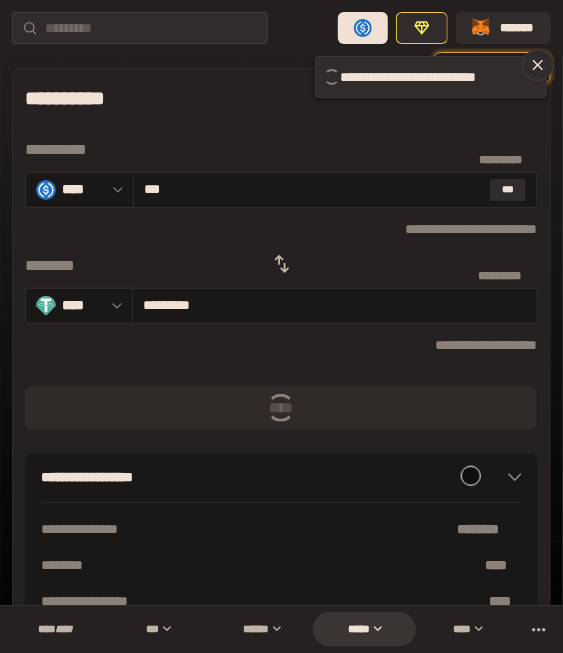 type 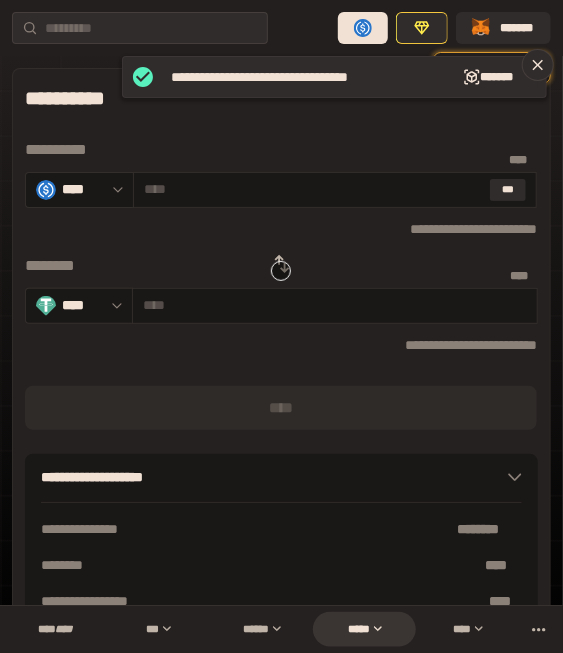 click 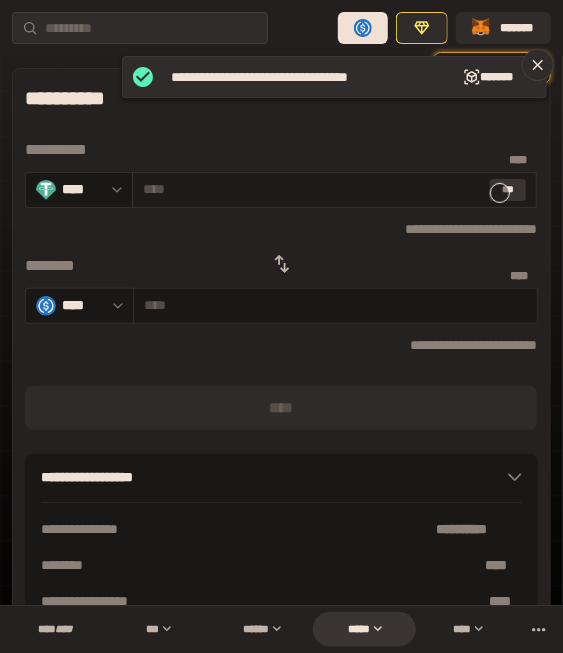 click on "***" at bounding box center [508, 190] 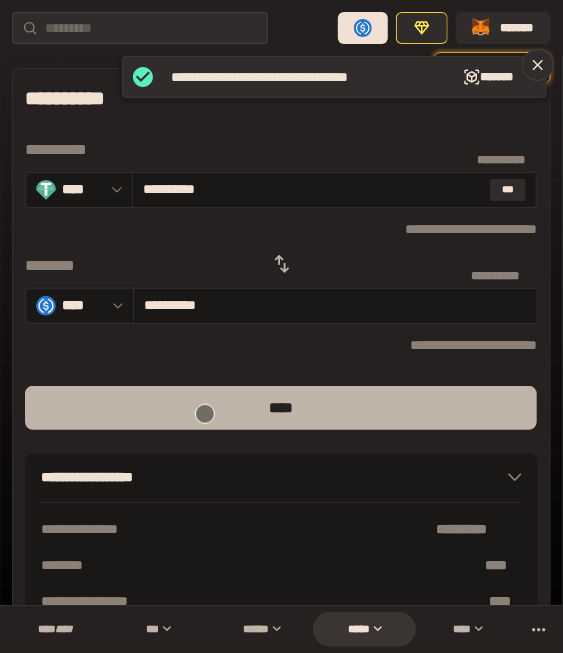 click on "****" at bounding box center [281, 408] 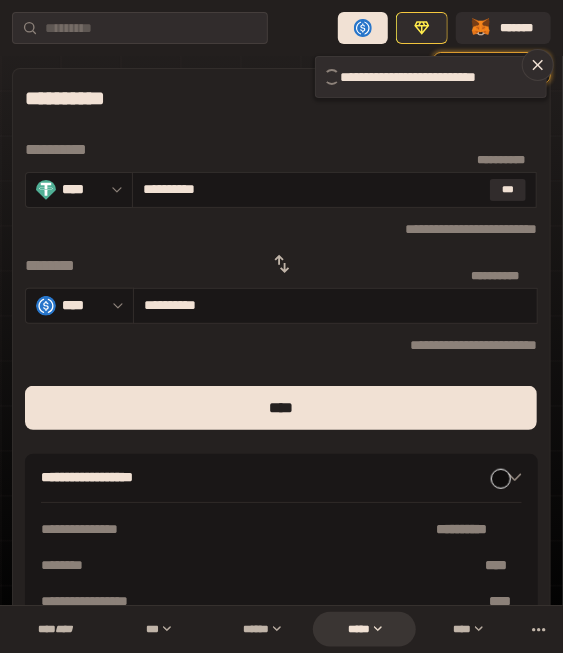 type 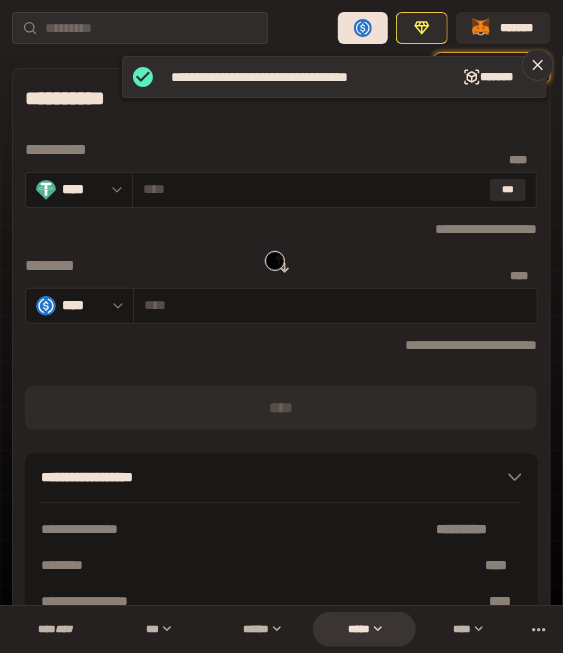 click 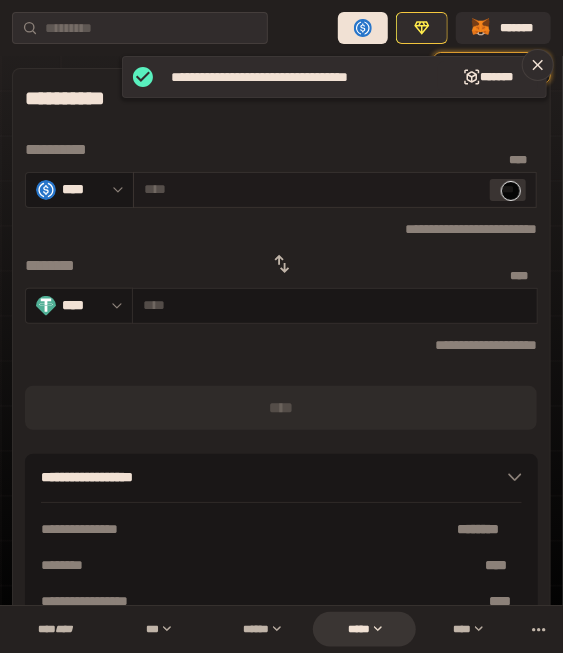 click on "***" at bounding box center (508, 190) 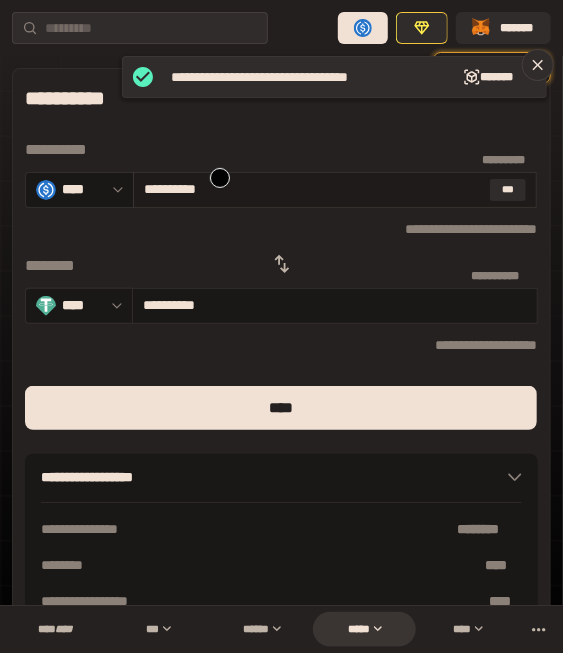 click on "[FIRST] [LAST] [STREET]" at bounding box center [335, 190] 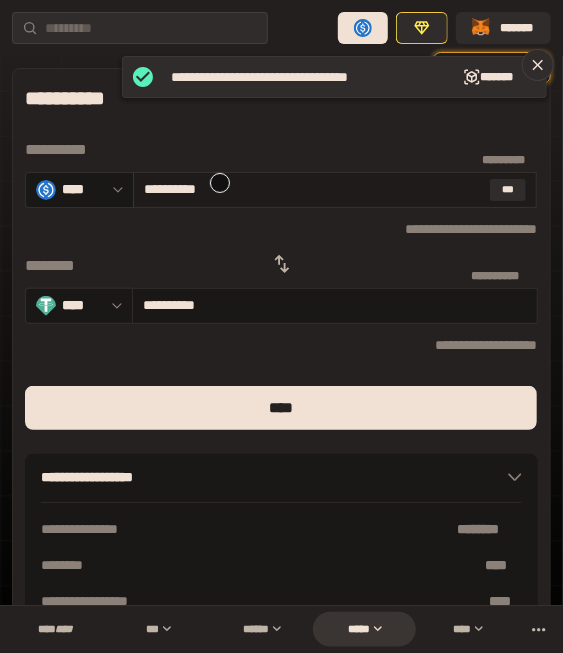click on "**********" at bounding box center (313, 189) 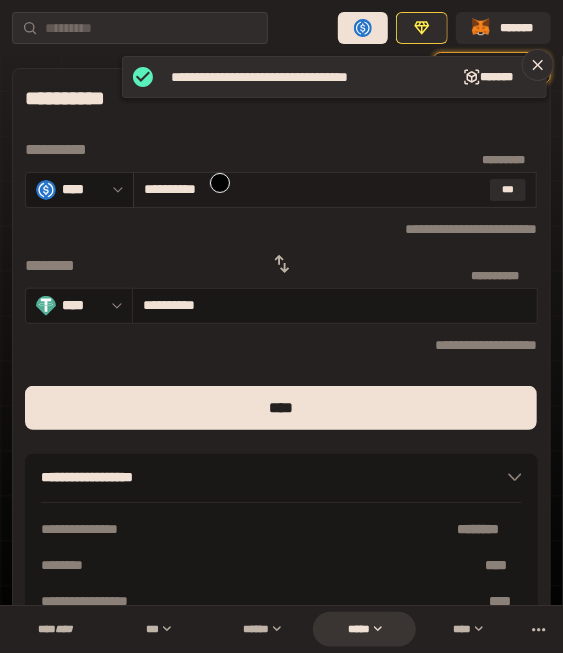 click on "**********" at bounding box center (313, 189) 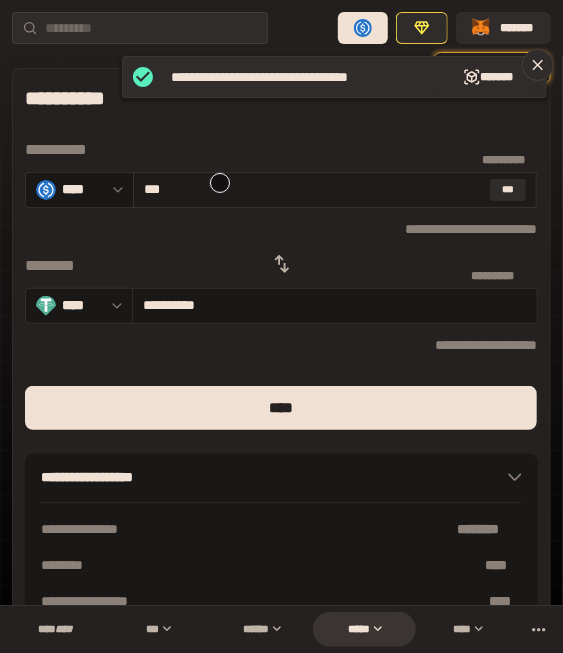 type on "**********" 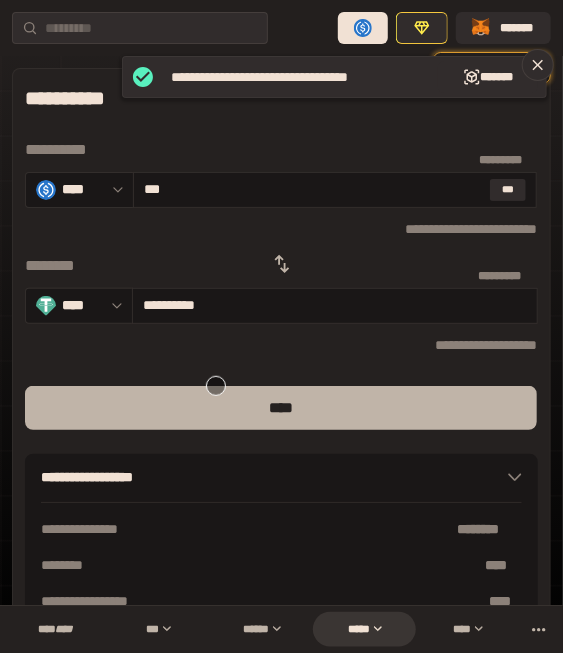 type on "***" 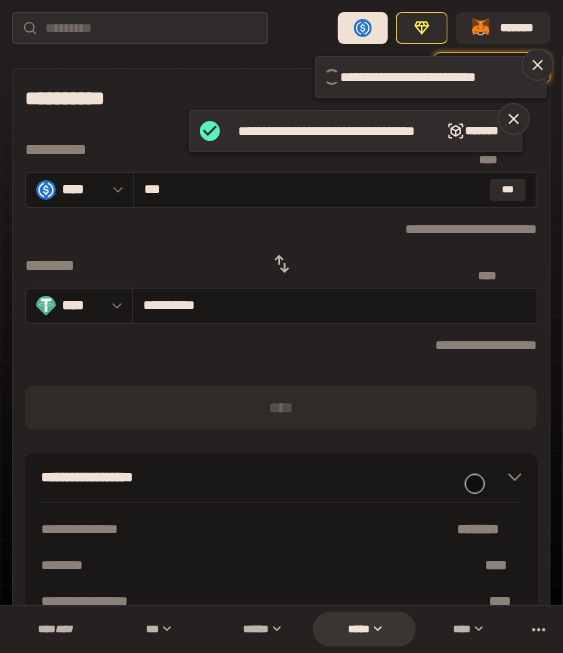 type 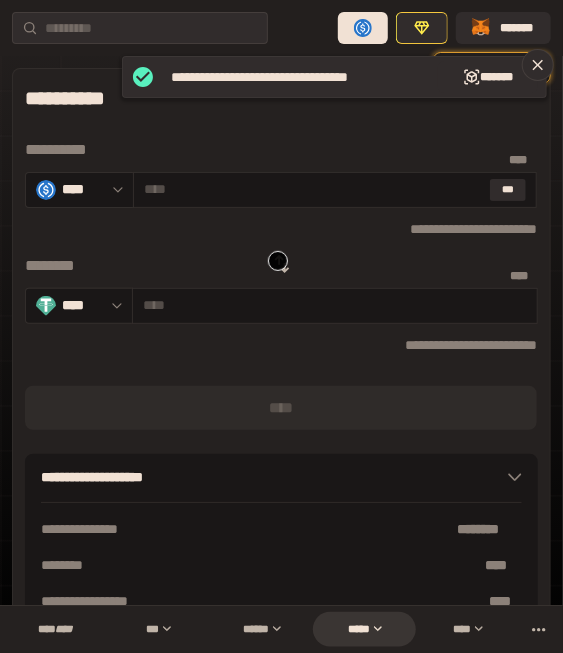 click 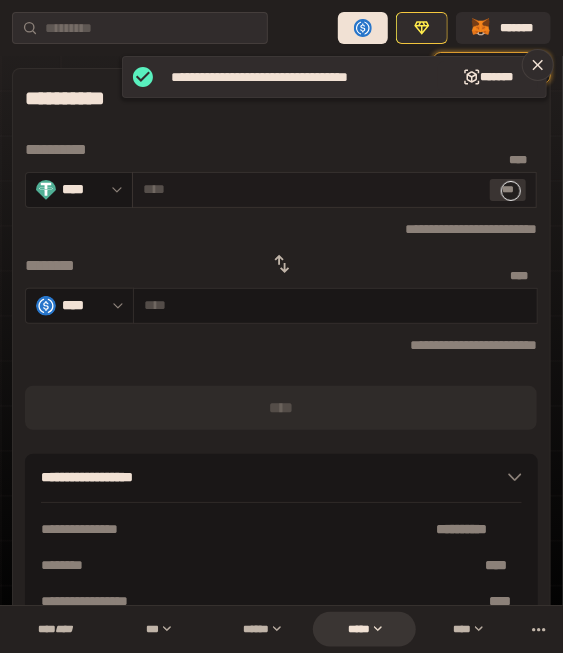 click on "***" at bounding box center [508, 190] 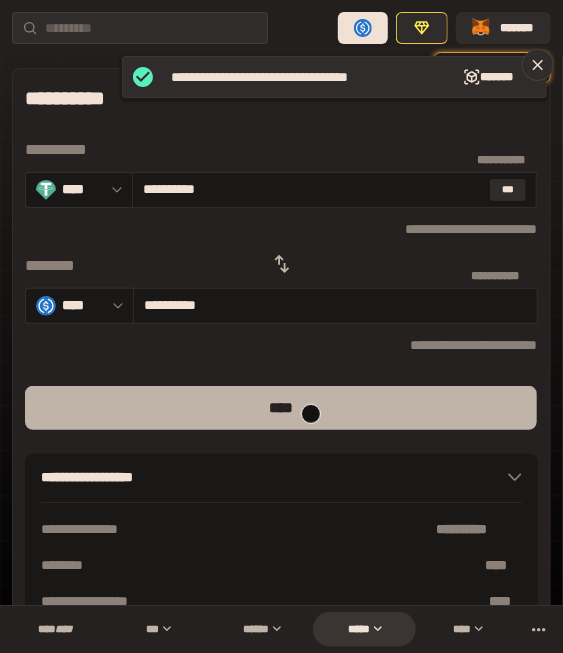 drag, startPoint x: 311, startPoint y: 414, endPoint x: 311, endPoint y: 394, distance: 20 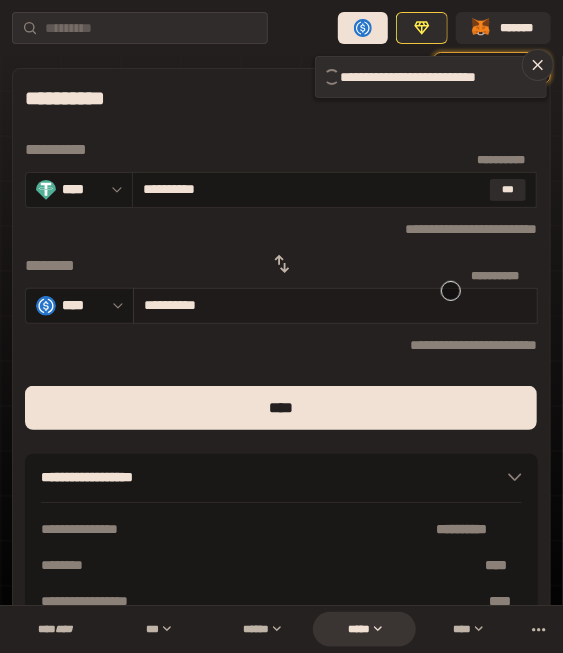 type 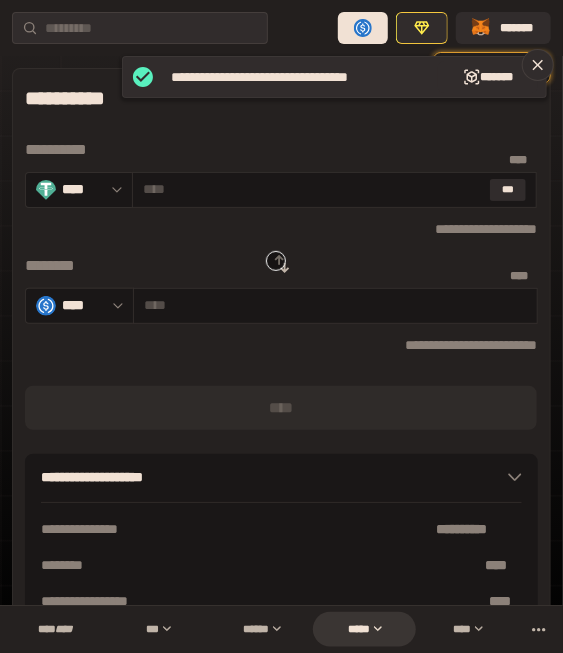 click 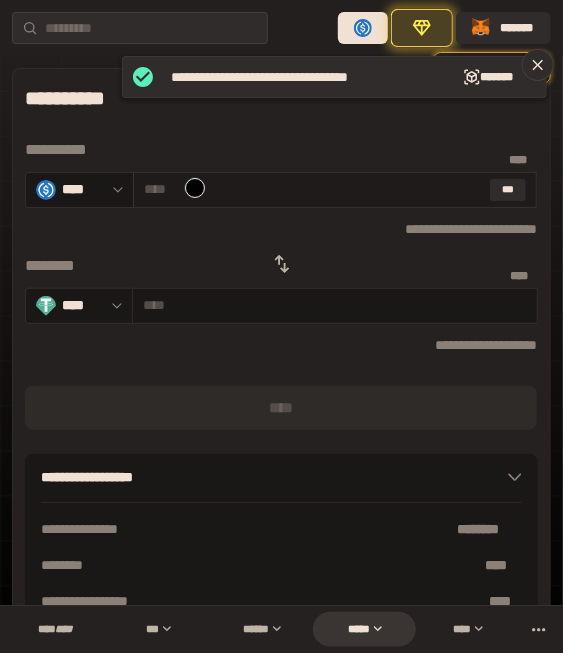 click at bounding box center (313, 189) 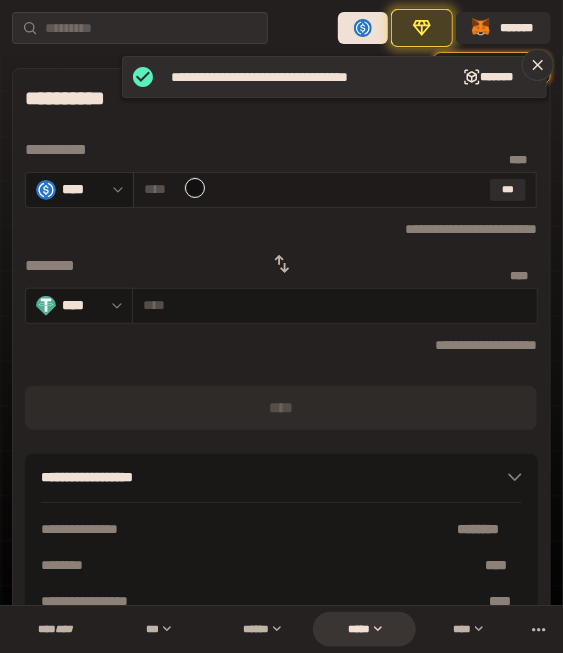 paste on "***" 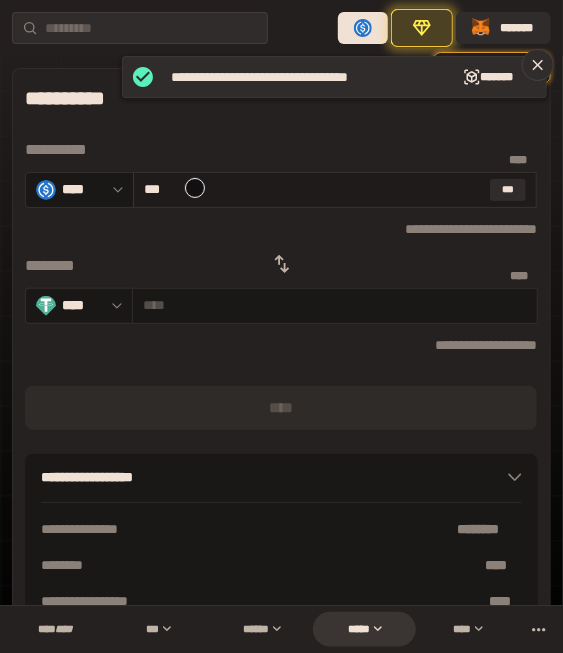 type on "**********" 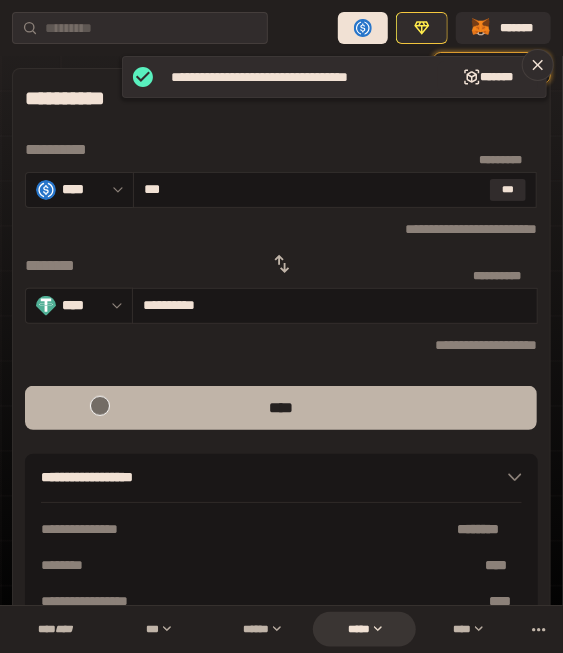 type on "***" 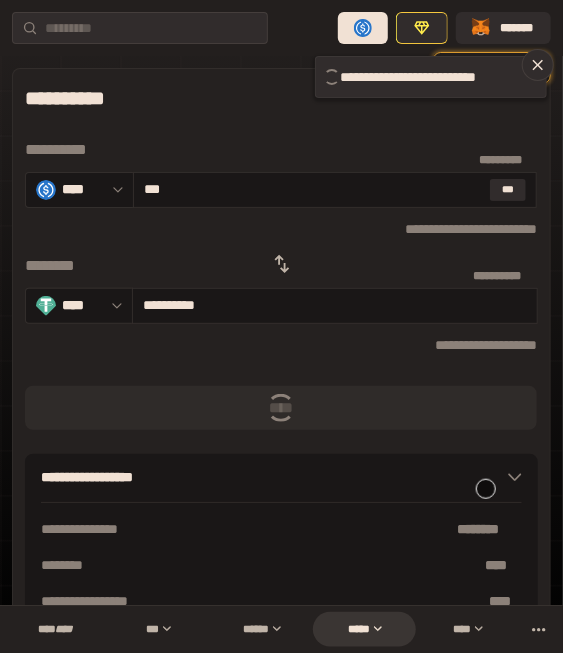 type 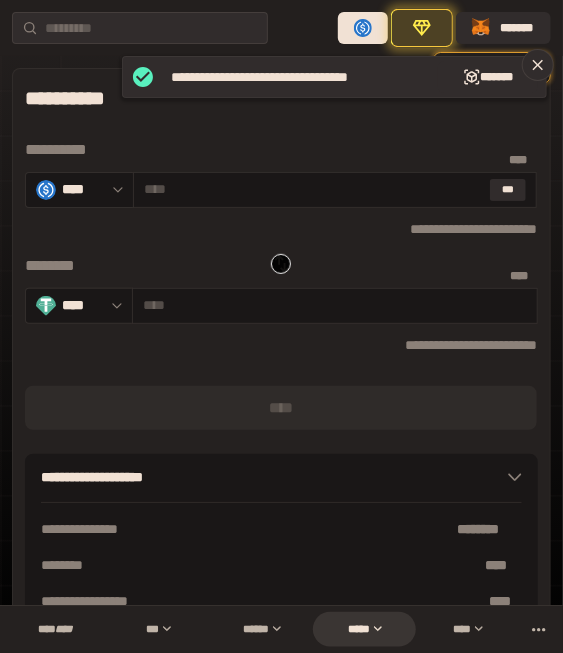 click 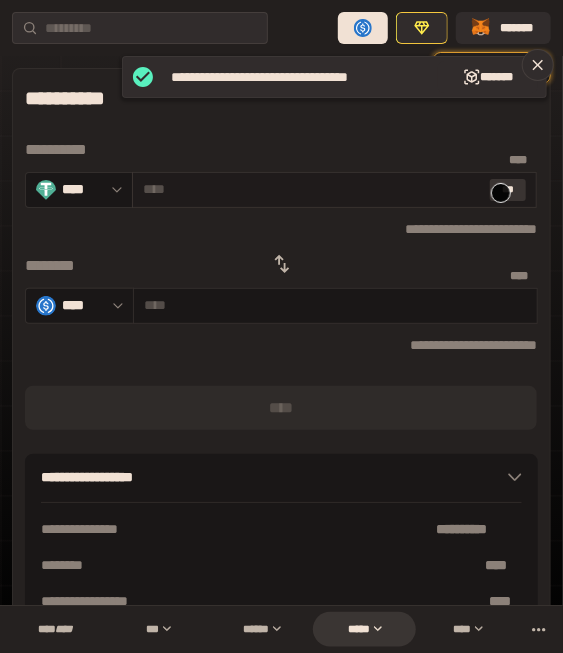 click on "***" at bounding box center (508, 190) 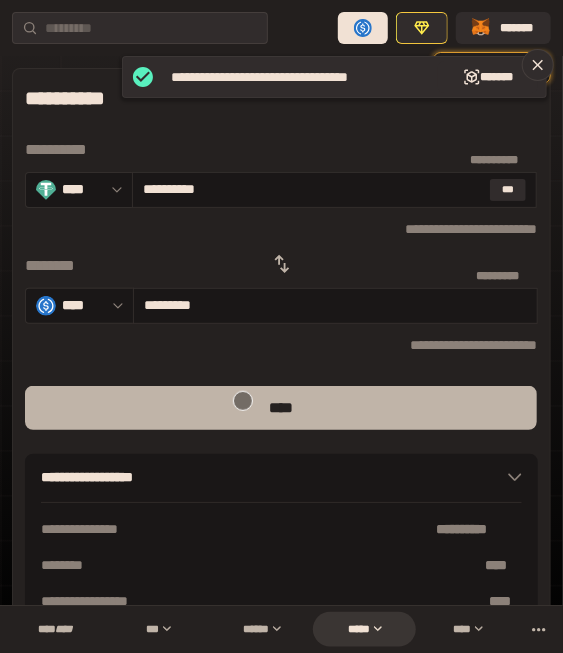 click on "****" at bounding box center [281, 408] 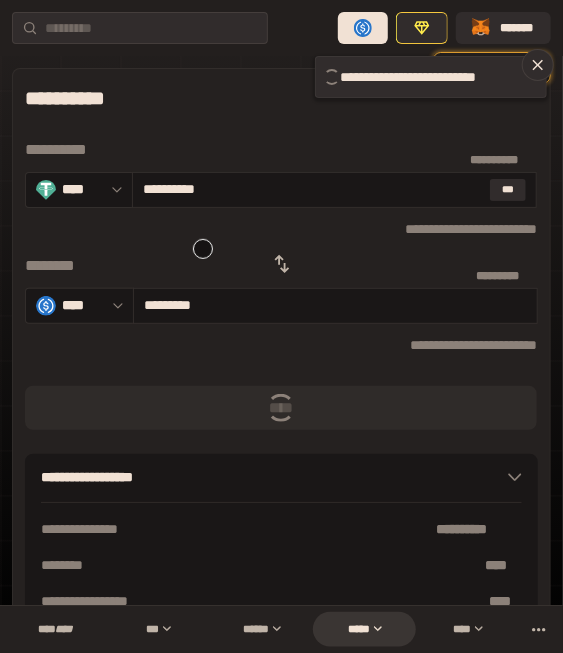 type 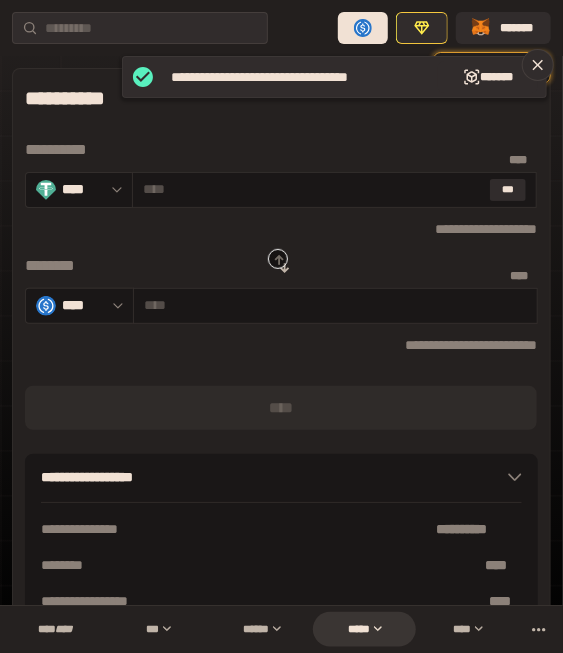 click 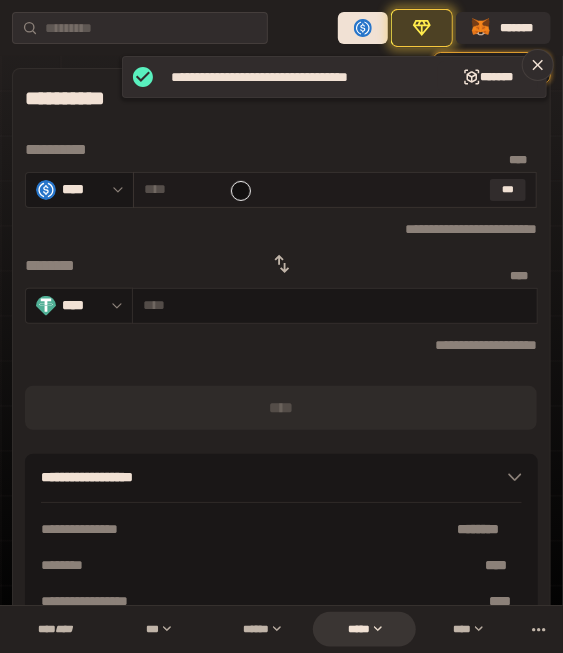 click at bounding box center [313, 189] 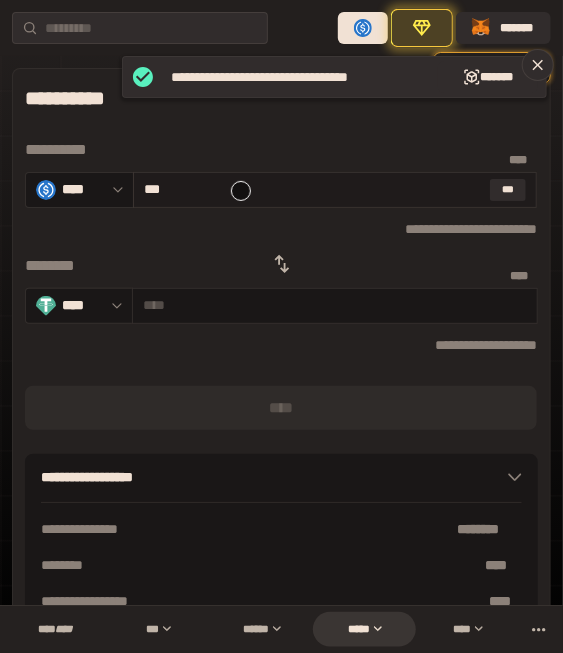 type on "**********" 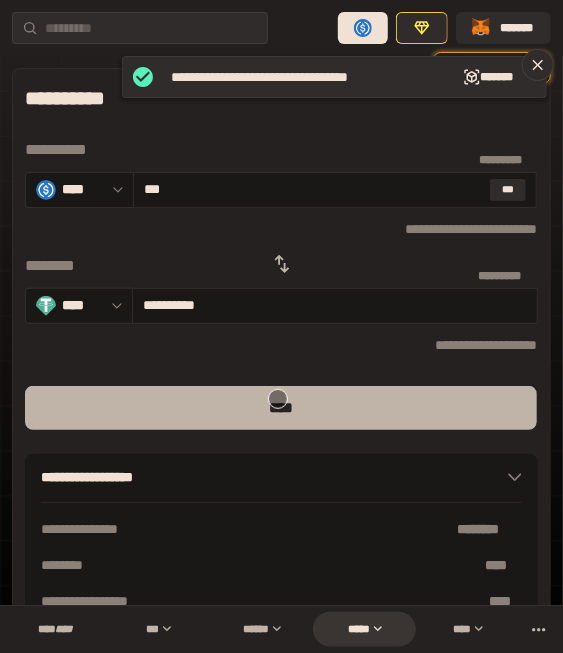 type on "***" 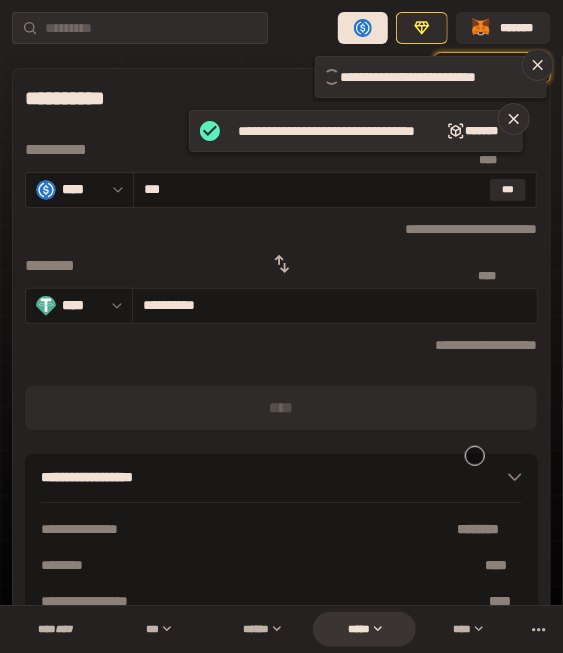 type 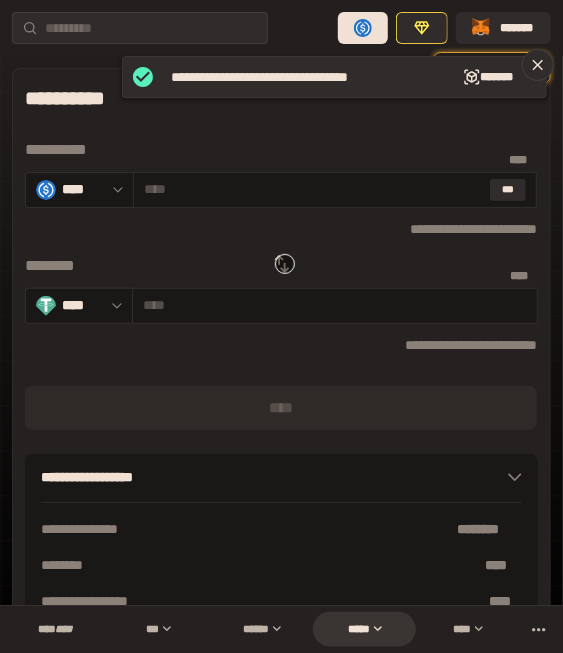 click 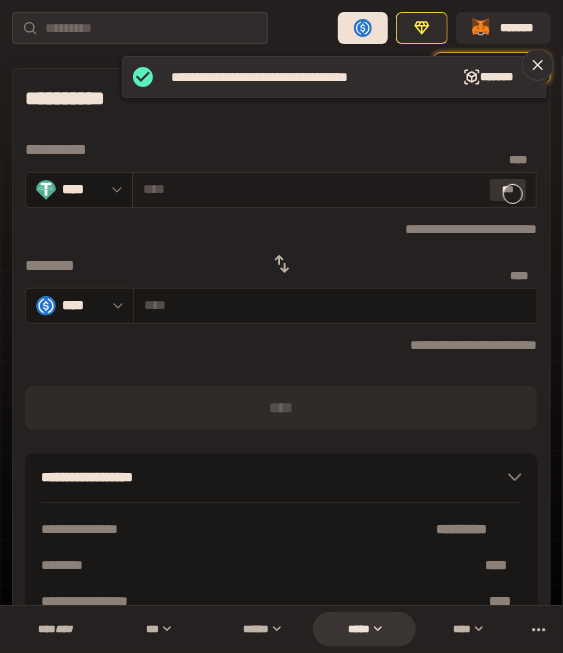 click on "***" at bounding box center (508, 190) 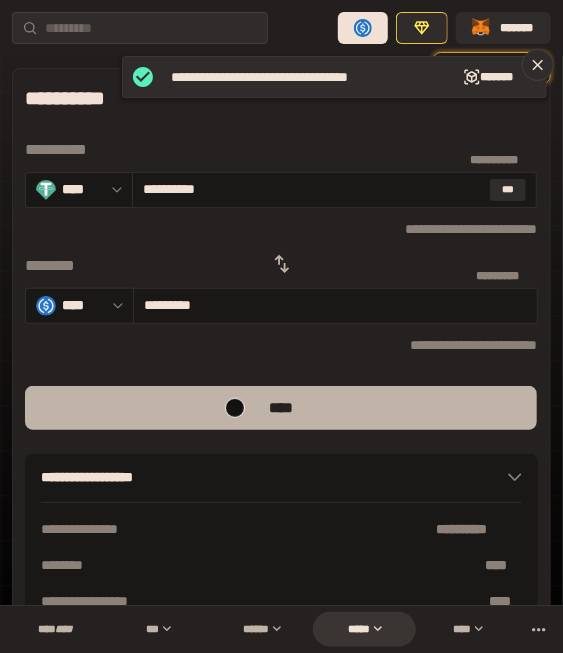 click on "****" at bounding box center (281, 408) 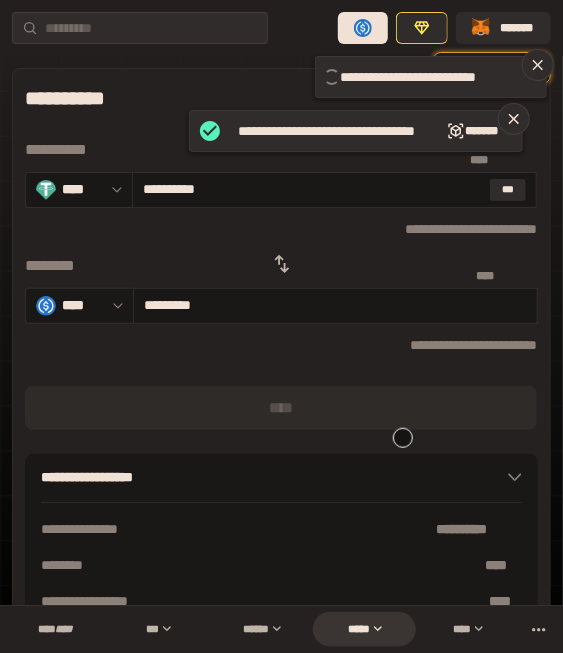 type 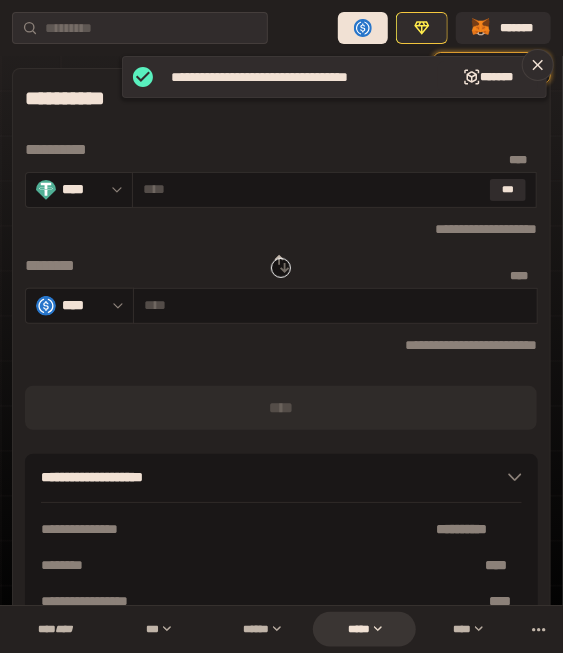 click 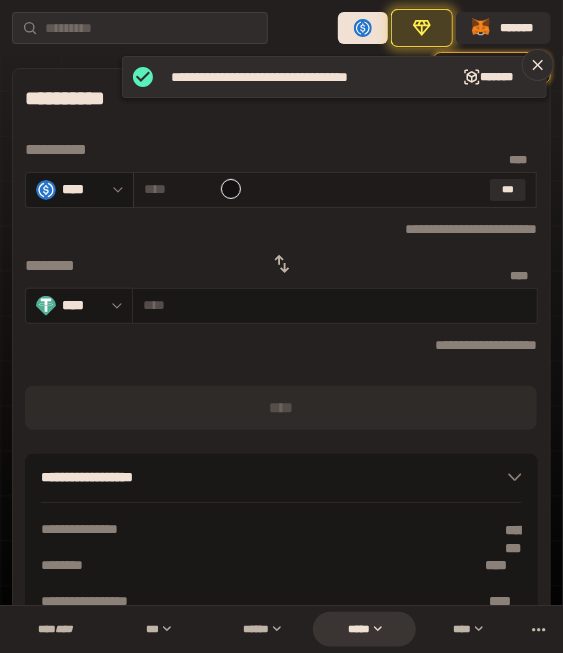 click at bounding box center (313, 189) 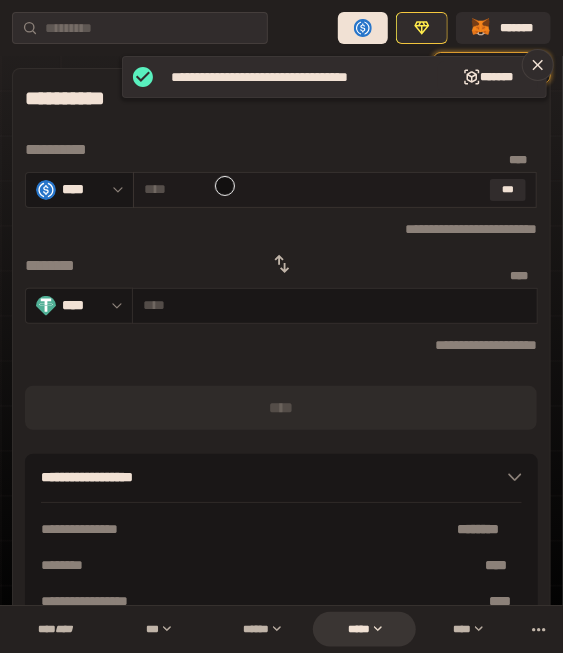 paste on "***" 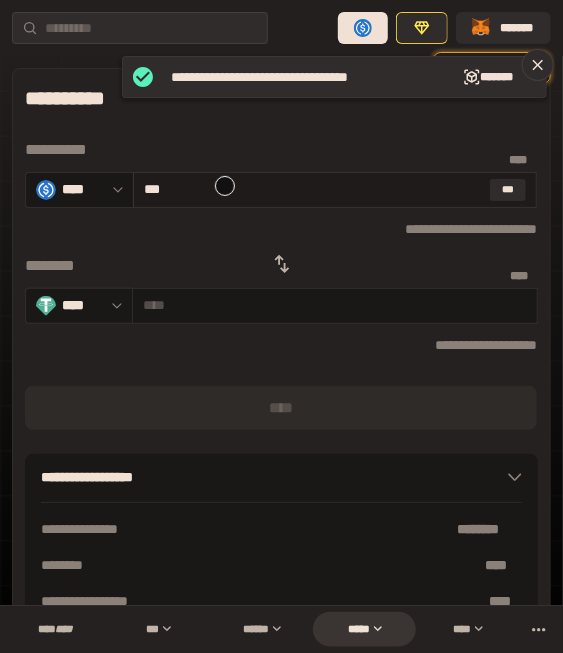 type on "**********" 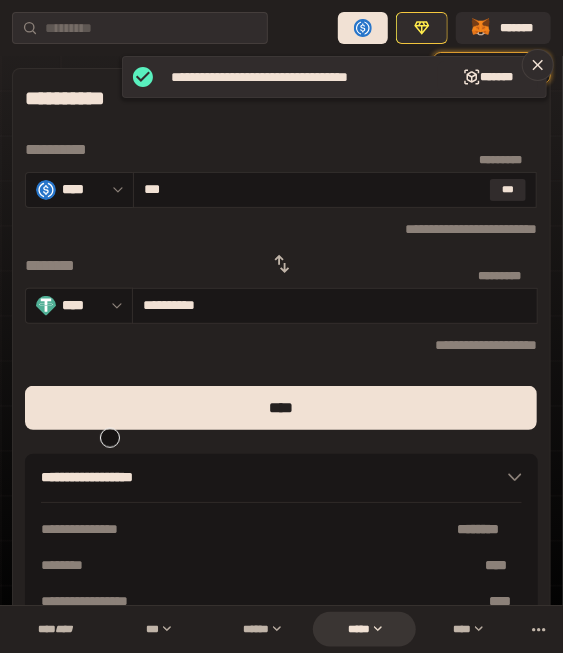 type on "***" 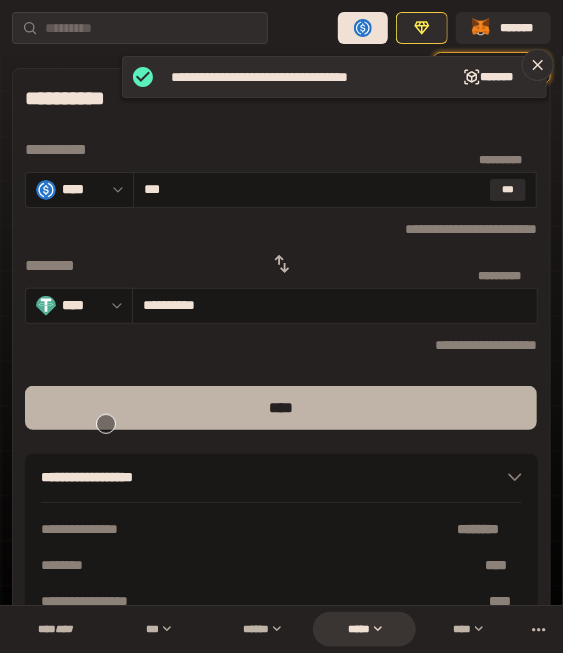 click on "****" at bounding box center [281, 408] 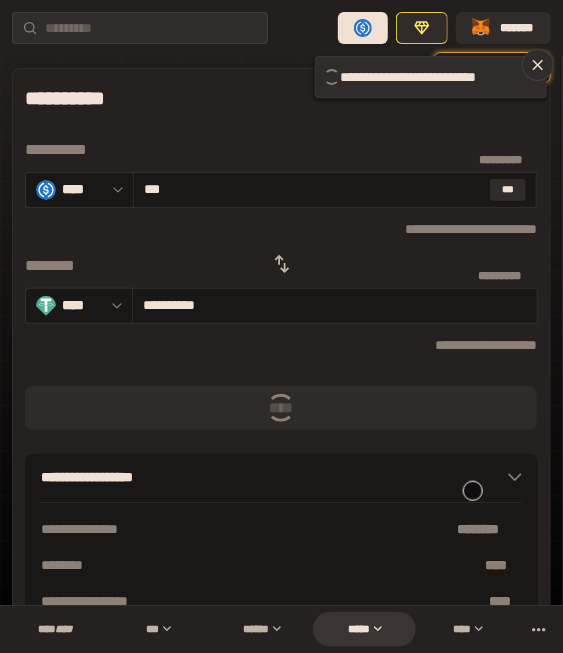type 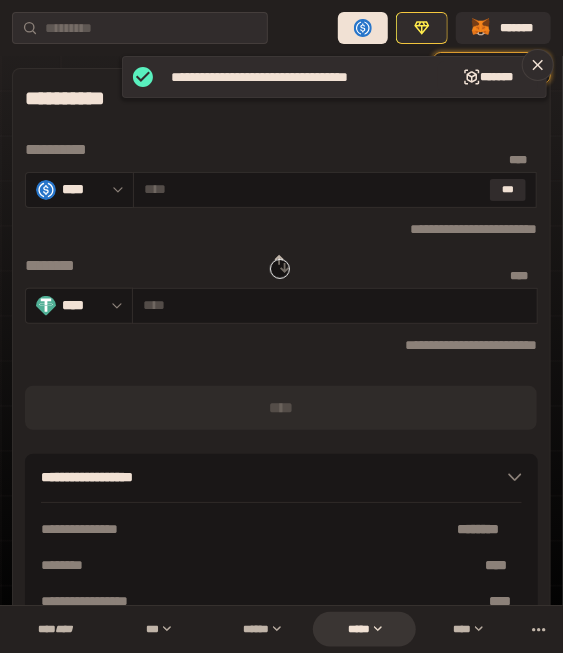 click 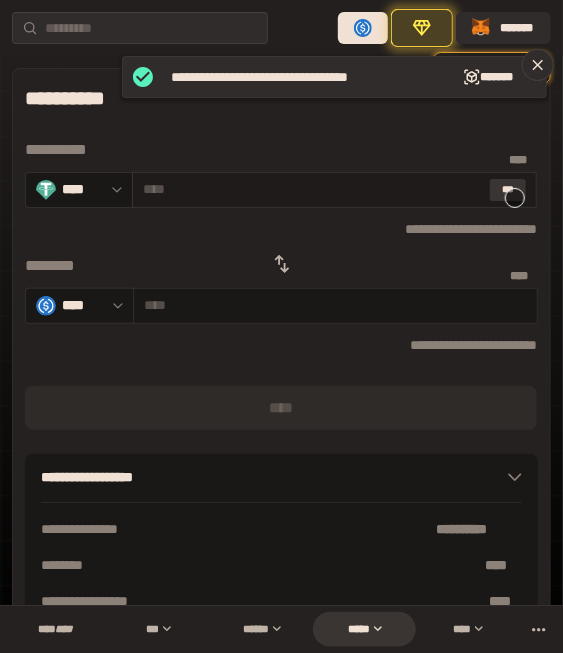 click on "***" at bounding box center [508, 190] 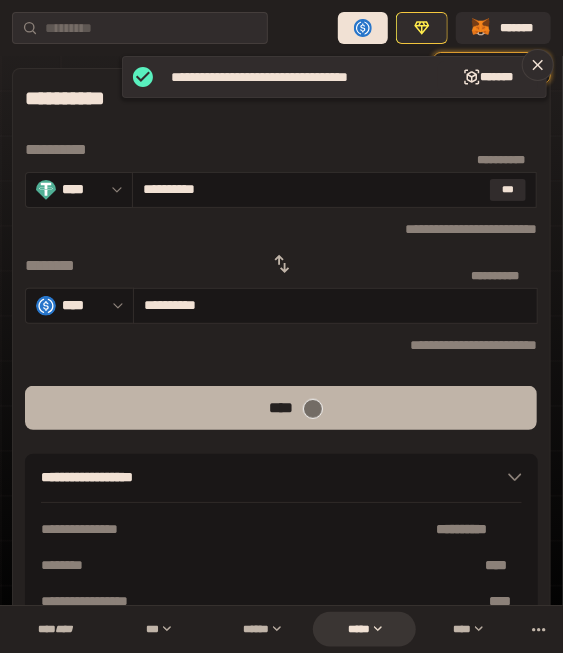 drag, startPoint x: 313, startPoint y: 411, endPoint x: 321, endPoint y: 393, distance: 19.697716 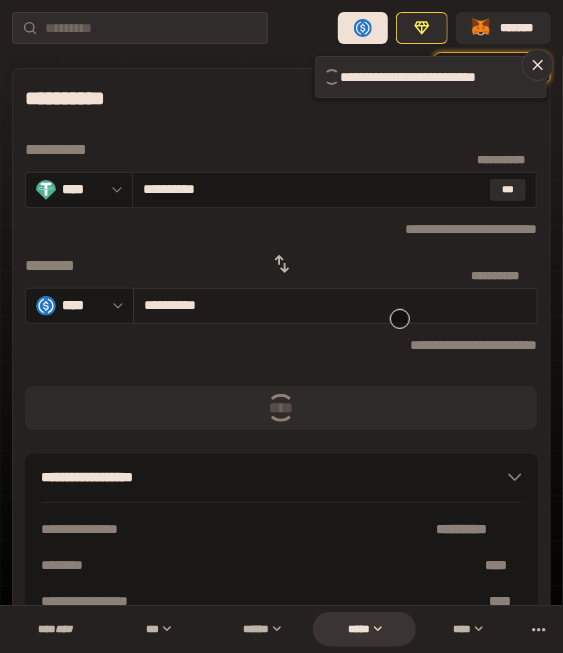 type 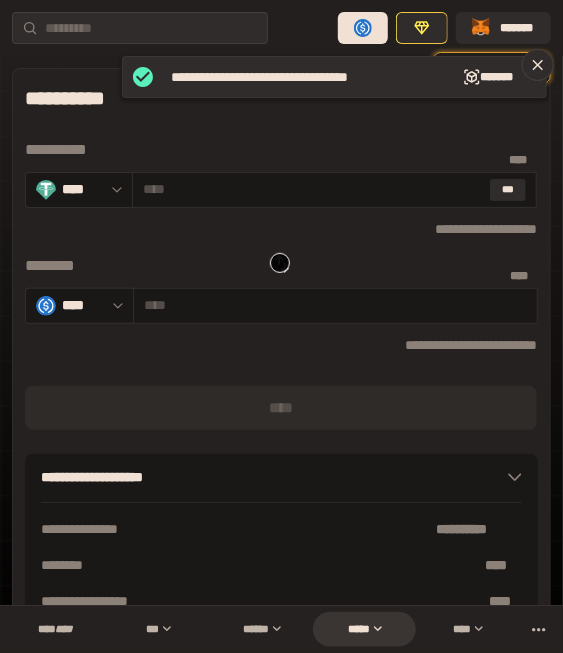 click 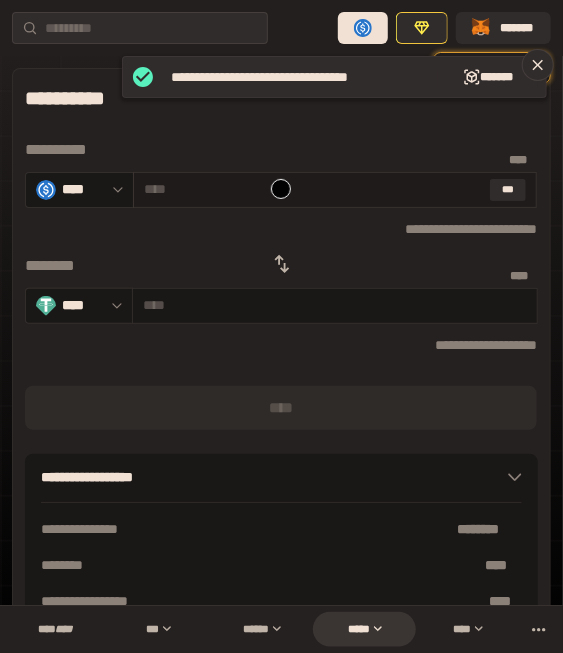 click at bounding box center [313, 189] 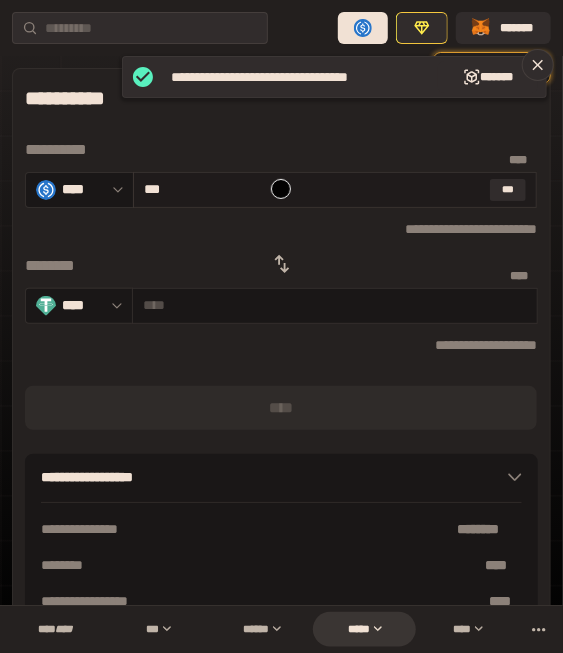 type on "**********" 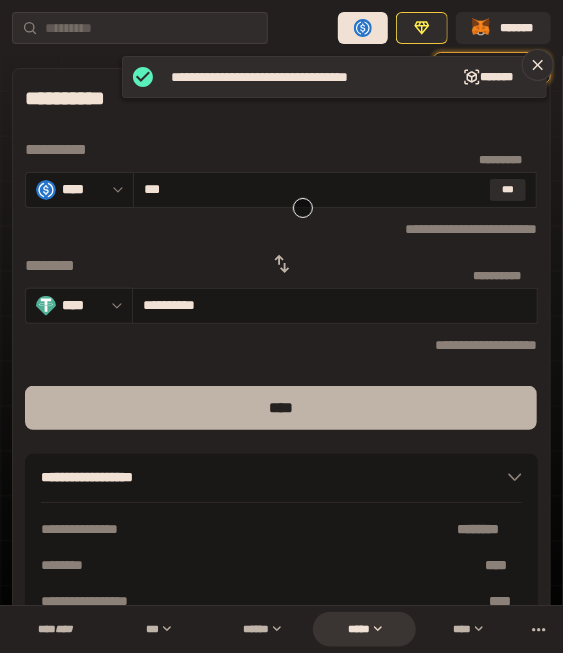 type on "***" 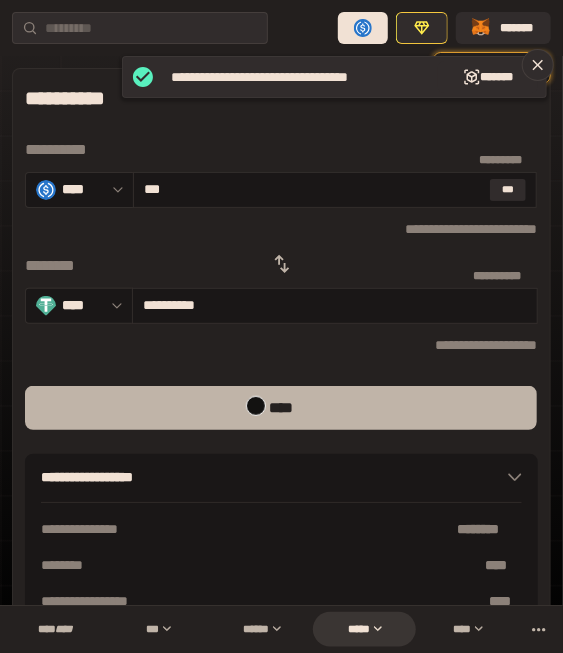 click on "****" at bounding box center [281, 408] 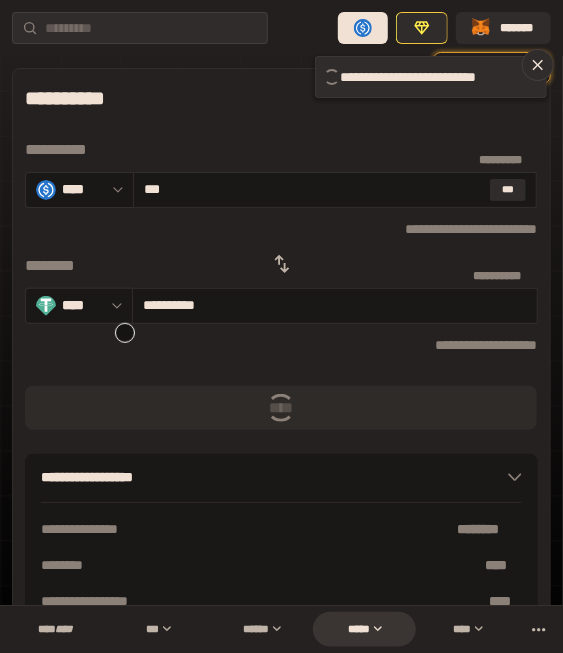 type 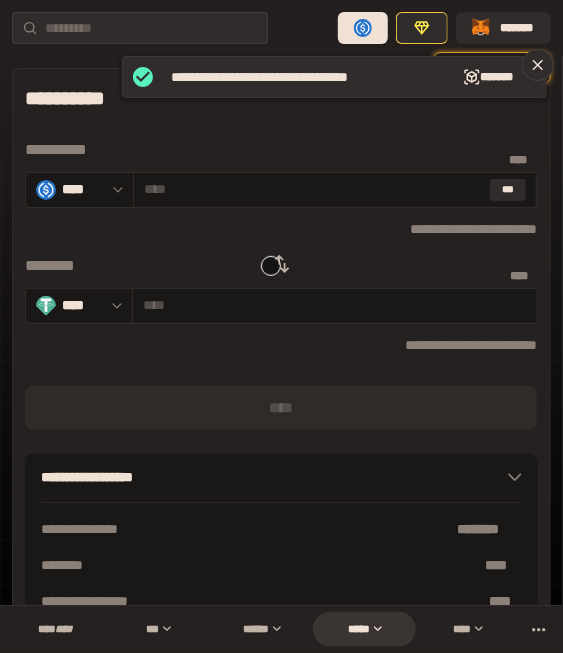 click 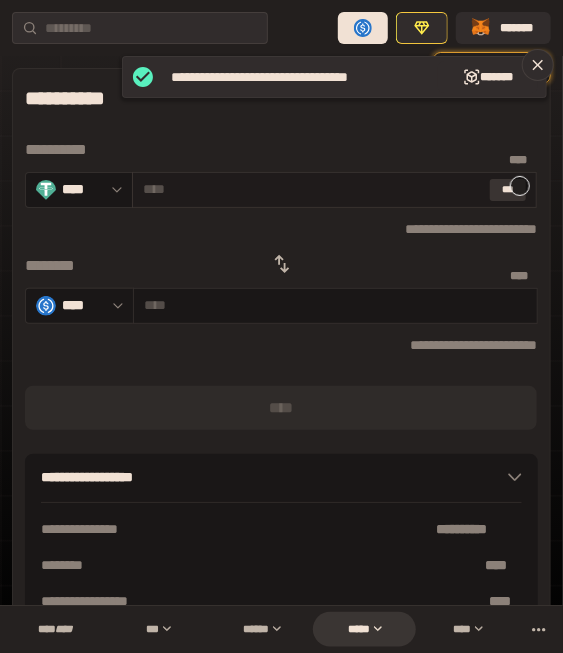 click on "***" at bounding box center (508, 190) 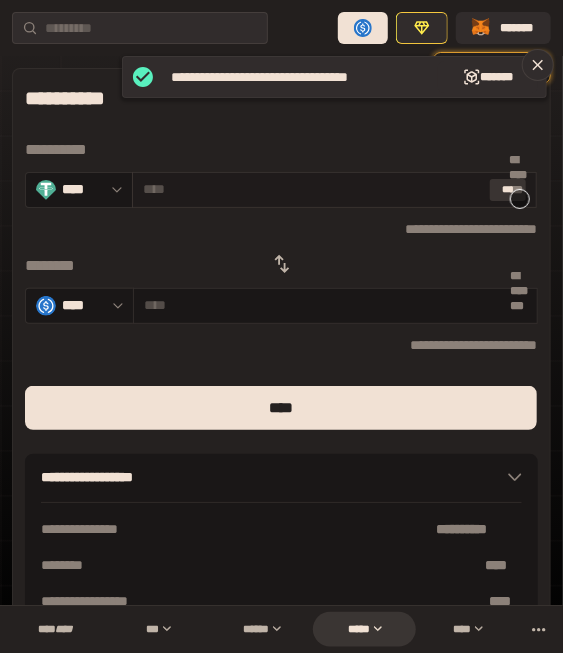 type on "**********" 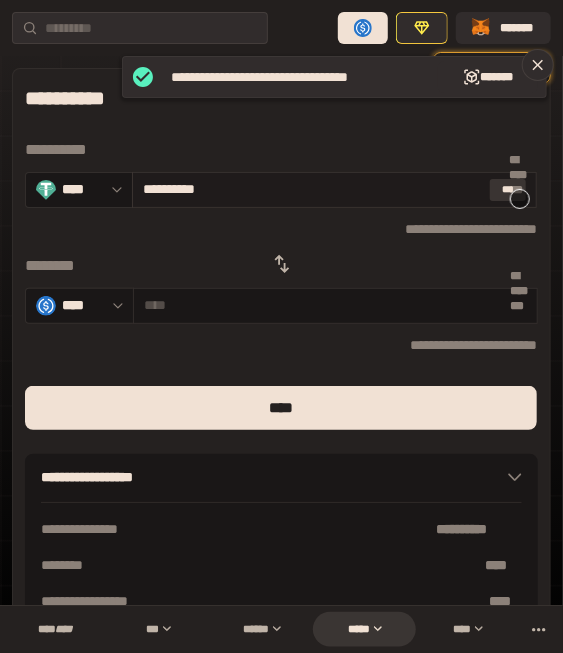 type on "**********" 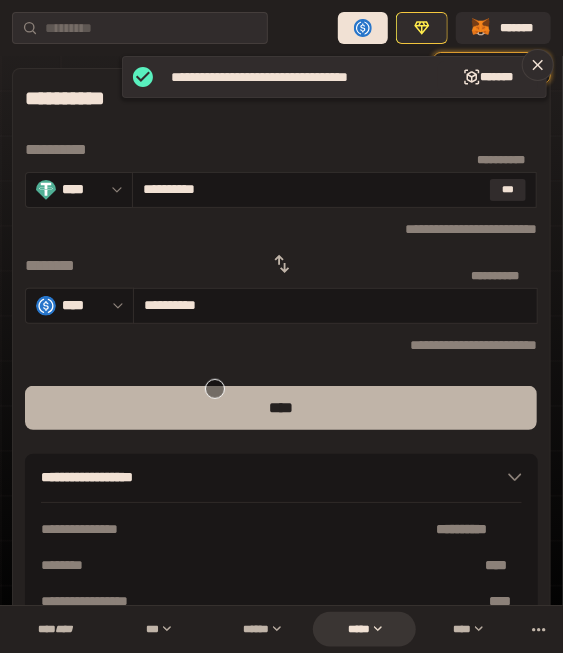 click on "****" at bounding box center [281, 408] 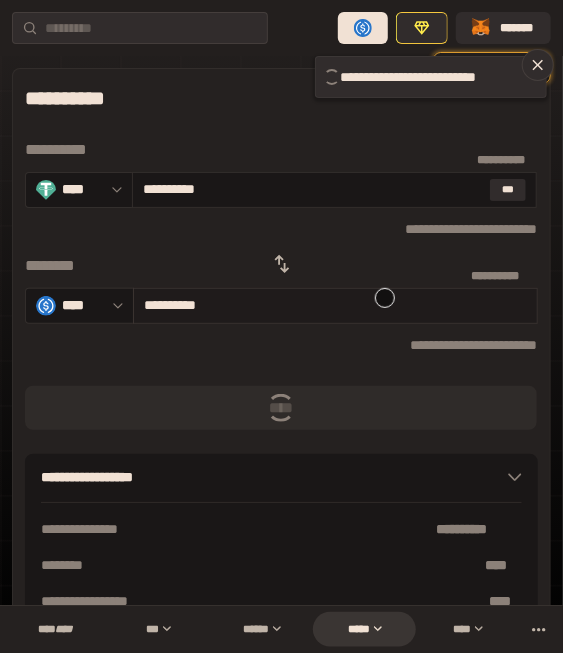 type 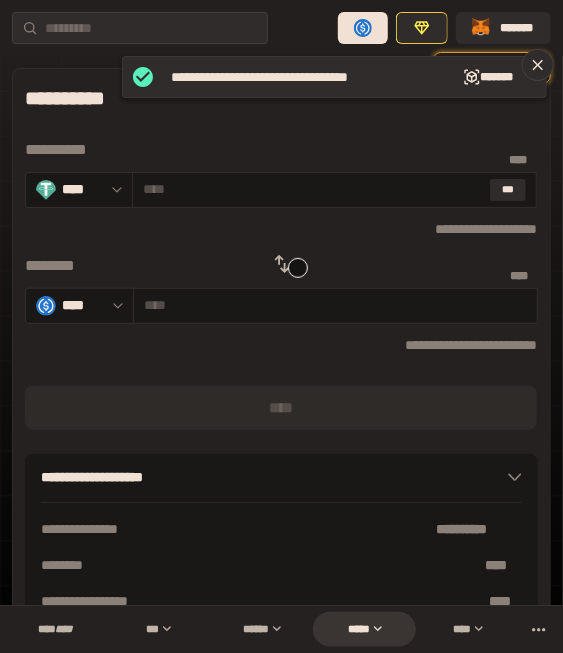 click 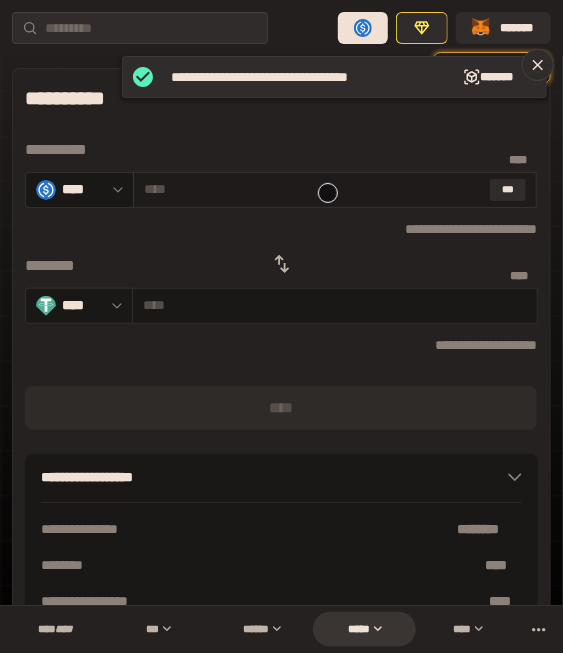 click at bounding box center [313, 189] 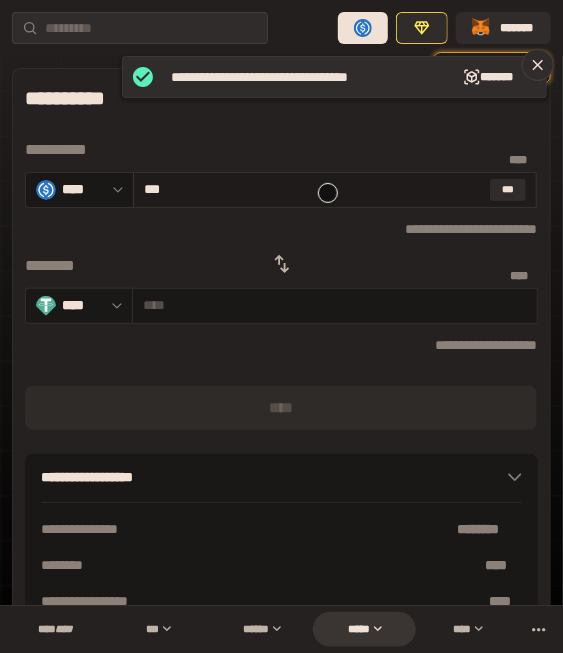 type on "**********" 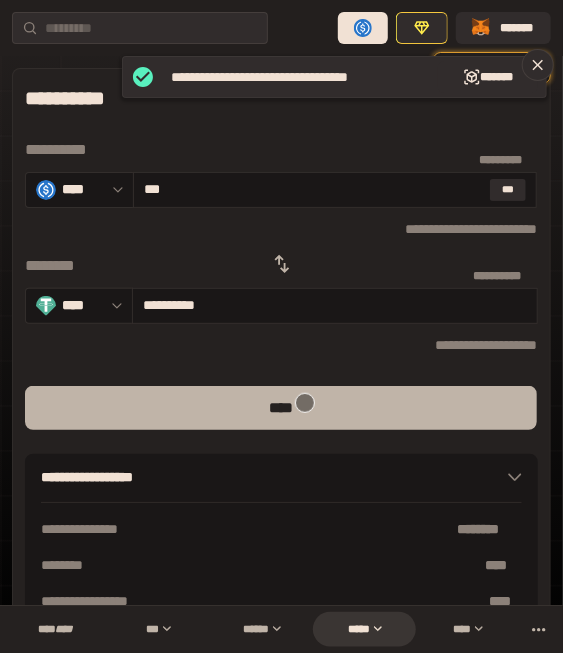 type on "***" 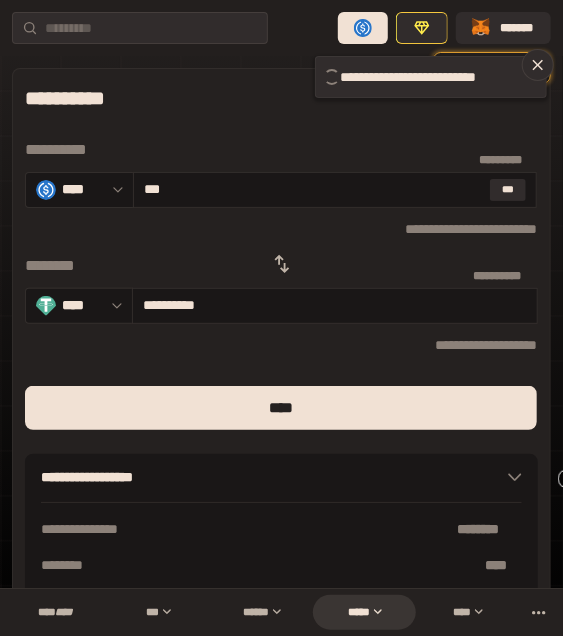 type 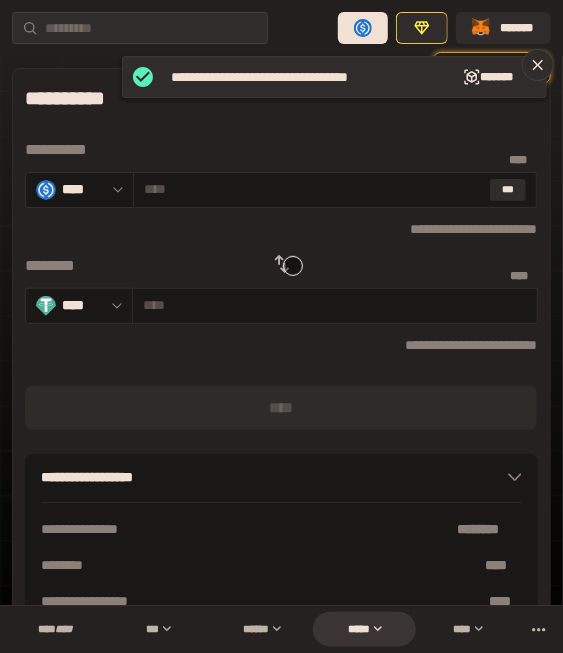 click 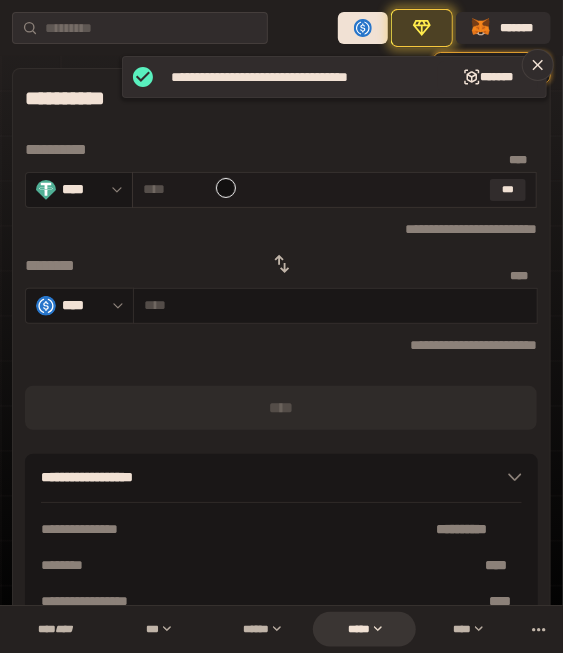 click at bounding box center [313, 189] 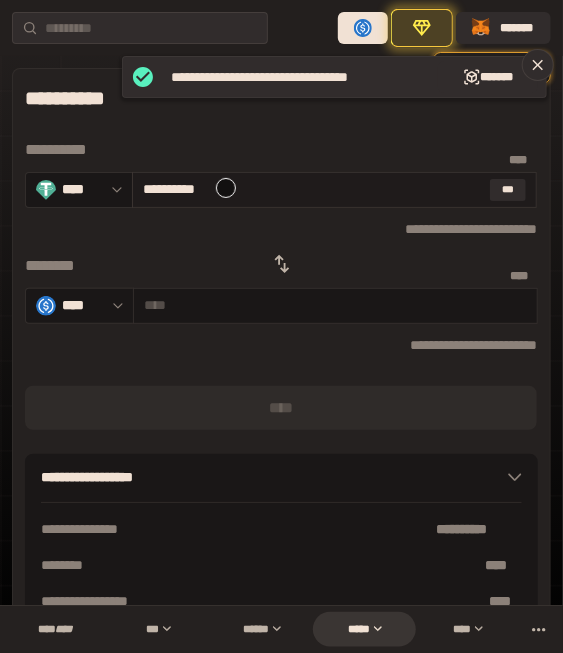 type on "**********" 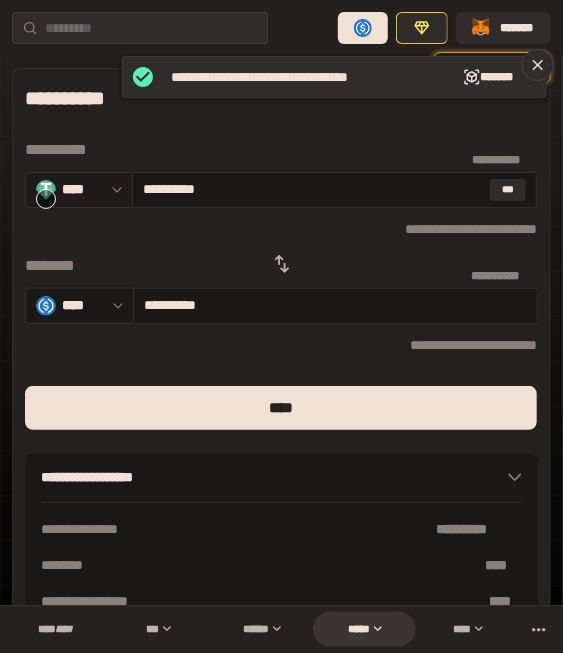 type on "**********" 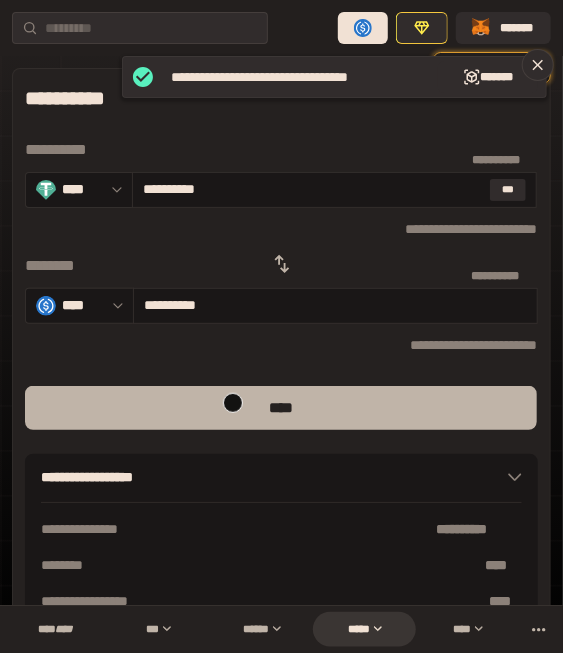 click on "****" at bounding box center [281, 408] 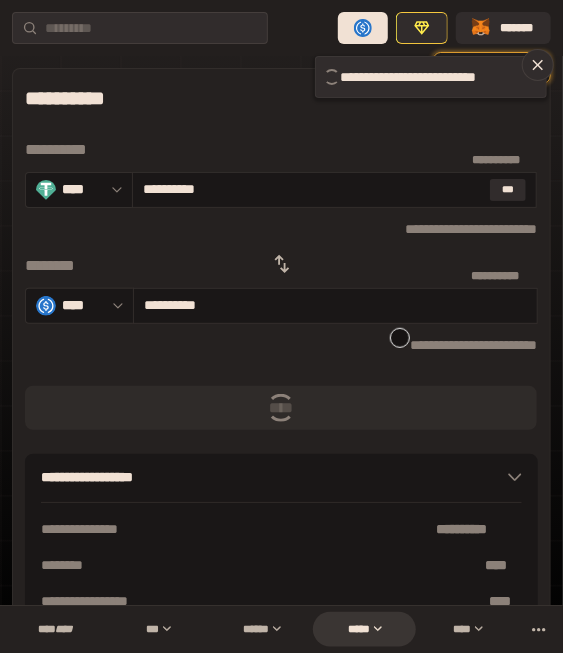 type 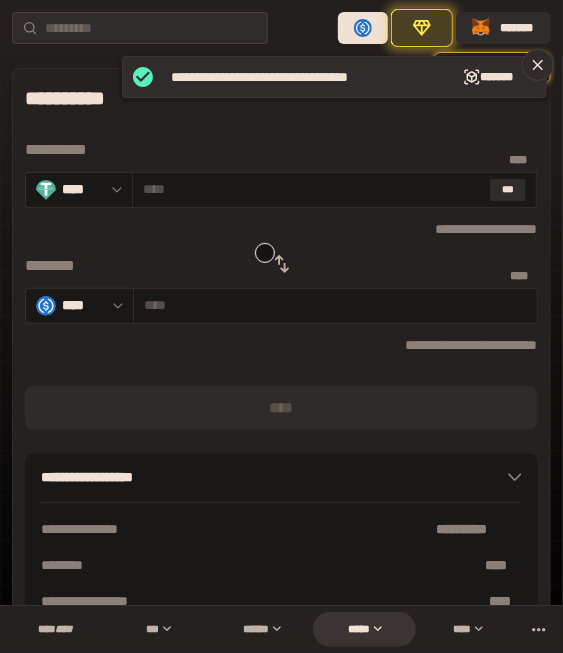 drag, startPoint x: 265, startPoint y: 259, endPoint x: 283, endPoint y: 263, distance: 18.439089 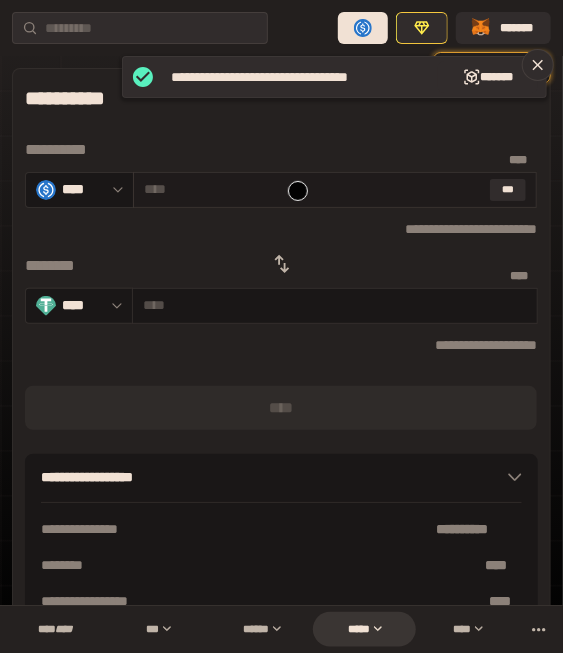 click at bounding box center (313, 189) 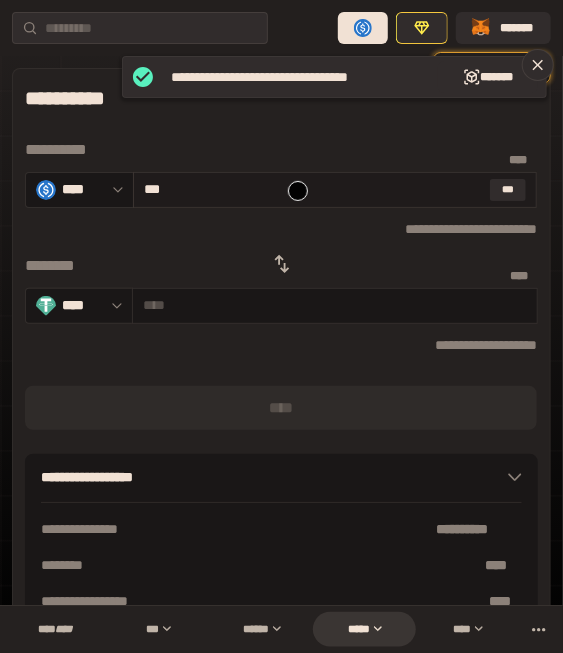type on "**********" 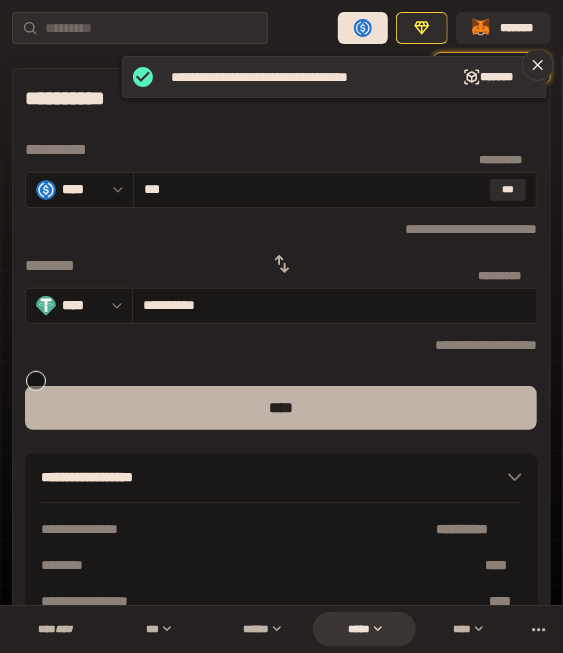 type on "***" 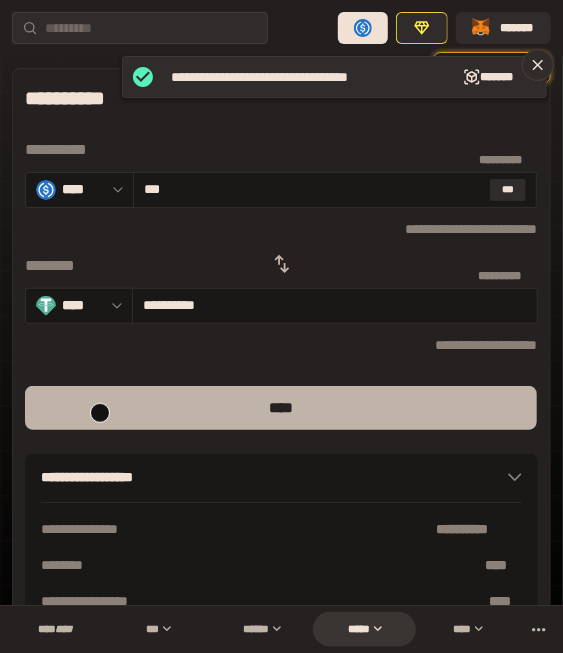 click on "****" at bounding box center [281, 408] 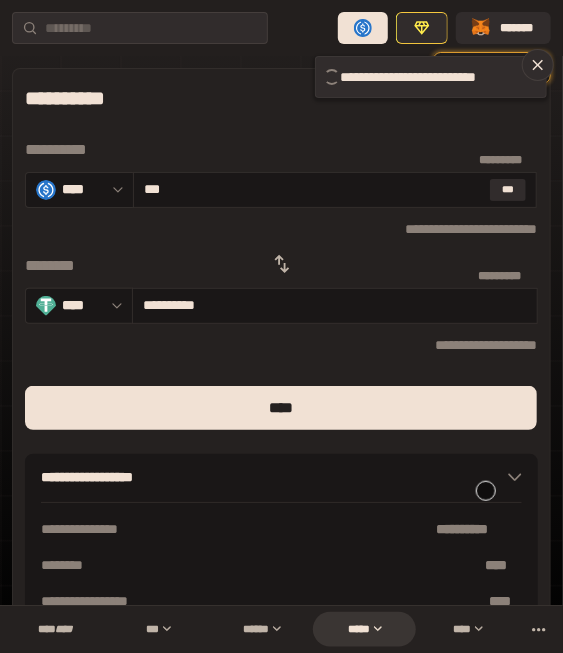 type 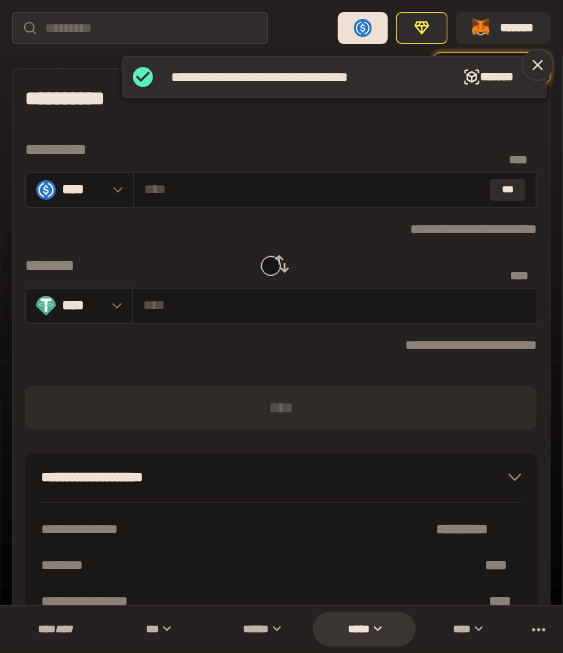 click 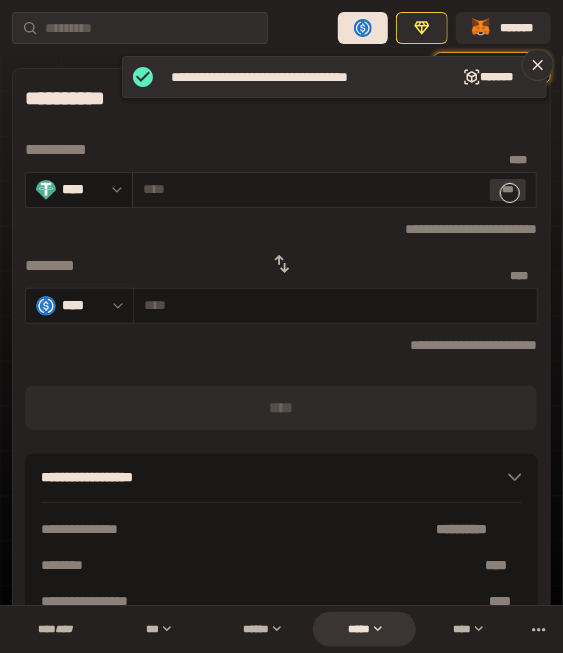 click on "***" at bounding box center [508, 190] 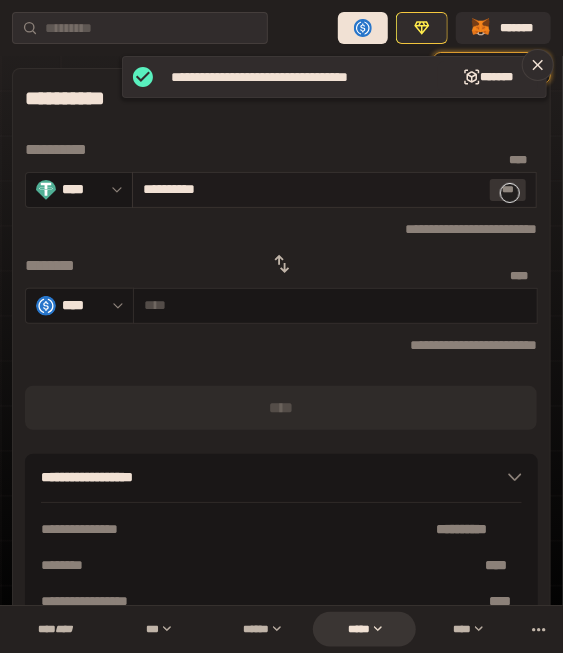 type on "**********" 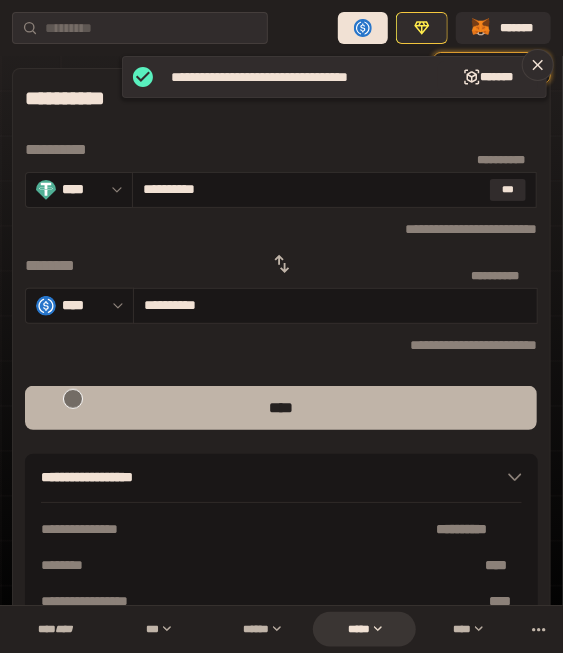 click on "****" at bounding box center [281, 408] 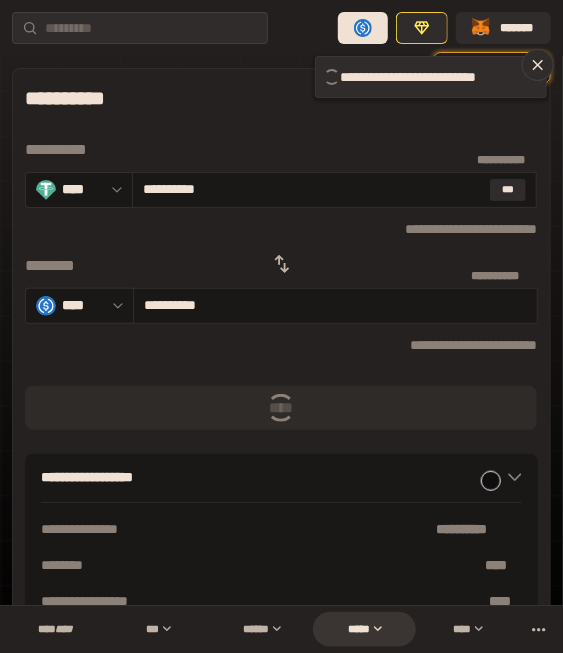 type 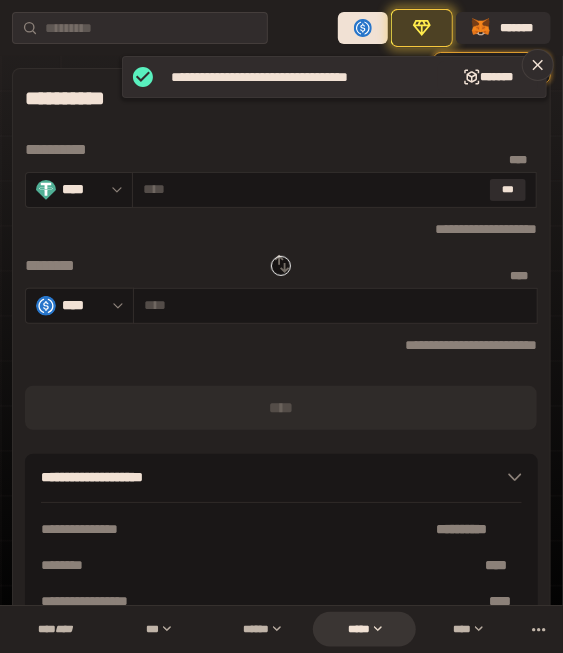 click 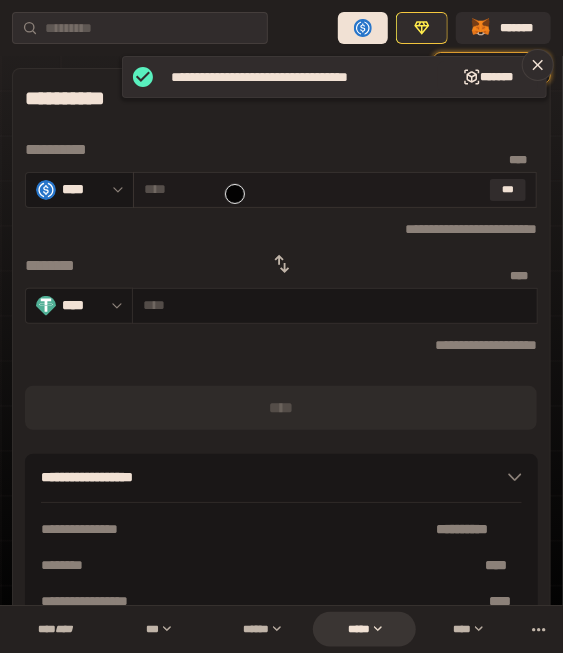 click at bounding box center (313, 189) 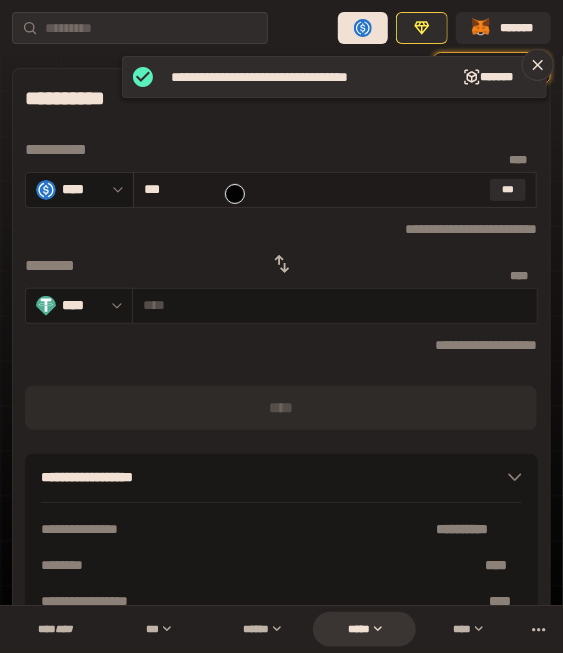 type on "**********" 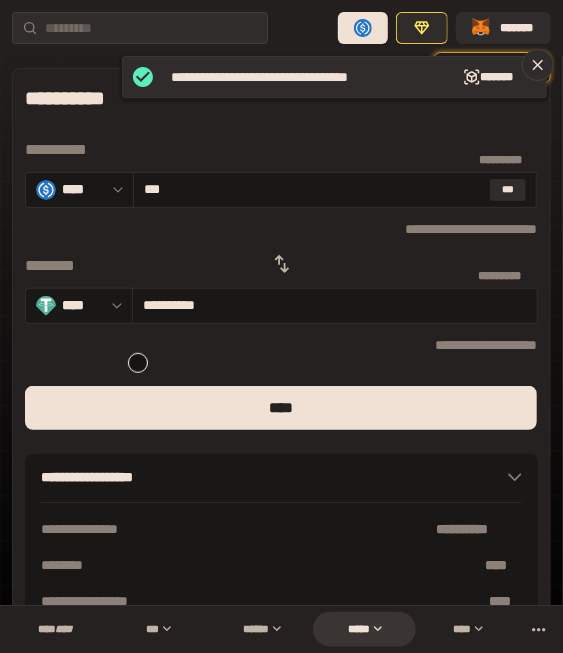 type on "***" 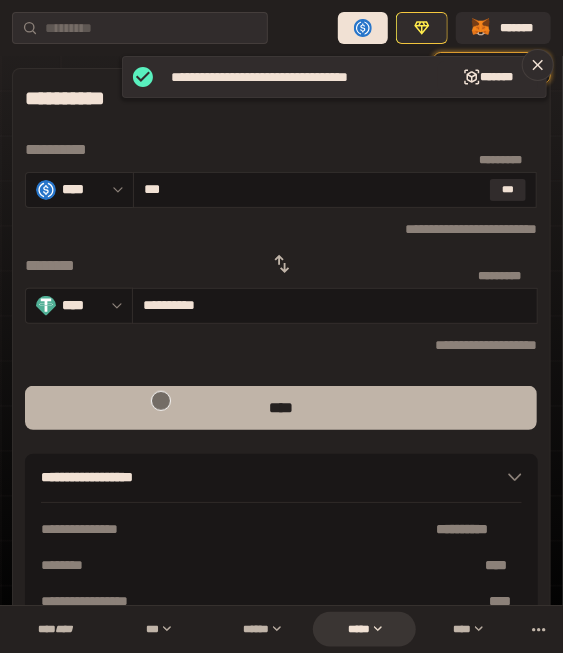 click on "****" at bounding box center [281, 408] 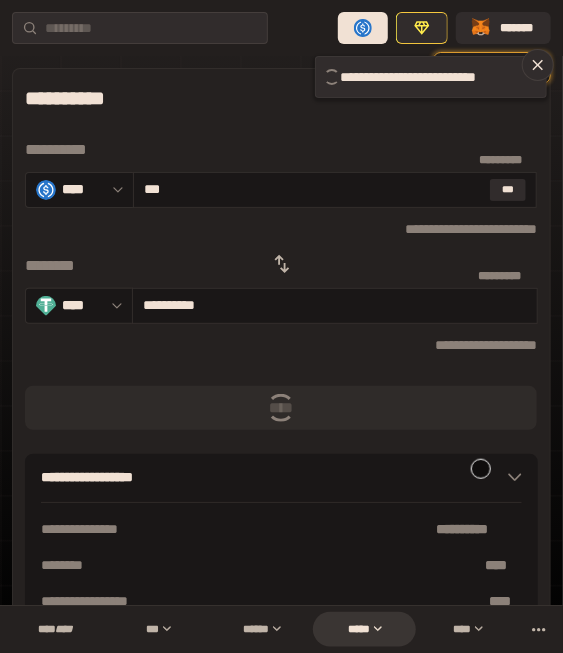type 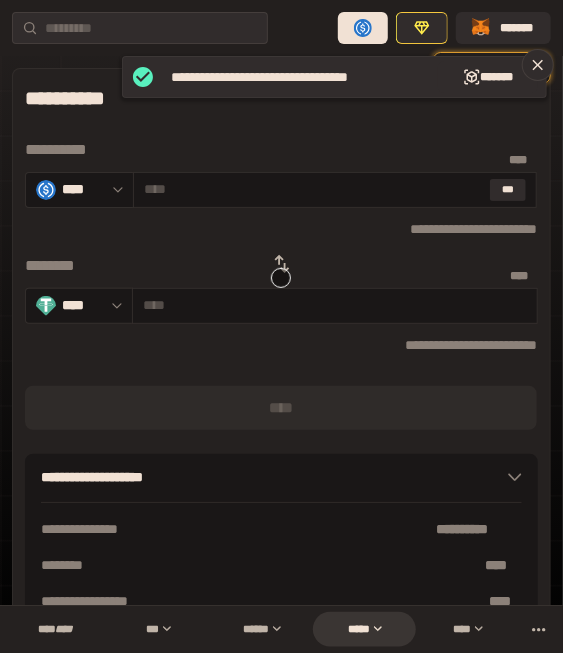 click 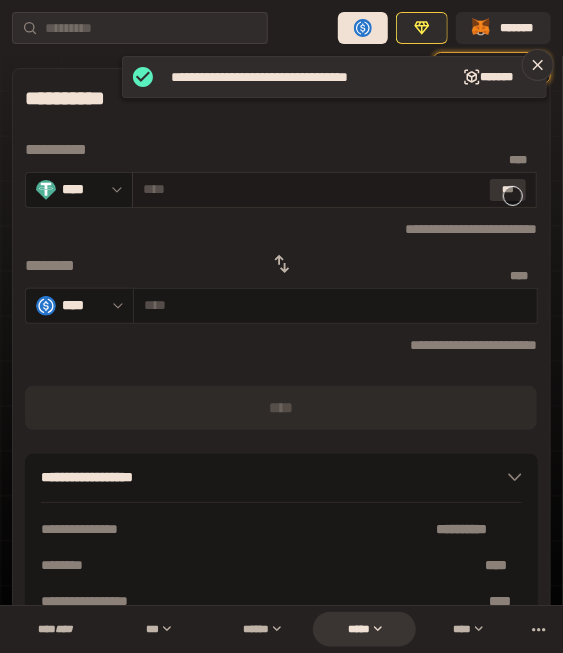 click on "***" at bounding box center (508, 190) 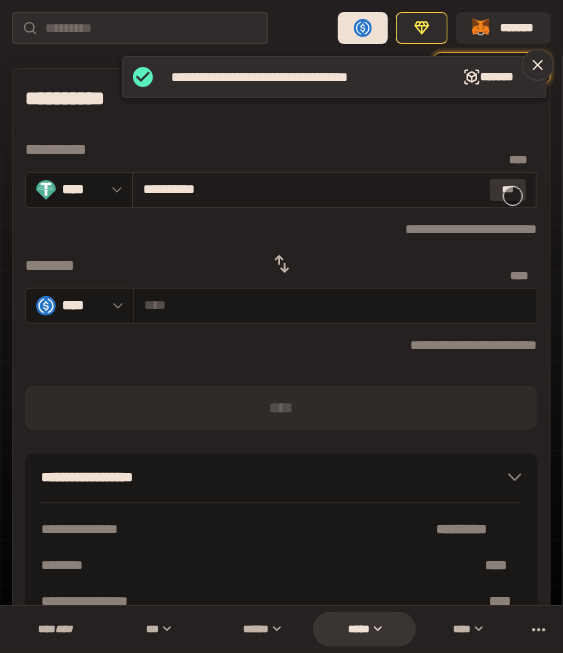 type on "**********" 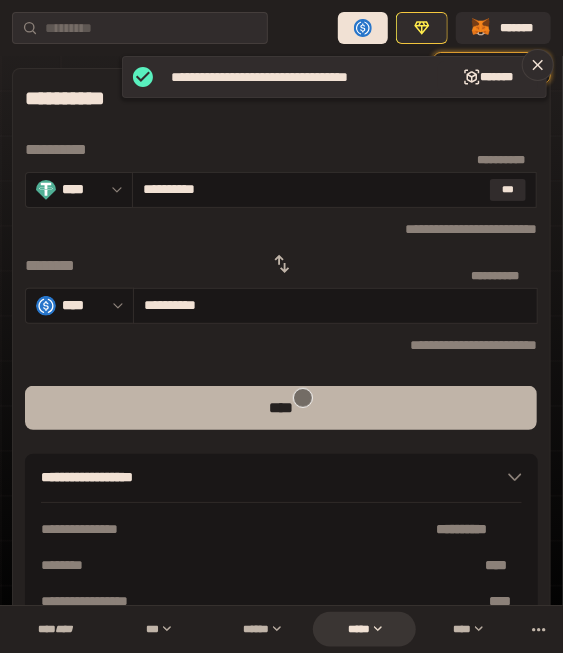 click on "****" at bounding box center [281, 408] 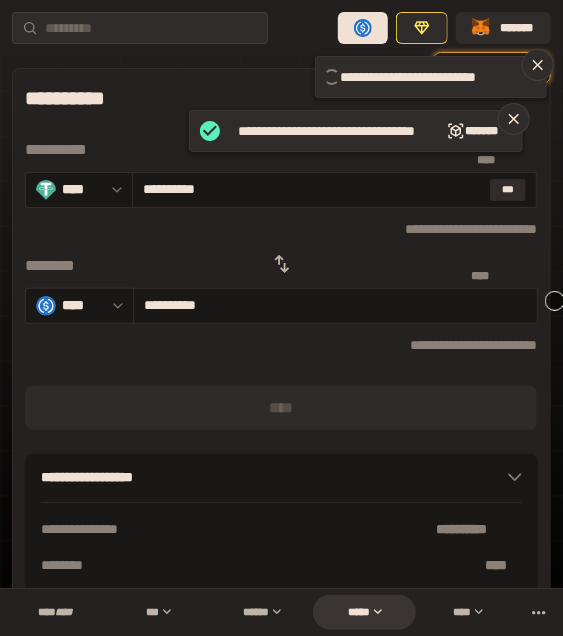 type 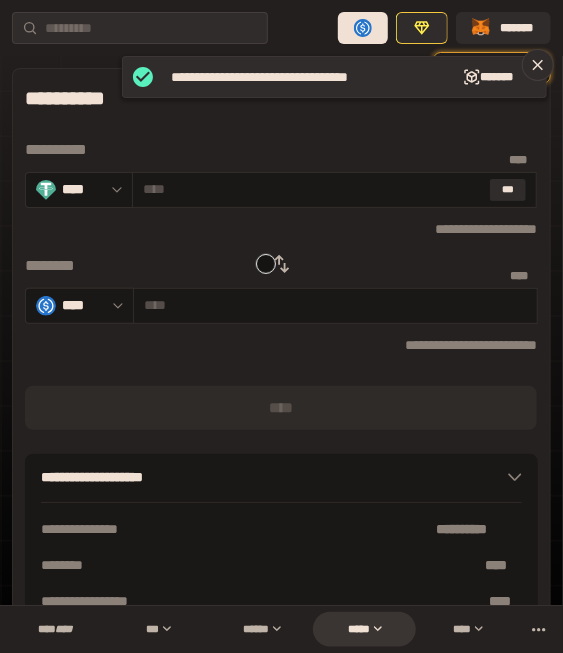 click 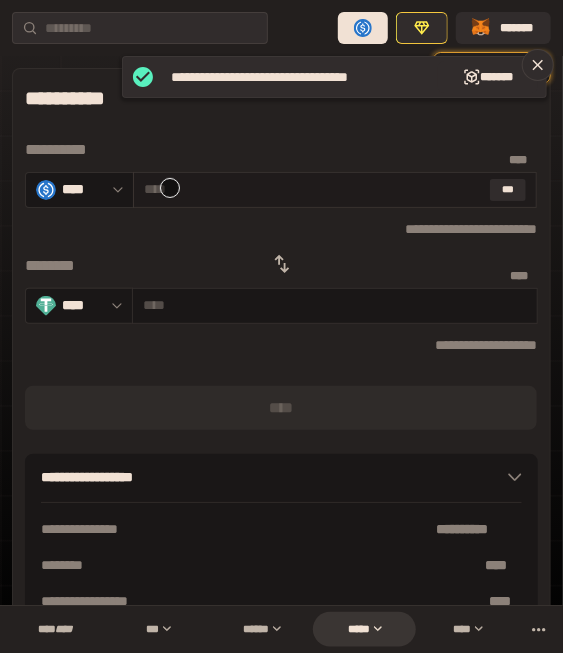 click at bounding box center [313, 189] 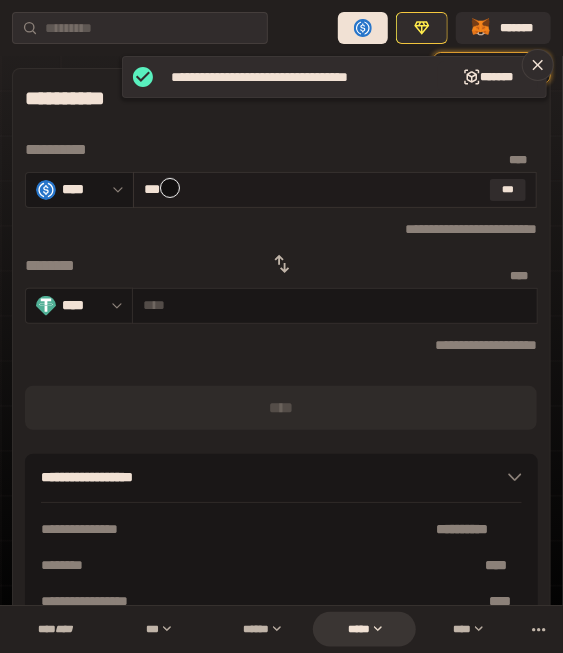 type on "*********" 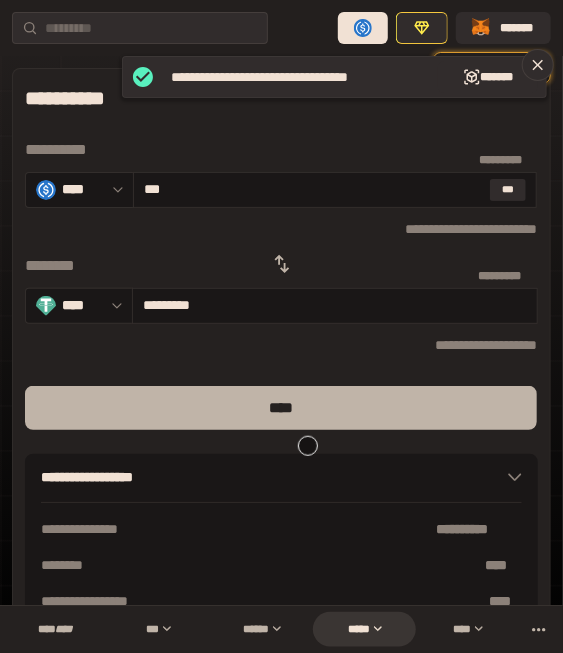 type on "***" 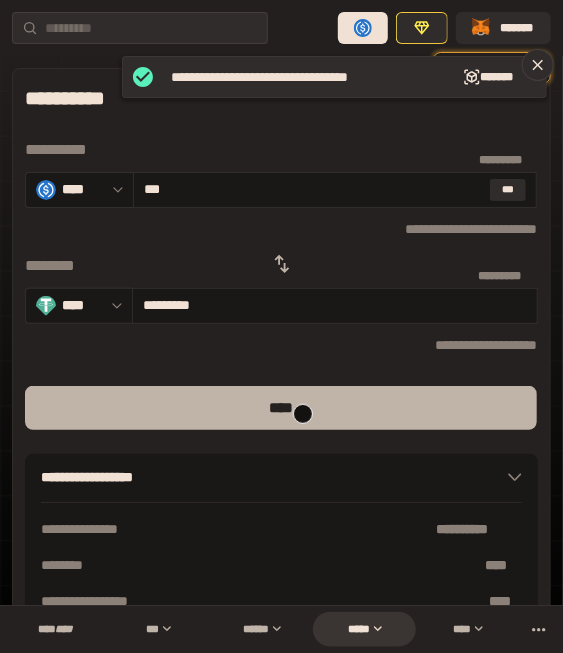 click on "****" at bounding box center [281, 408] 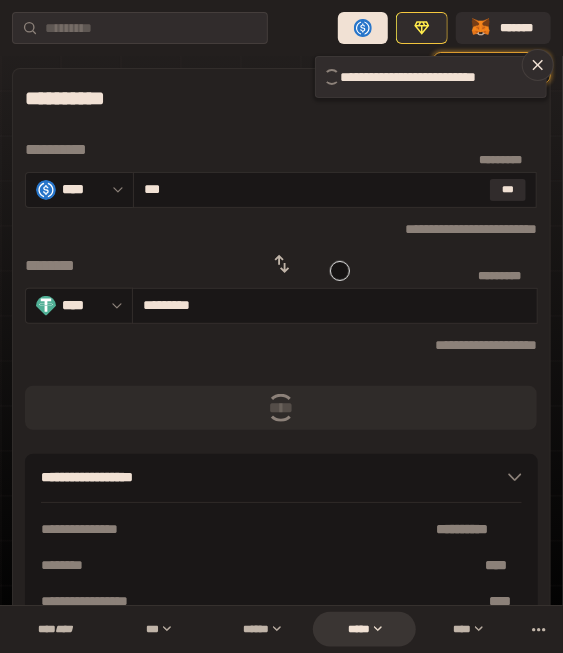 type 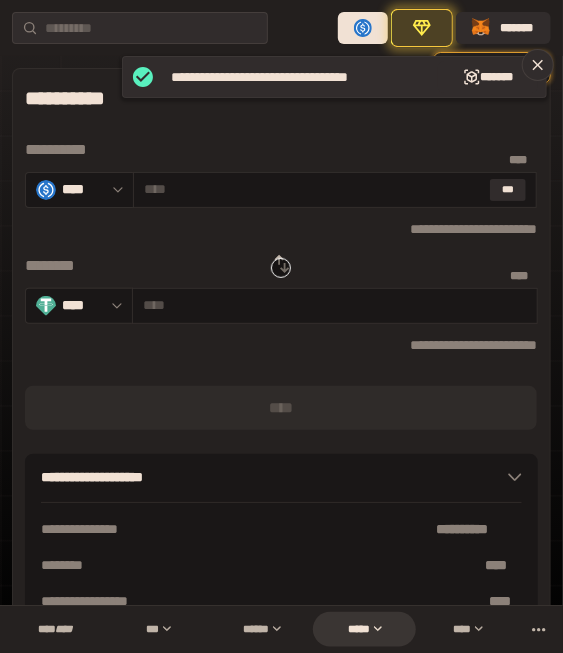click 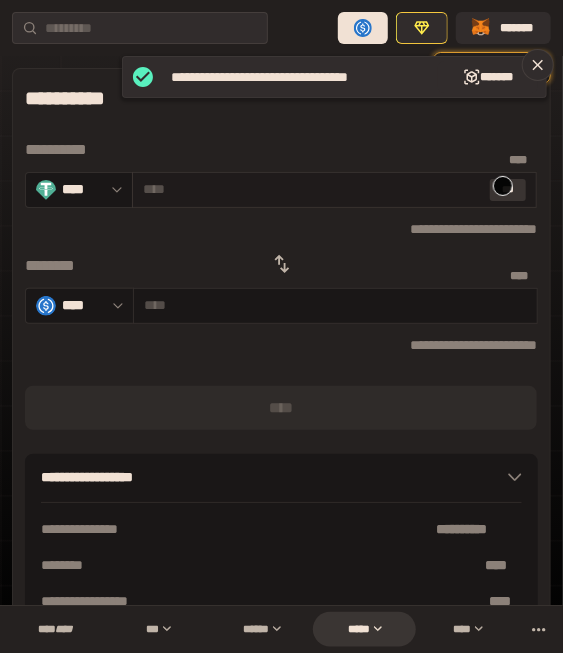 click on "***" at bounding box center [508, 190] 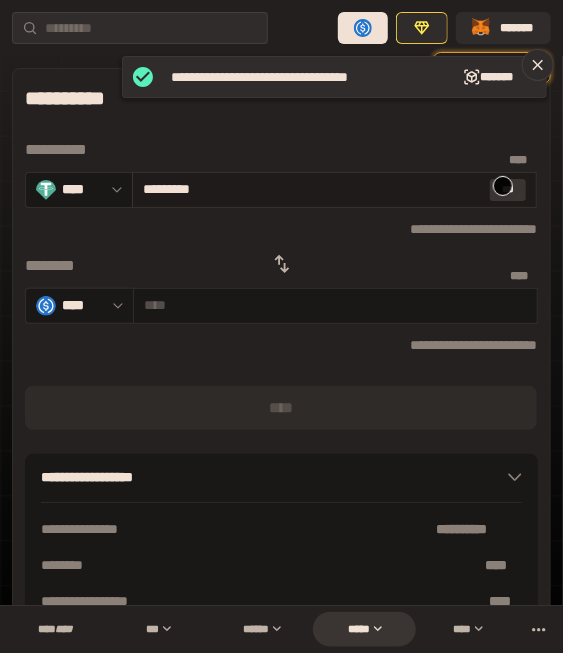 type on "**********" 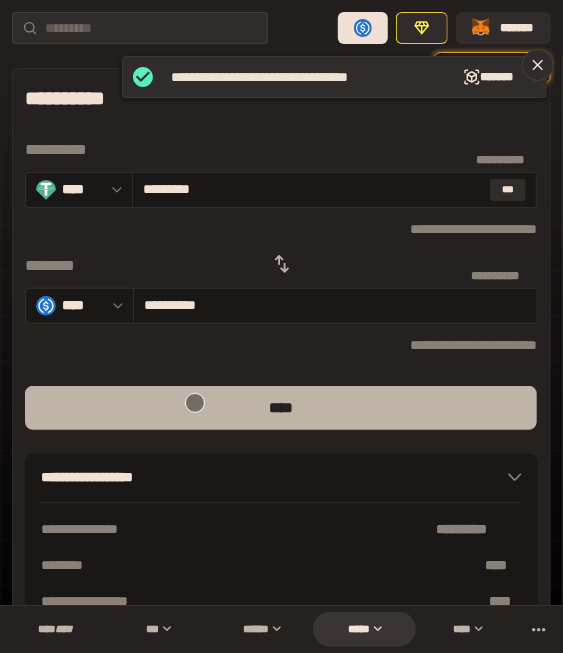 click on "****" at bounding box center (281, 408) 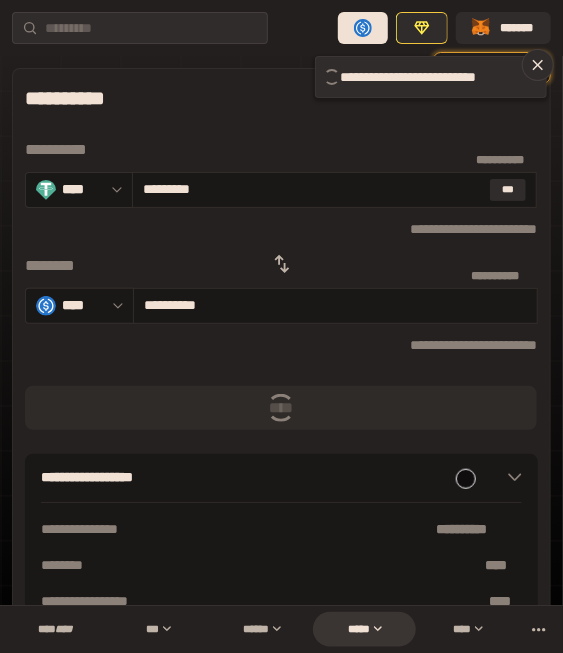 type 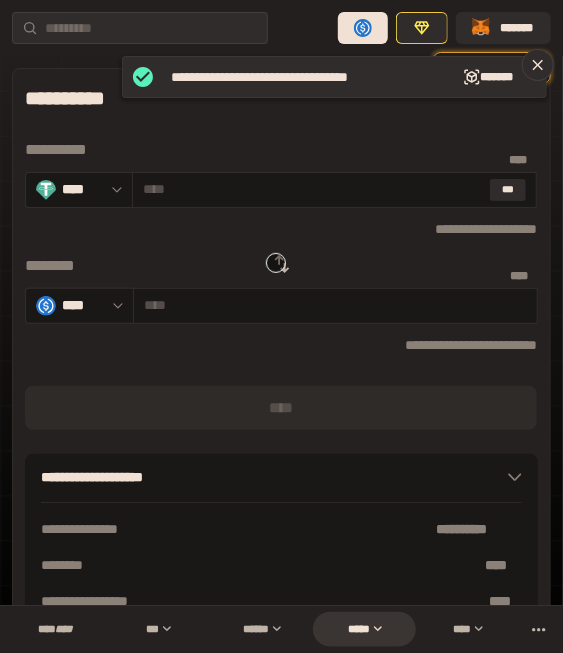 click 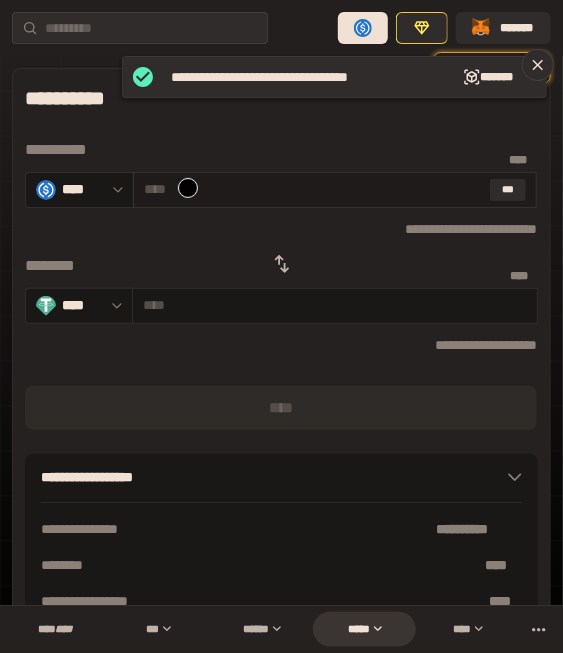 click at bounding box center (313, 189) 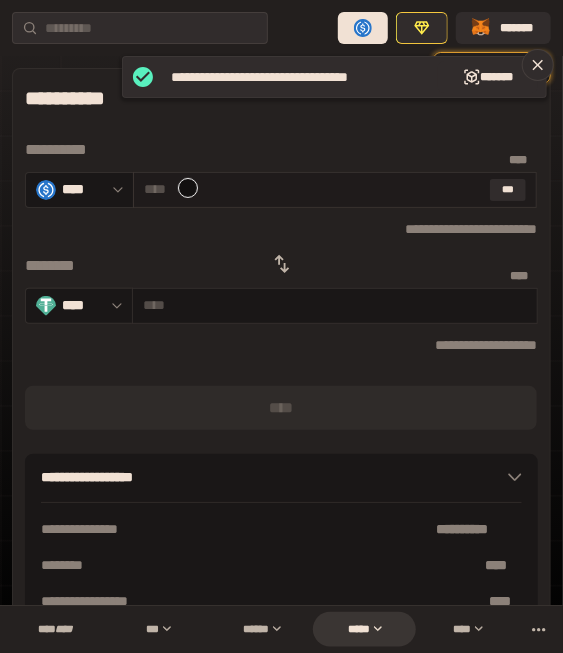 click at bounding box center [313, 189] 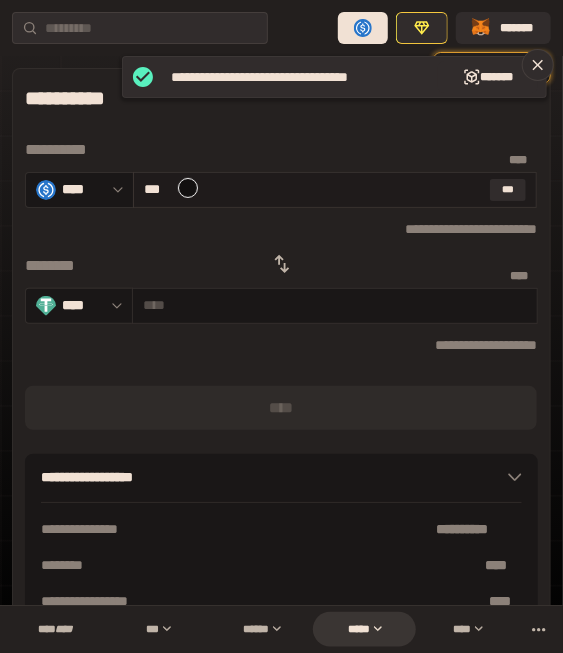 type on "**********" 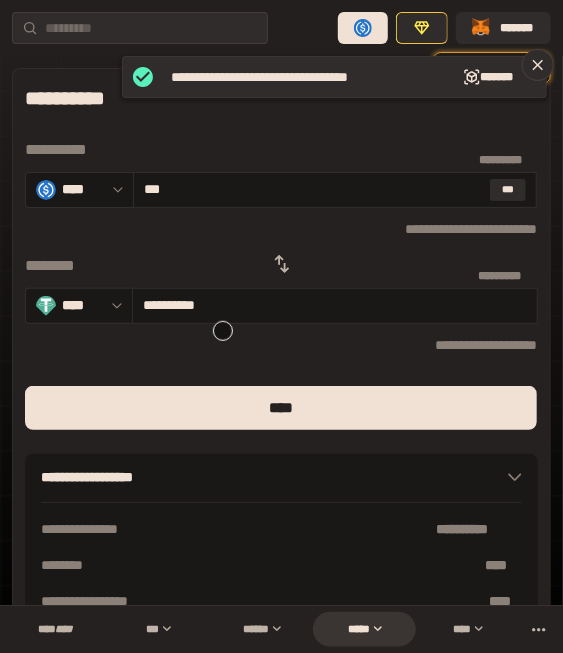 type on "***" 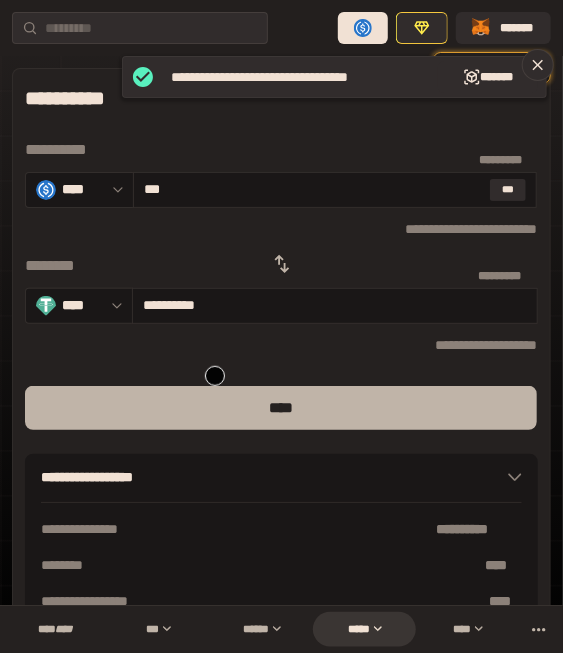 drag, startPoint x: 215, startPoint y: 376, endPoint x: 206, endPoint y: 401, distance: 26.57066 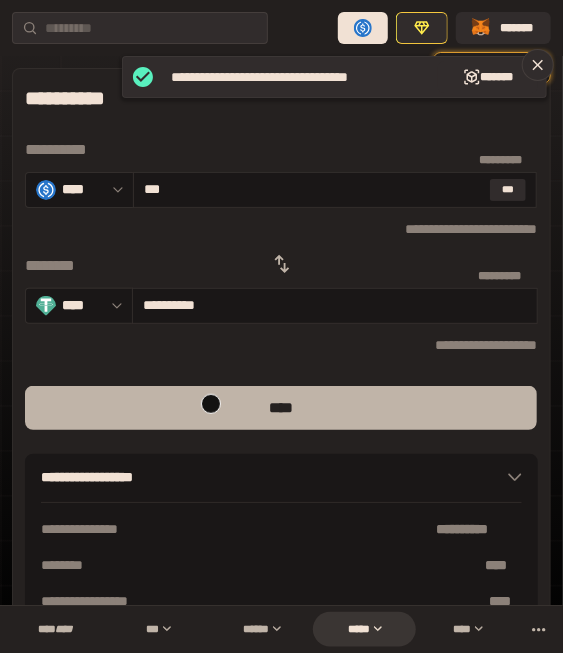 click on "****" at bounding box center (281, 408) 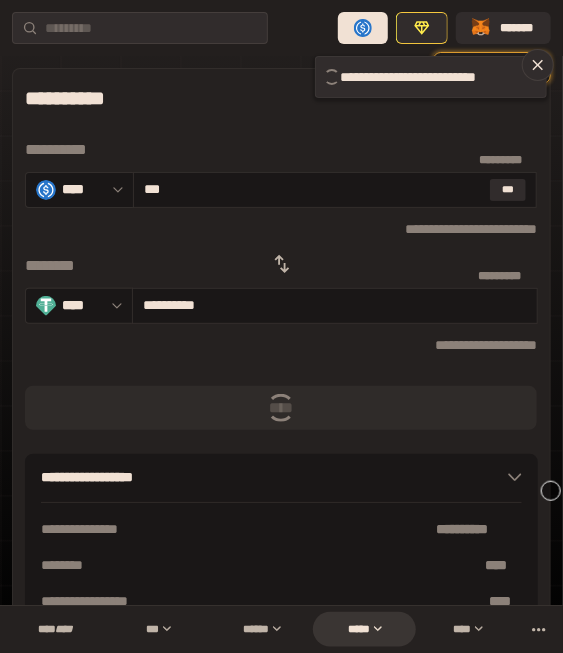 type 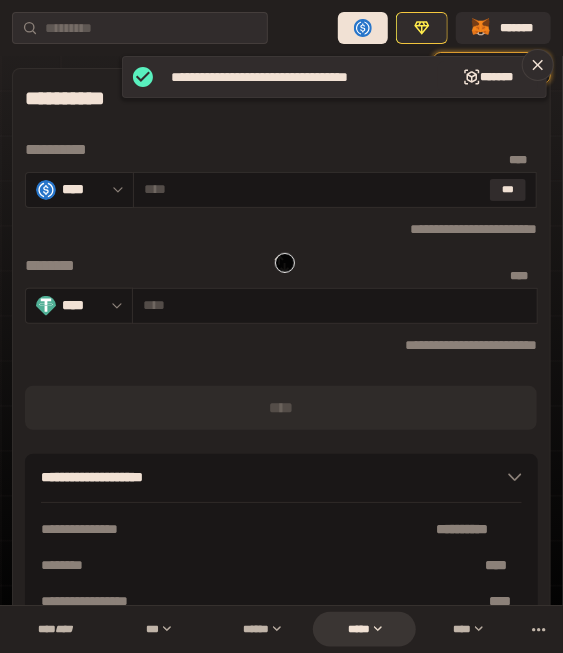 click 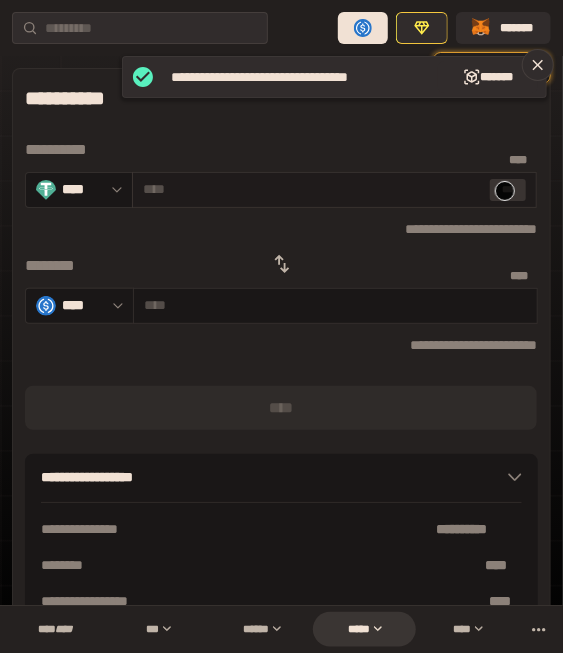 click on "***" at bounding box center (508, 190) 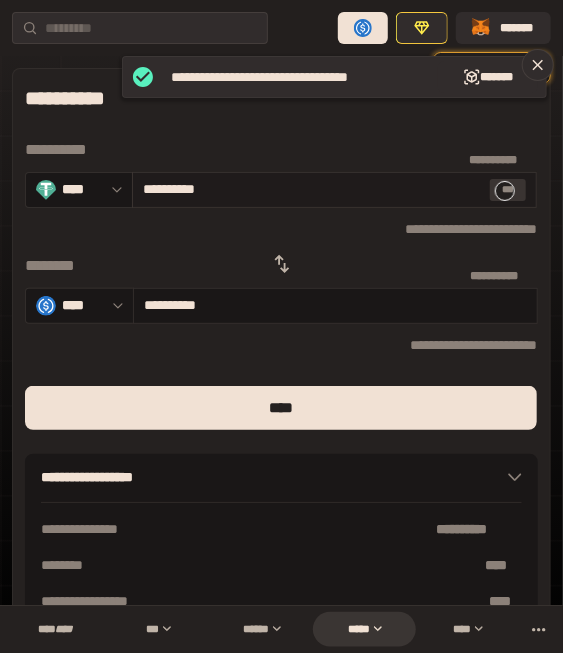 click on "***" at bounding box center [508, 190] 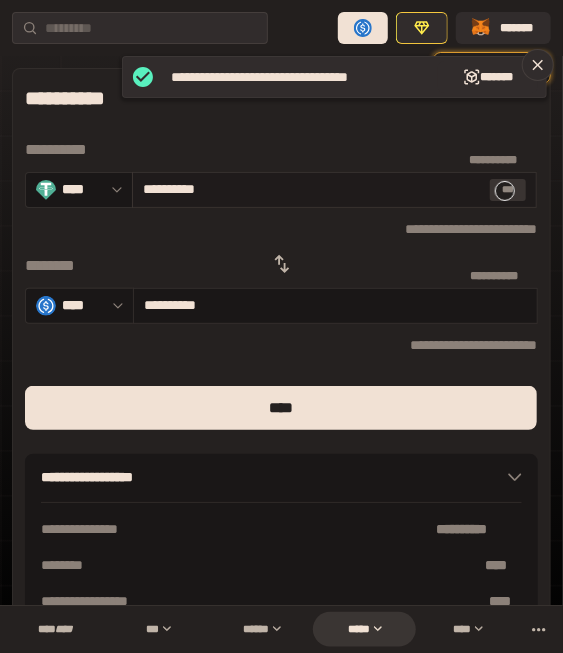 click on "***" at bounding box center (508, 190) 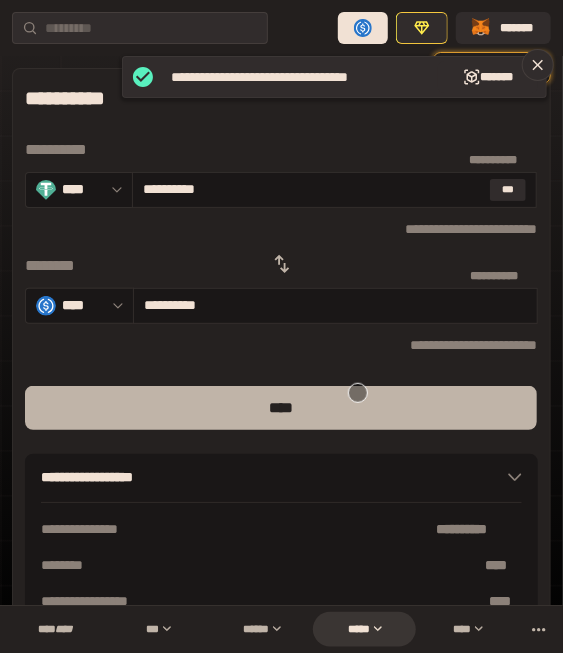 click on "****" at bounding box center [281, 408] 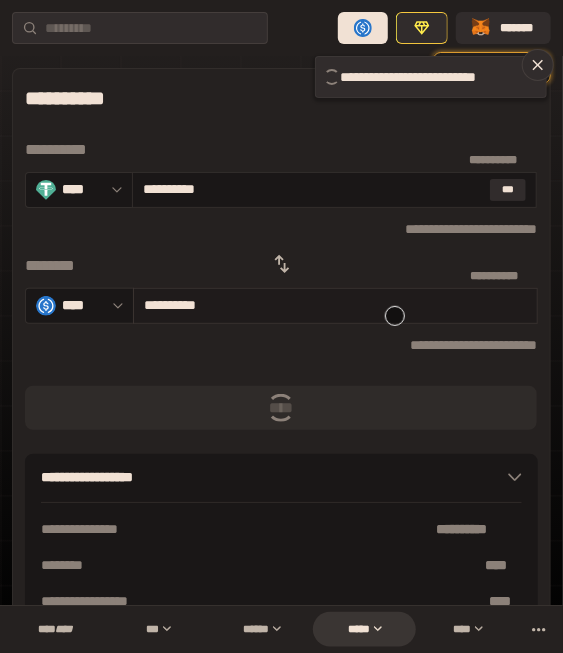 type 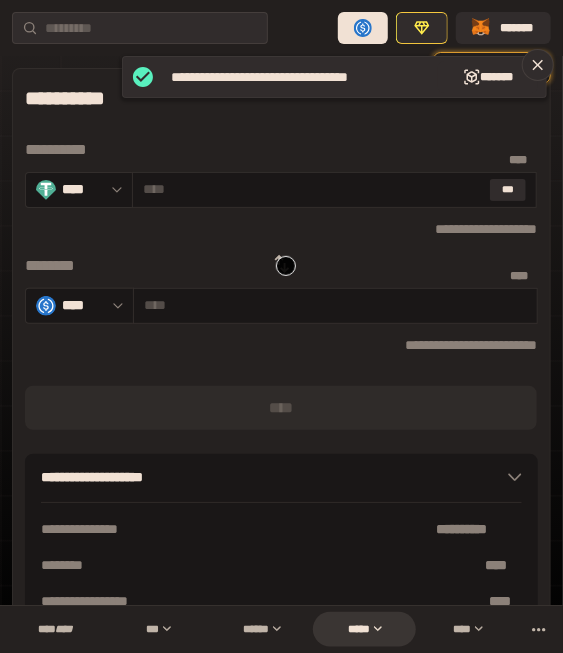 click 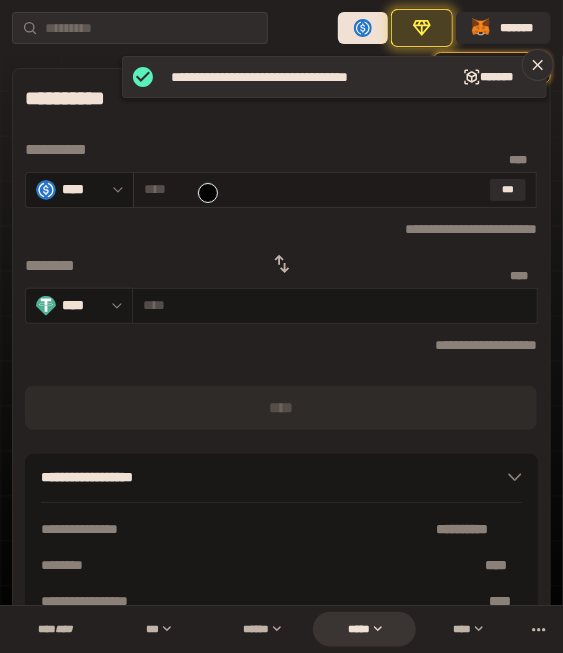 click at bounding box center [313, 189] 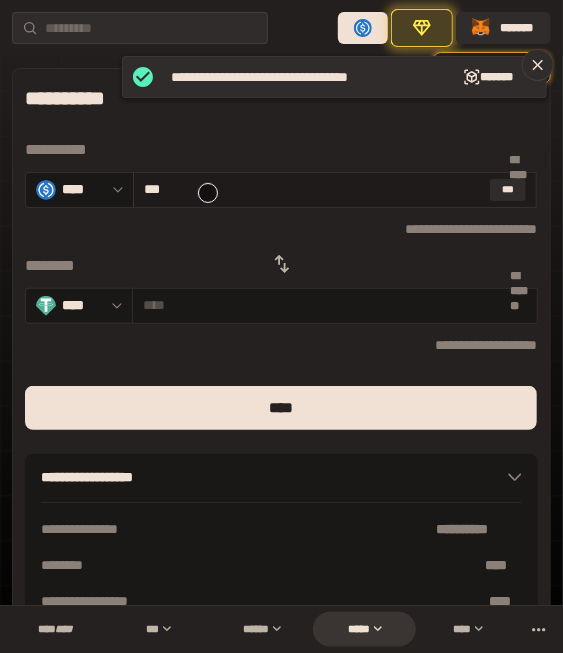 type on "**********" 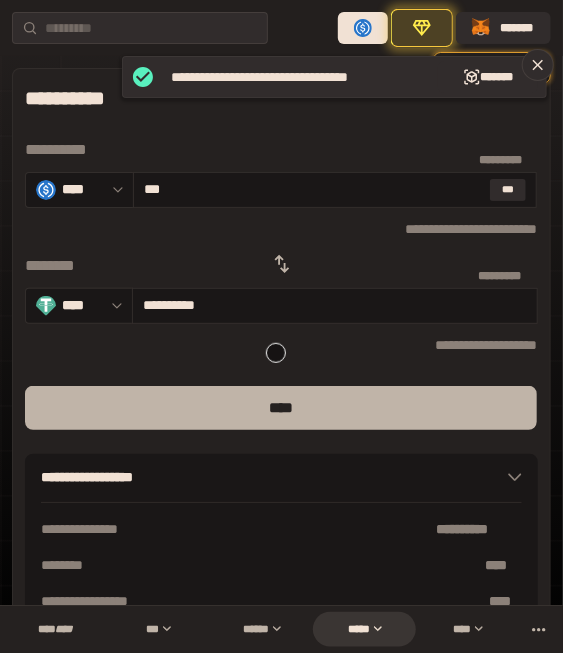 type on "***" 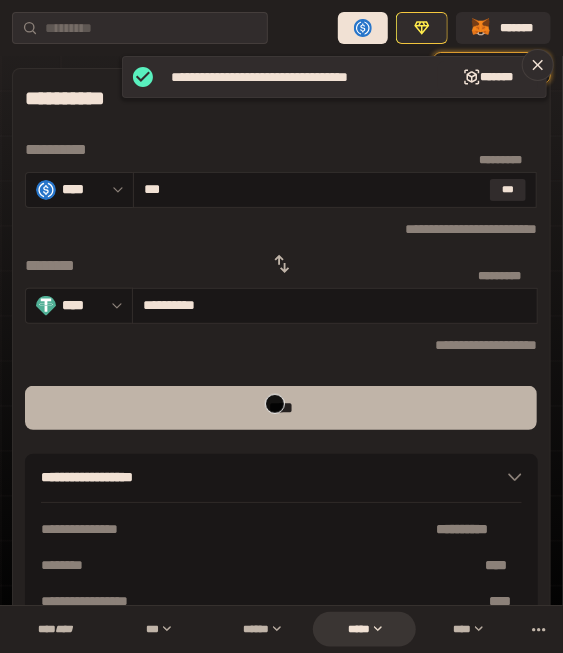 click on "****" at bounding box center [281, 408] 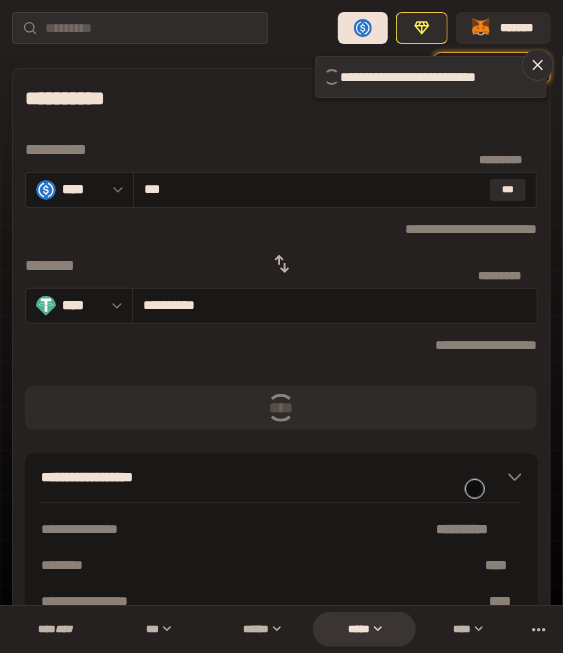 type 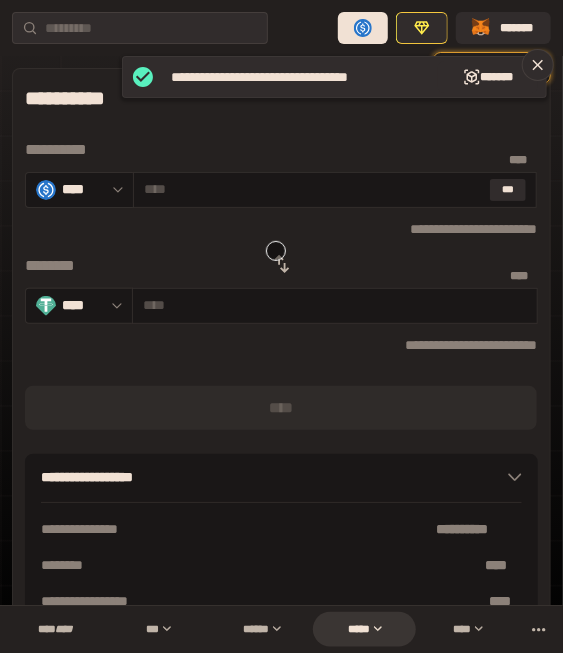 click 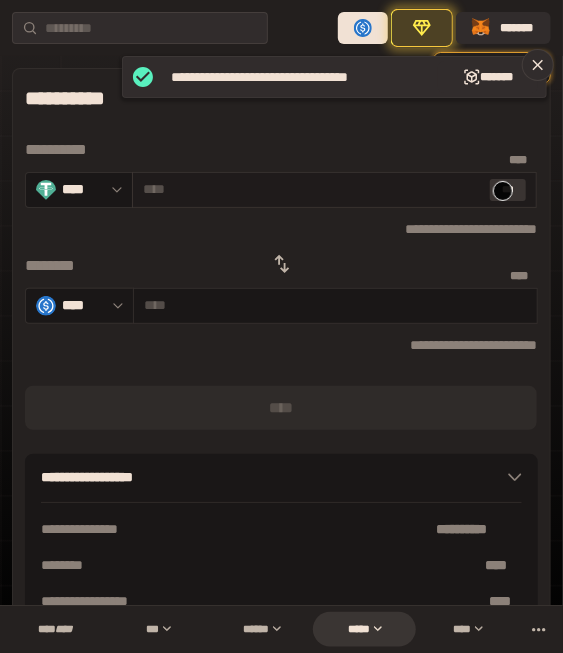 click on "***" at bounding box center [508, 190] 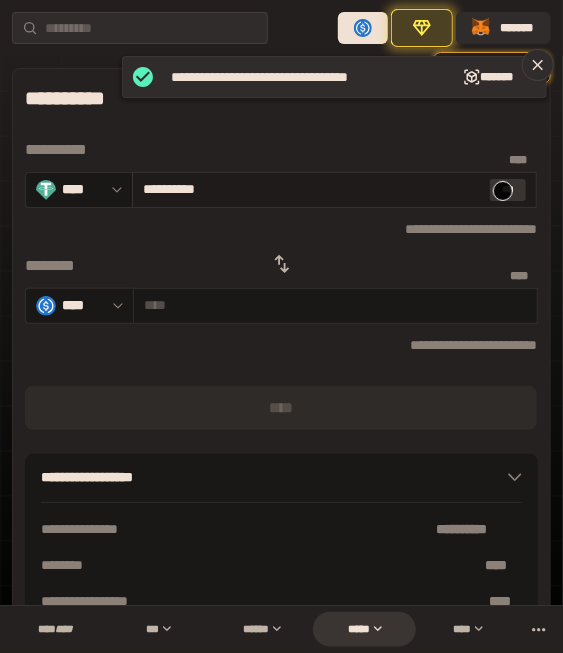 type on "**********" 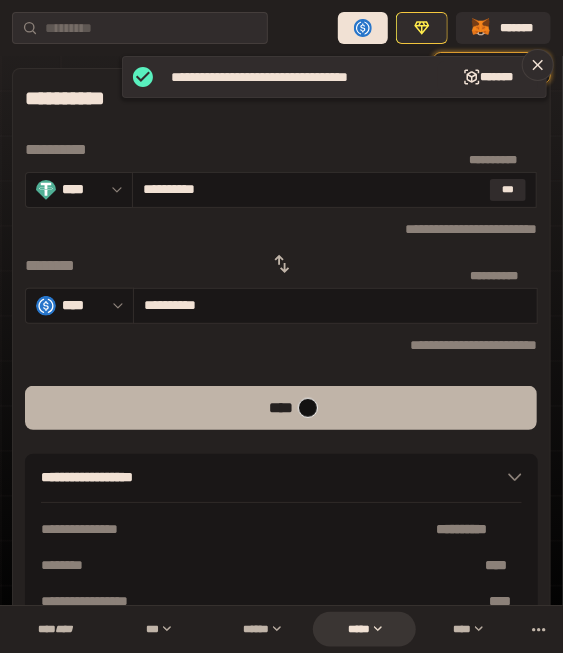 click on "****" at bounding box center [281, 408] 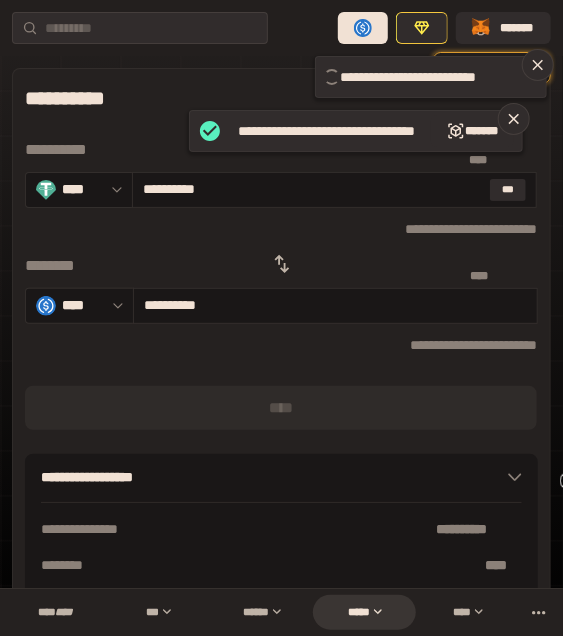 type 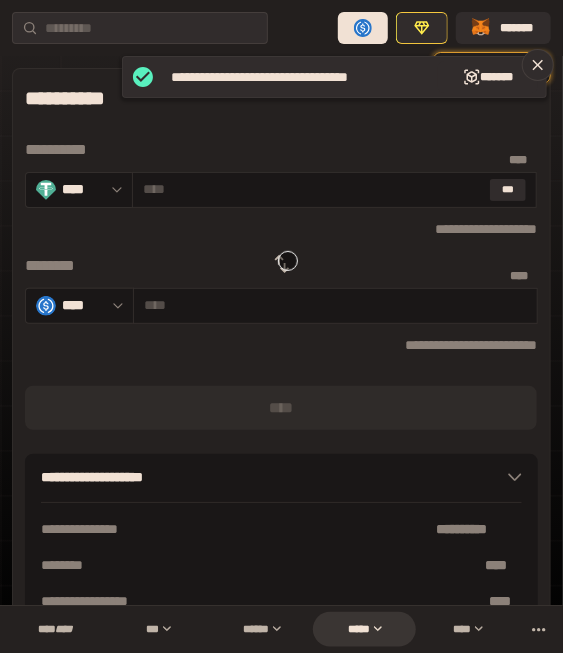 click 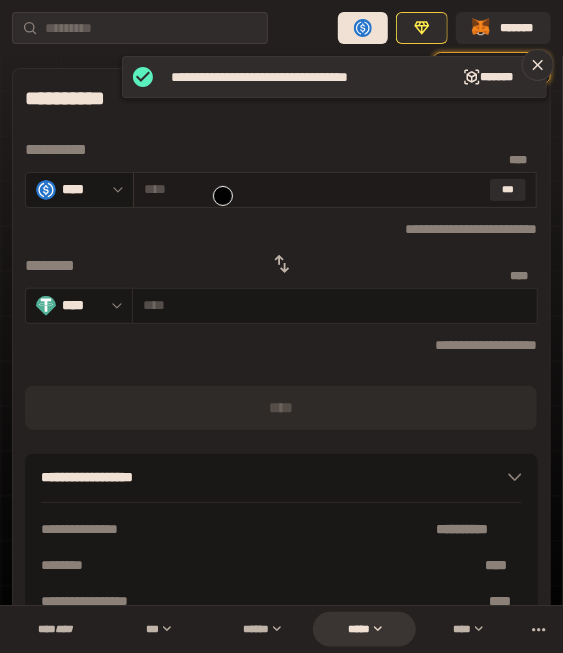 click at bounding box center [313, 189] 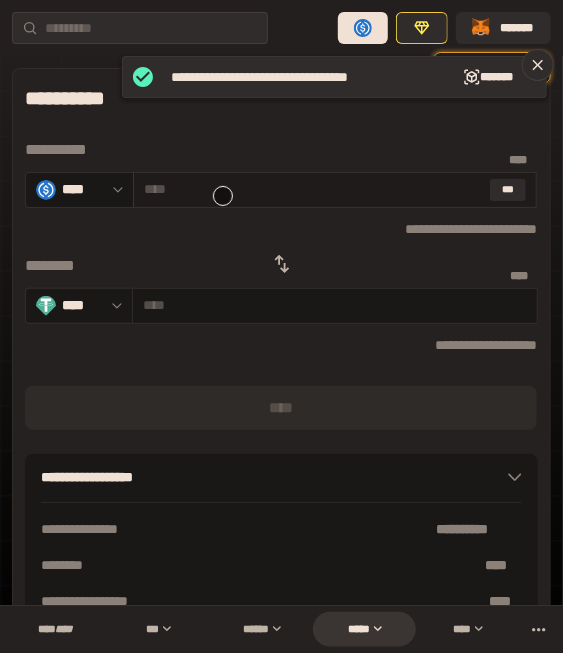paste on "***" 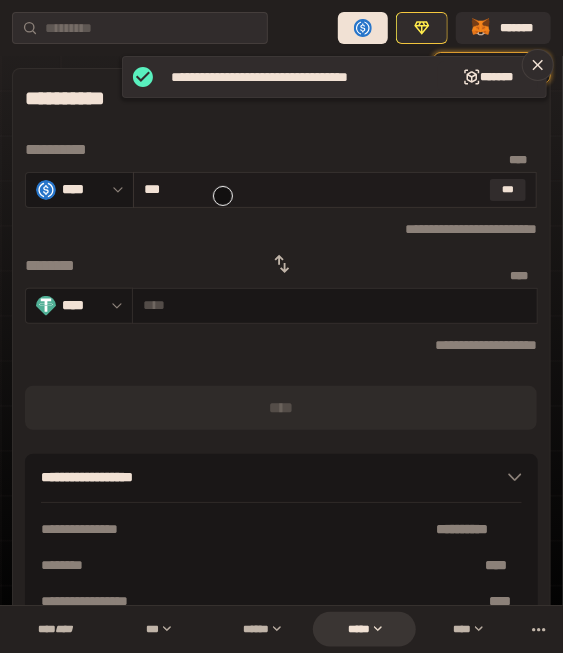 type on "**********" 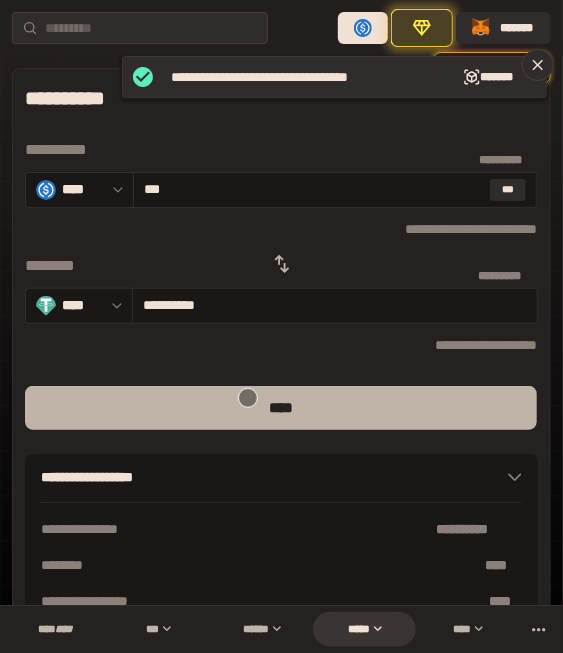 type on "***" 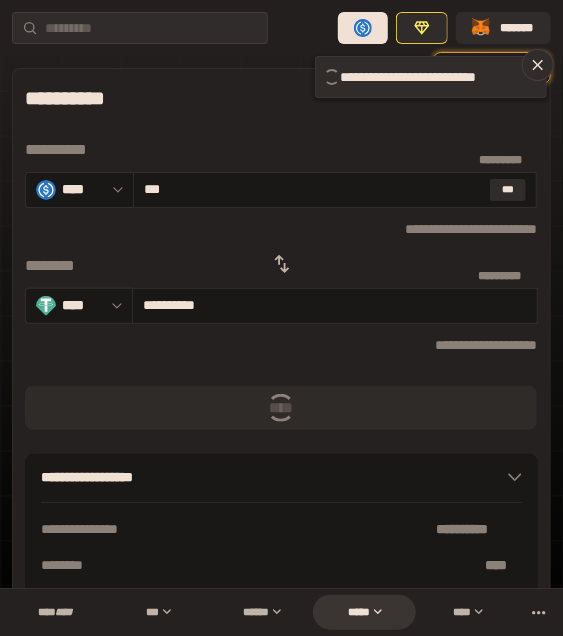 type 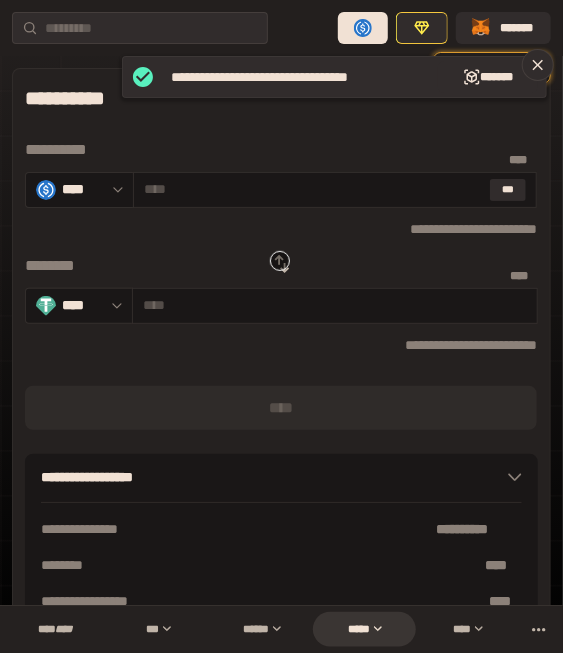 click 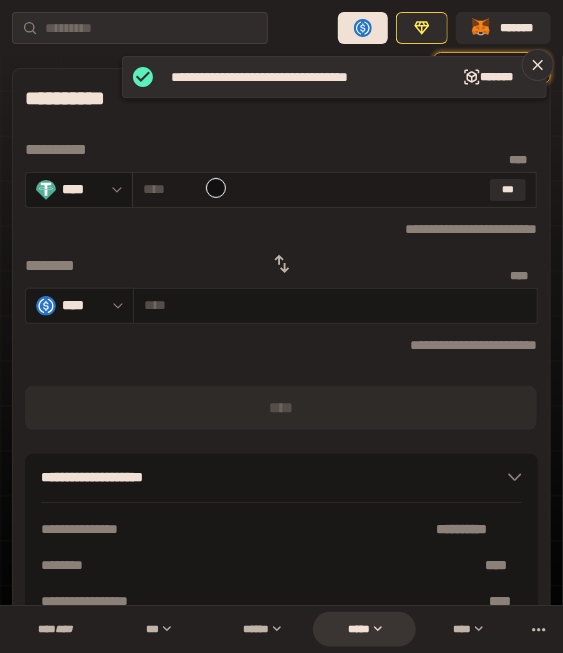click at bounding box center (313, 189) 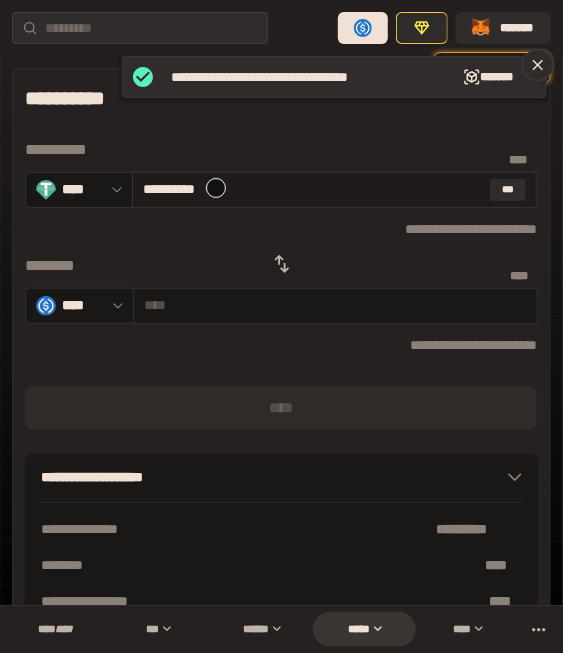 type on "*********" 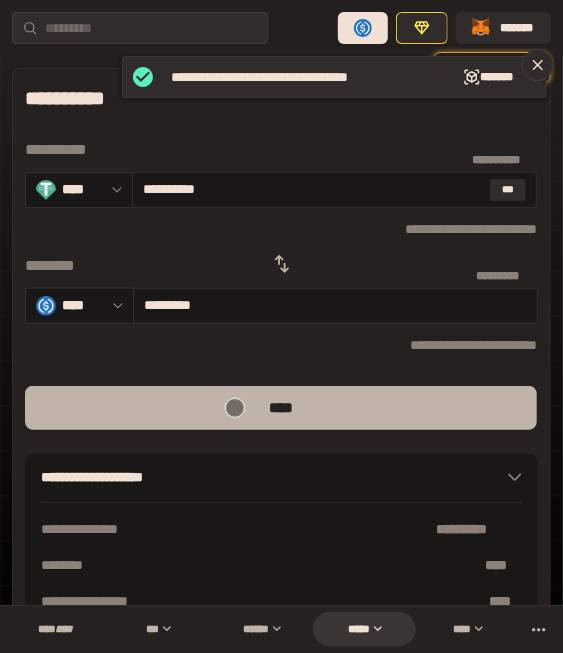 type on "**********" 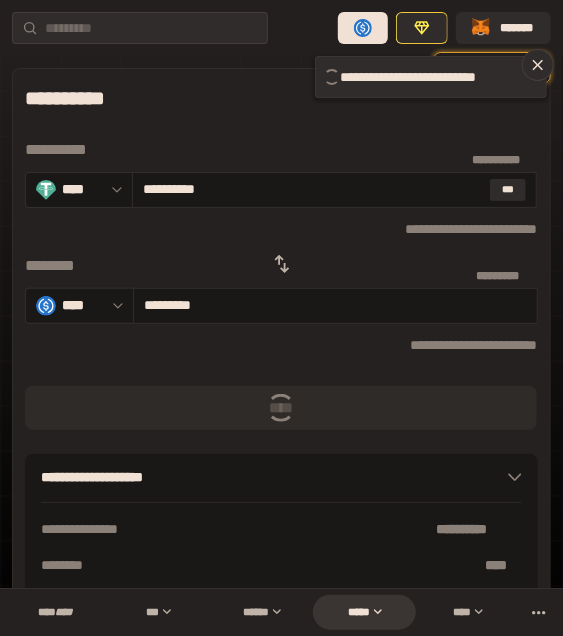 type 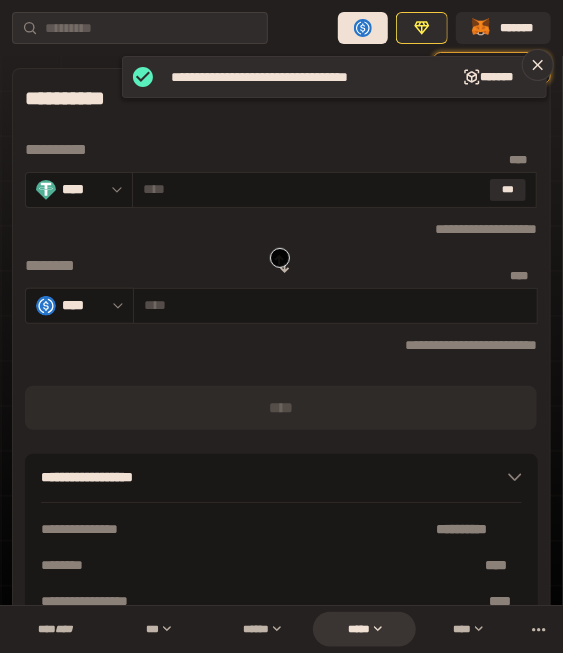 click 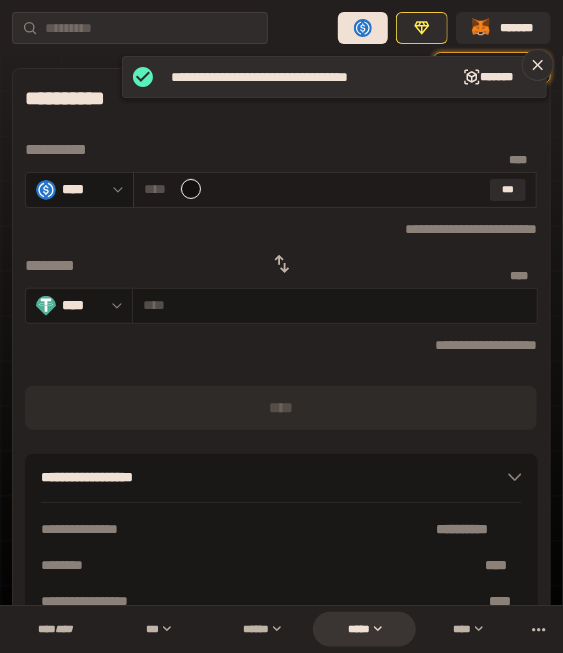 click at bounding box center [313, 189] 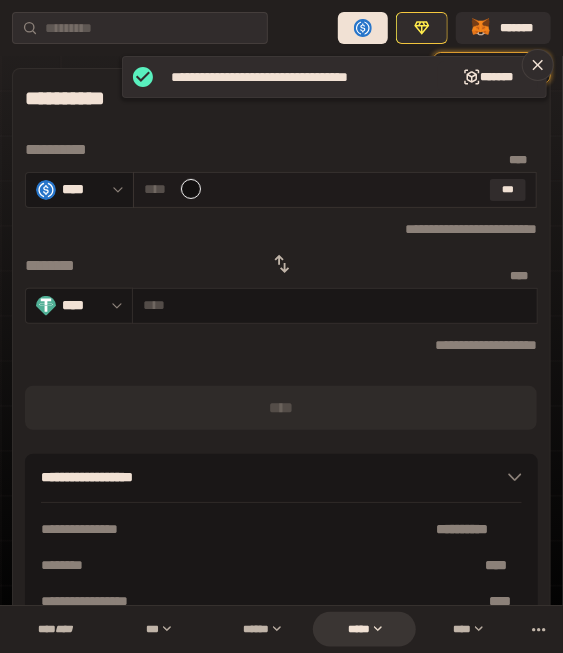 paste on "***" 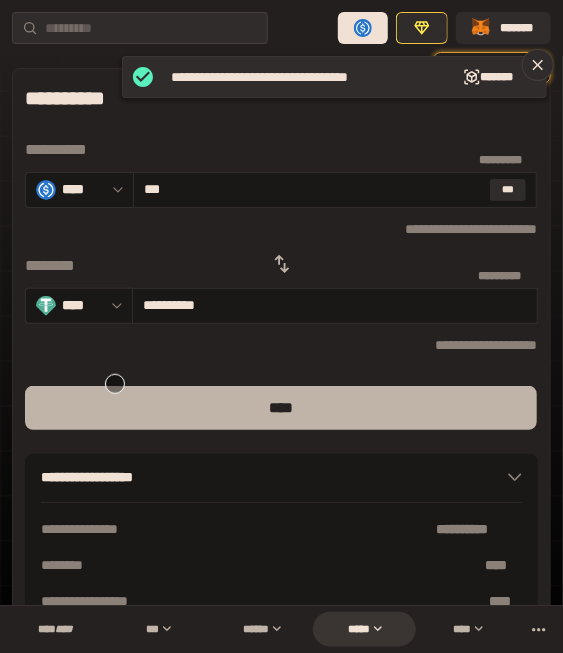 type on "***" 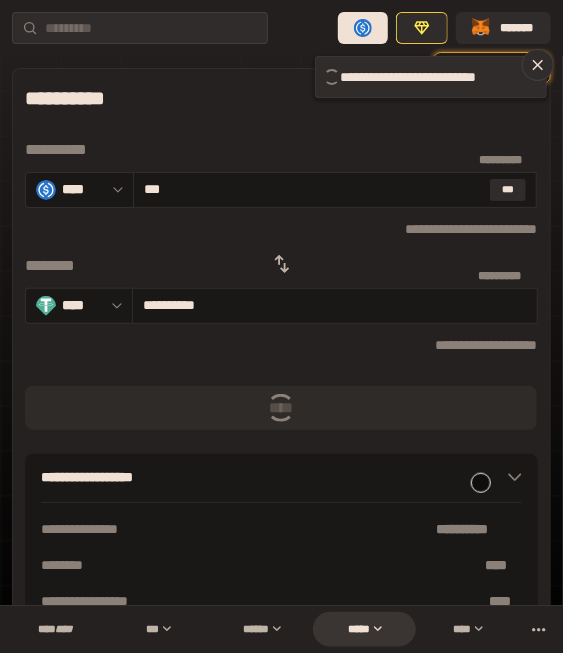type 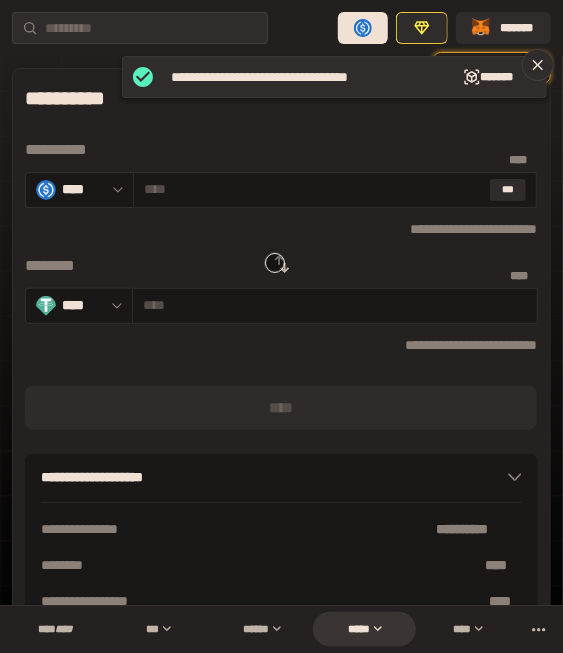 click 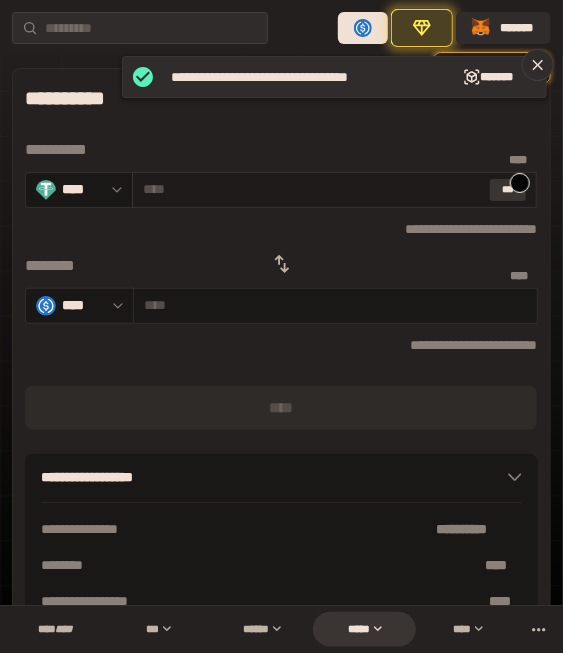 click on "***" at bounding box center (508, 190) 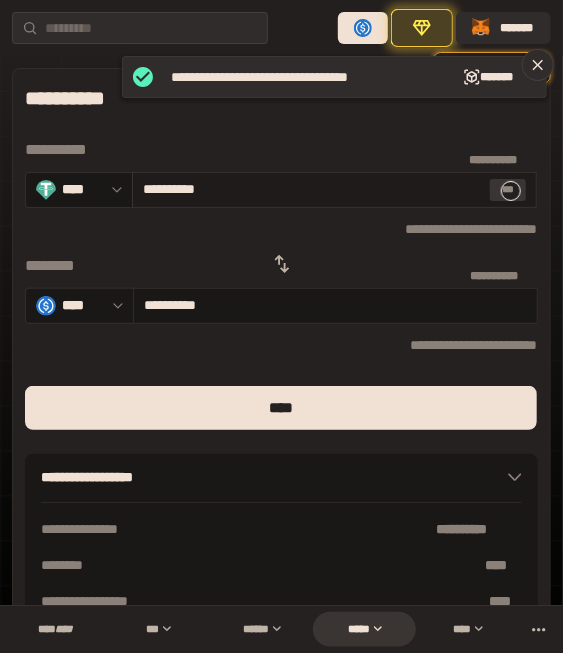 click on "***" at bounding box center [508, 190] 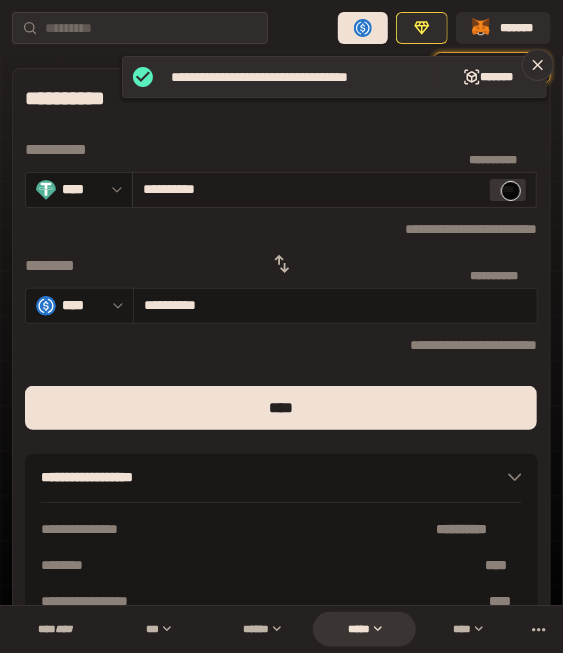 click on "***" at bounding box center (508, 190) 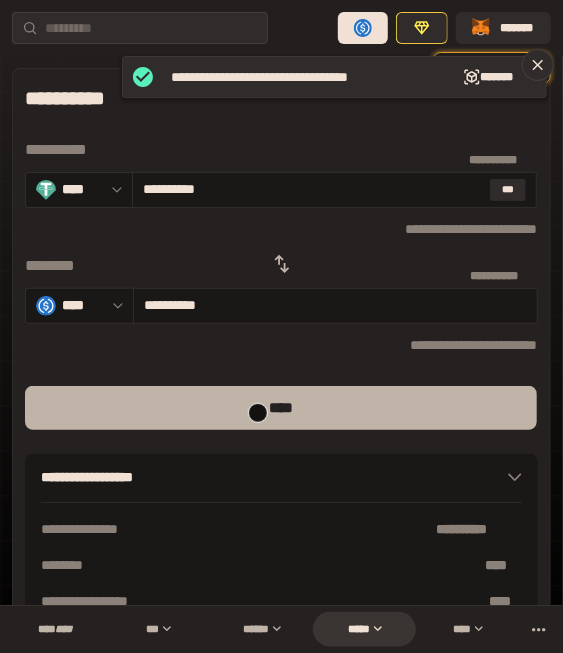 click on "****" at bounding box center (281, 408) 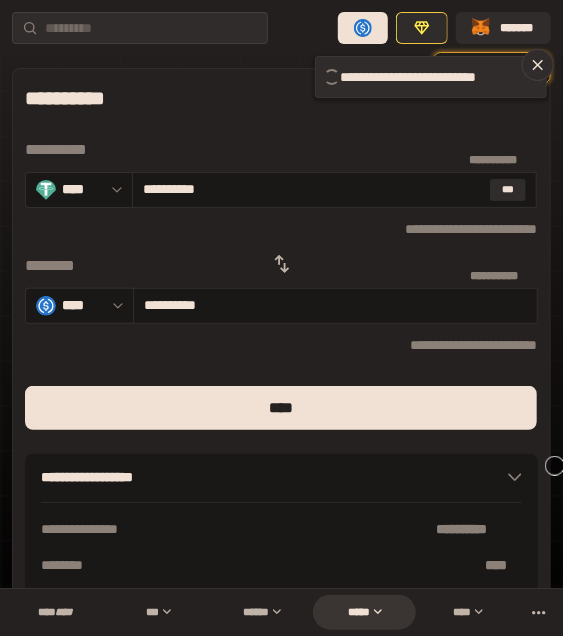 type 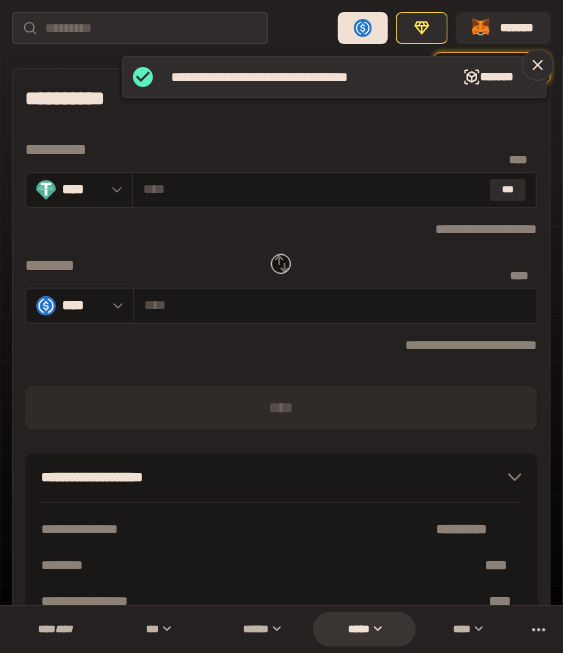 click 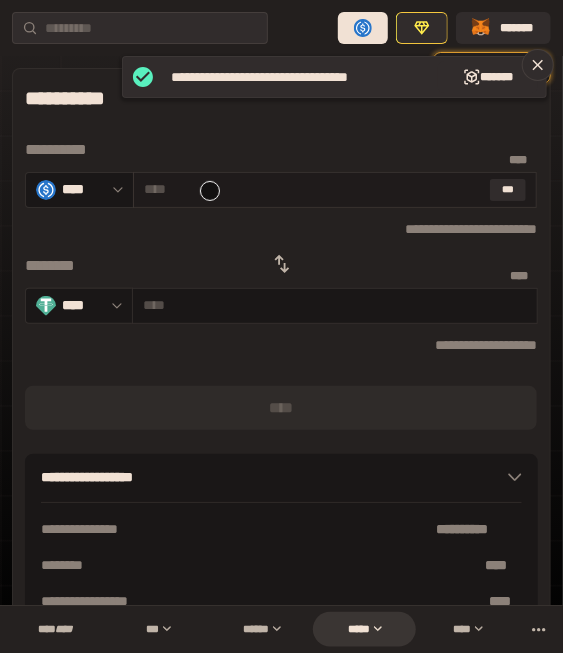 click at bounding box center (313, 189) 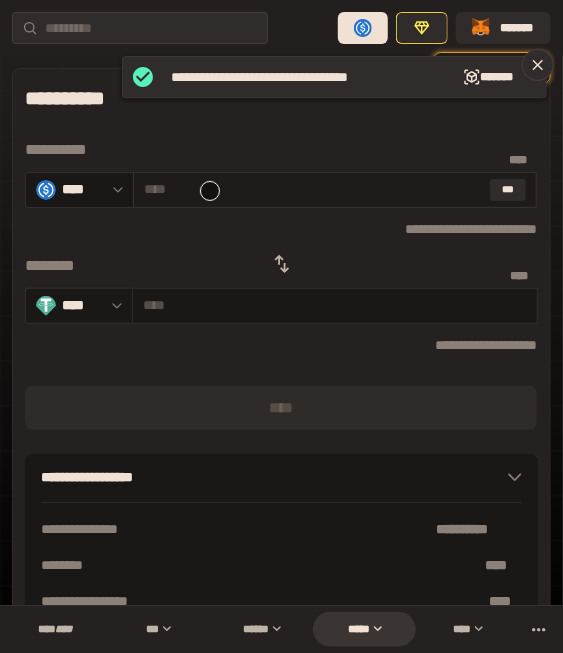 paste on "***" 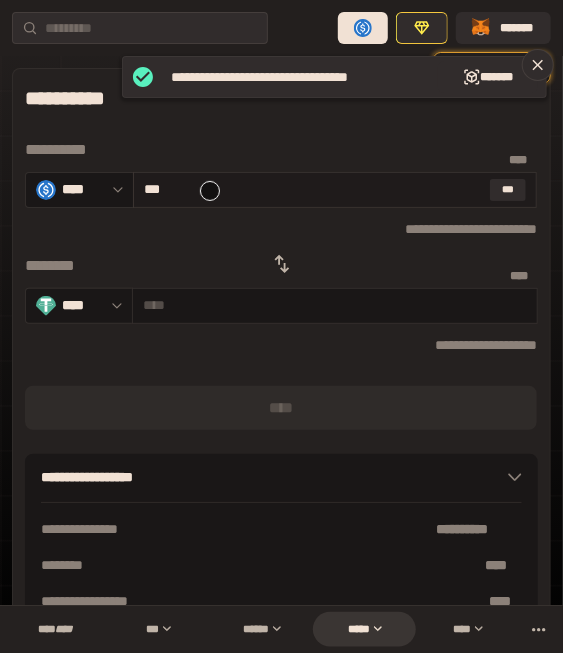 type on "**********" 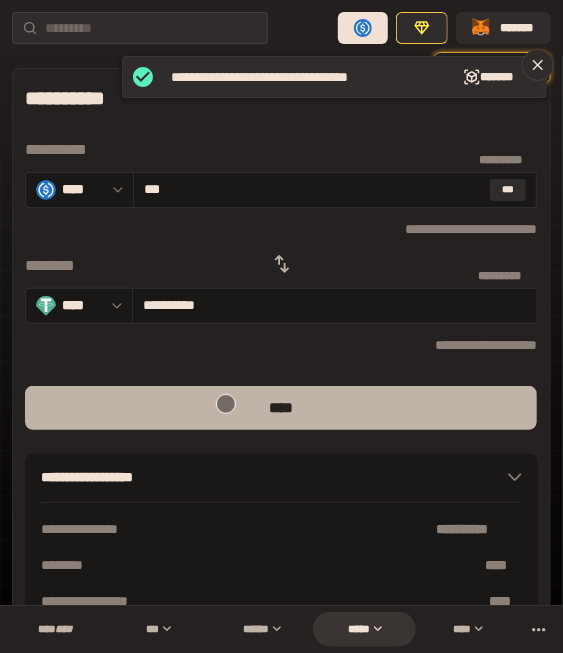 type on "***" 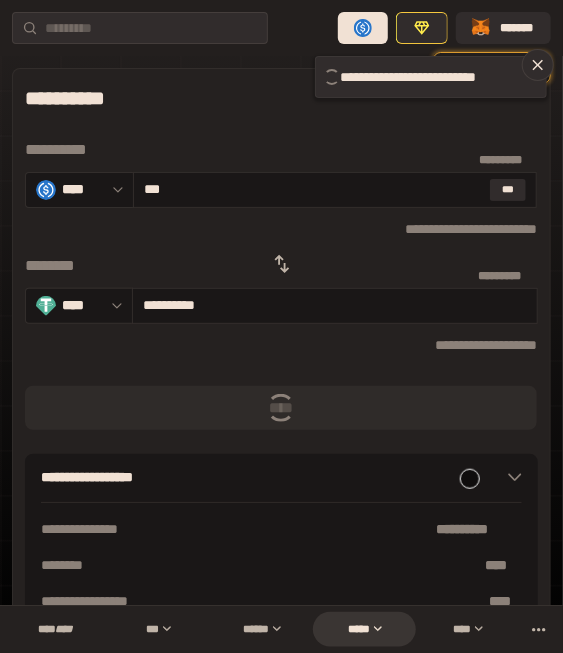 type 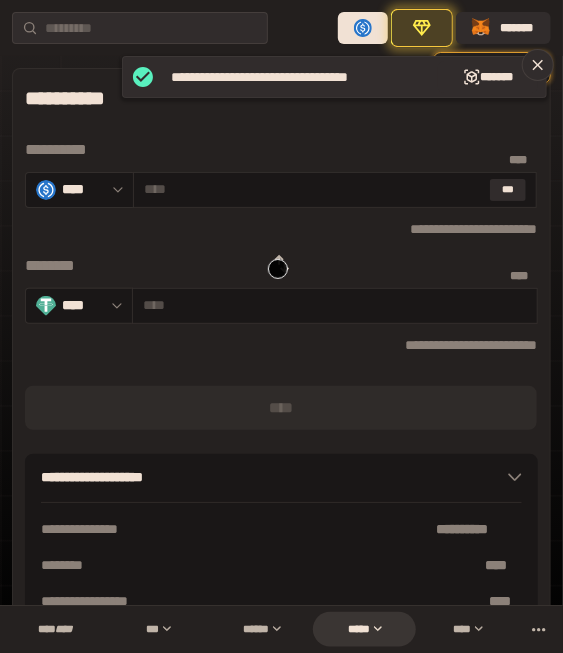 click 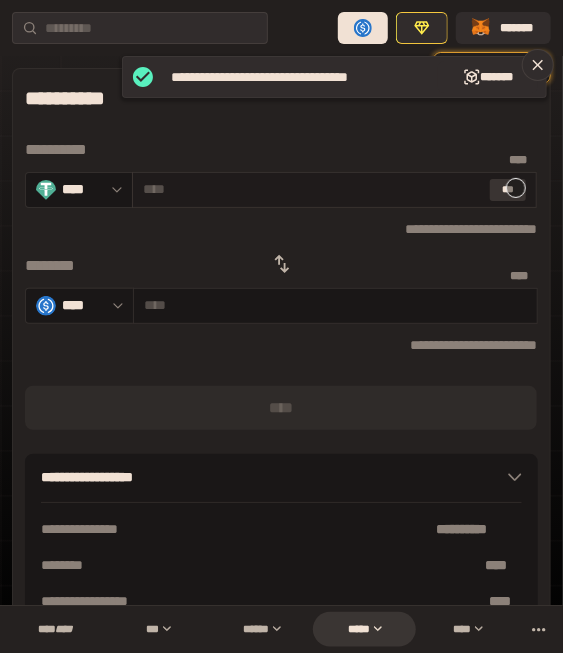 click on "***" at bounding box center (508, 190) 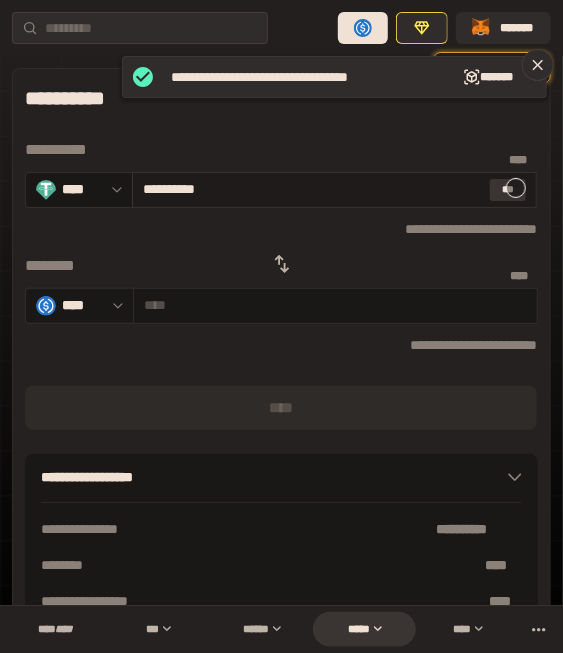 type on "*********" 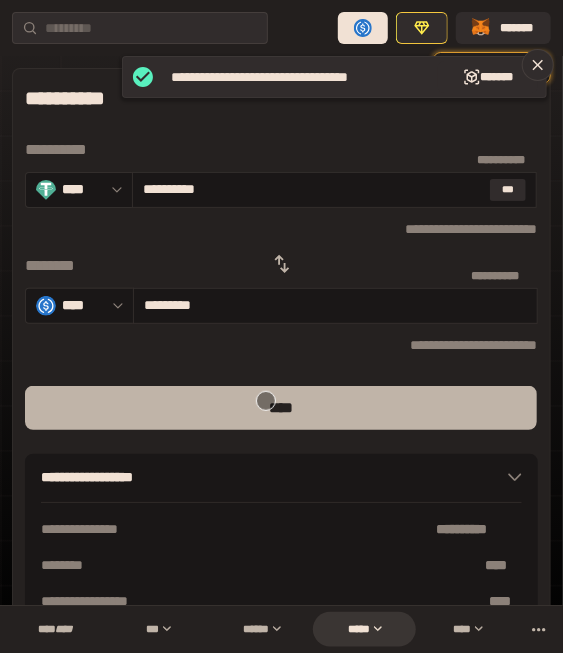 click on "****" at bounding box center (281, 408) 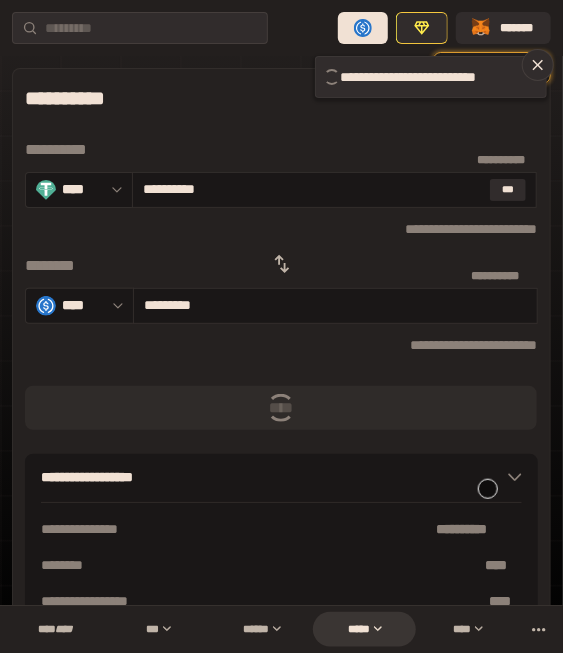 type 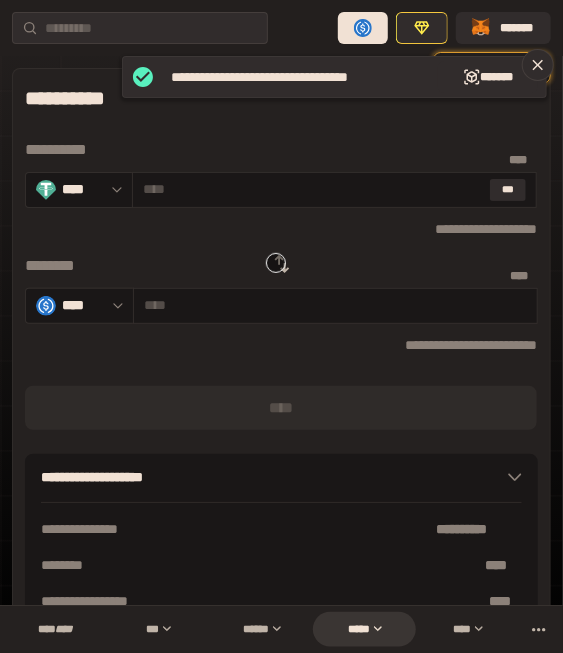 click 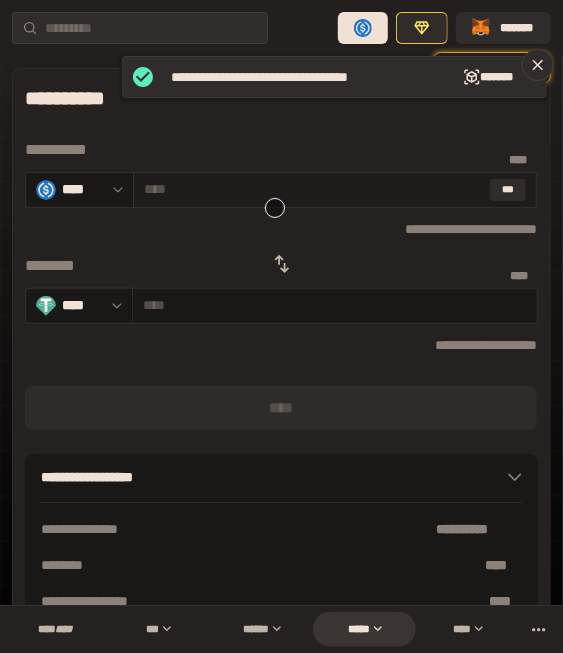 click at bounding box center [313, 189] 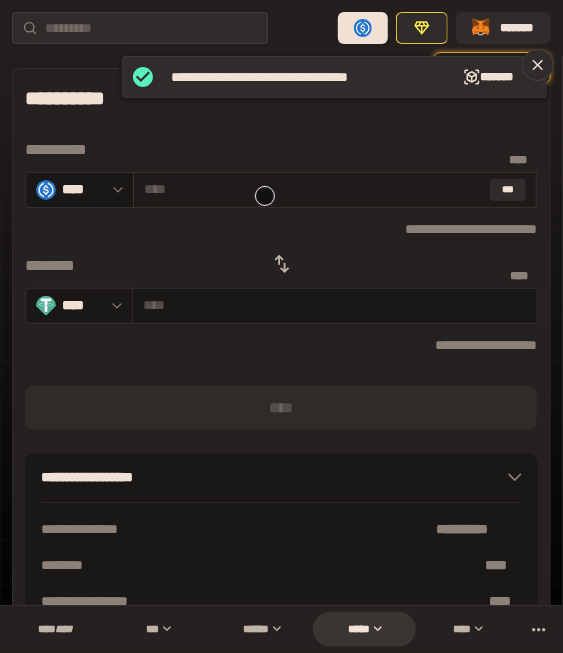 paste on "***" 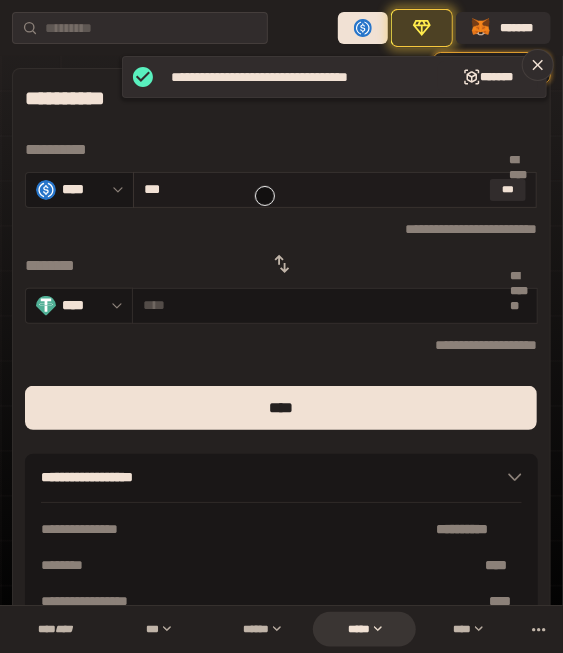 type on "*********" 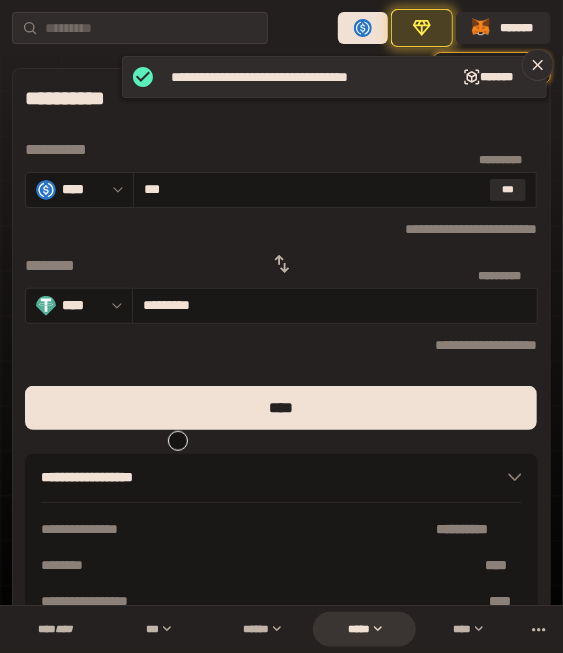 type on "***" 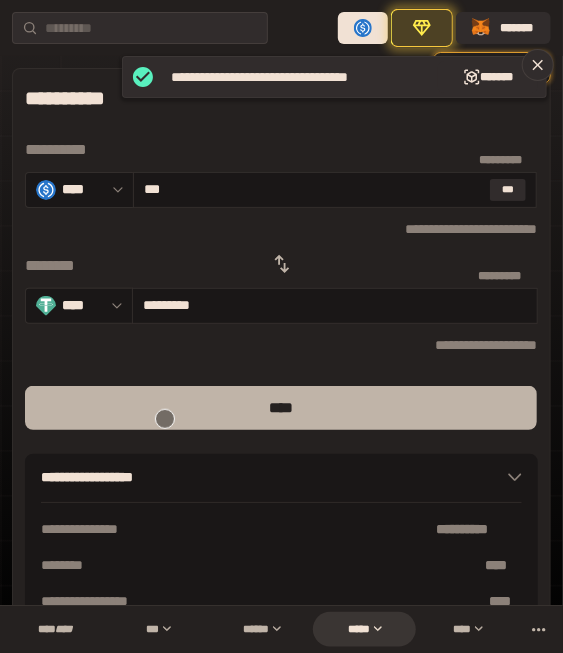 click on "****" at bounding box center (281, 408) 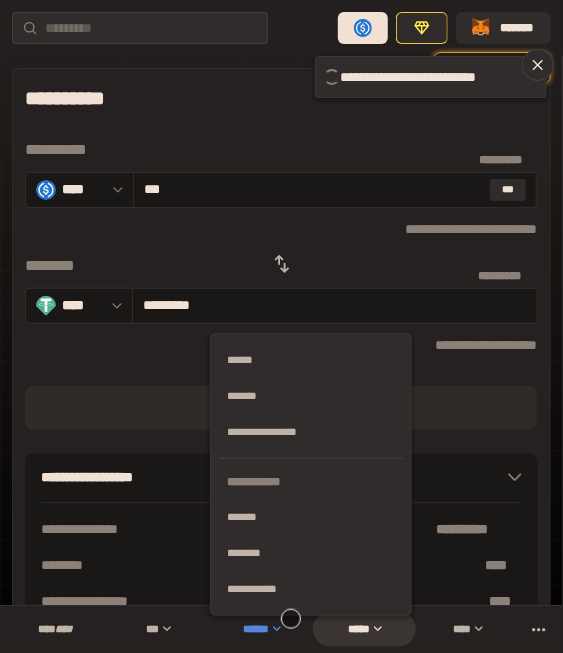 type 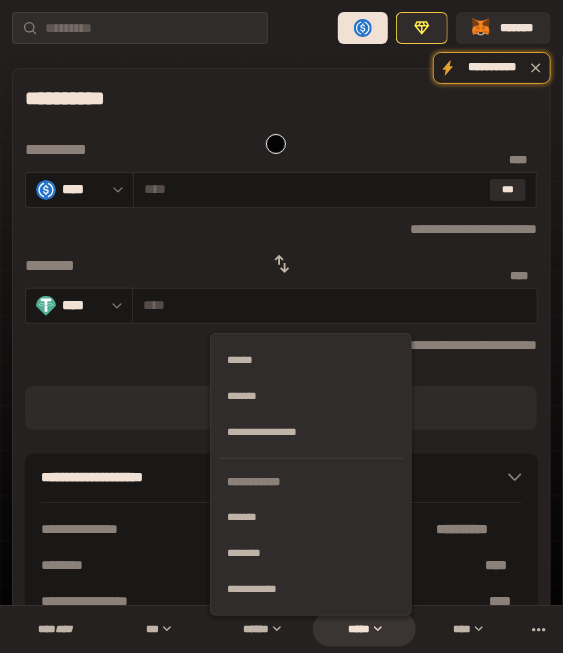 click on "**********" at bounding box center [281, 150] 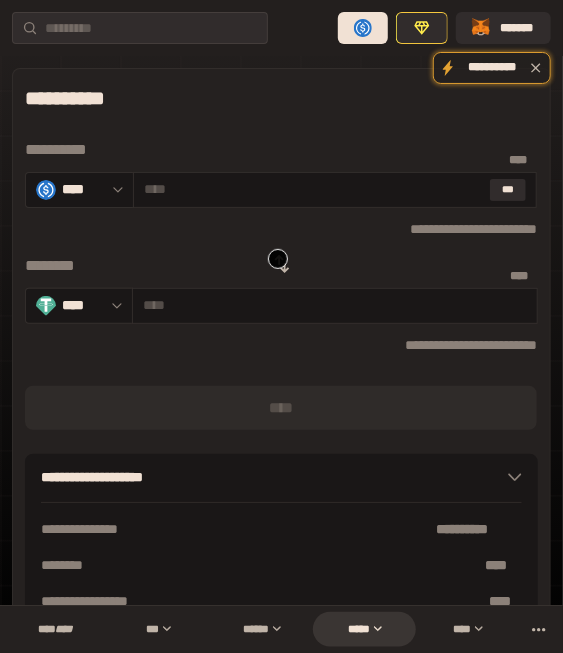 click 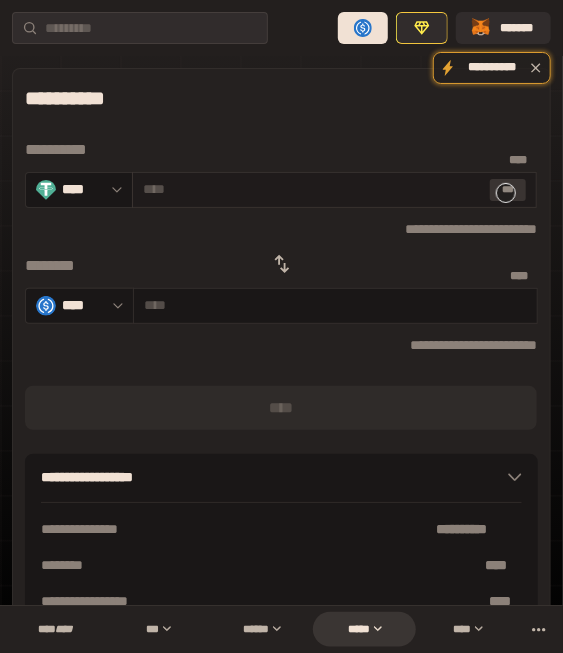 click on "***" at bounding box center (508, 190) 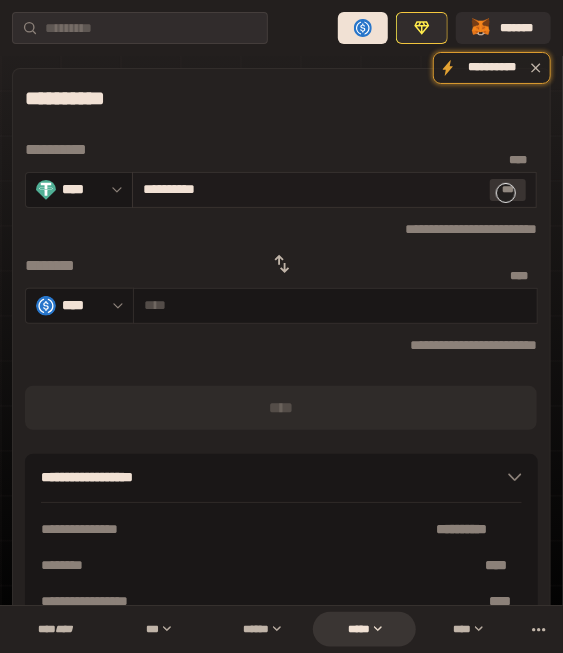 type on "**********" 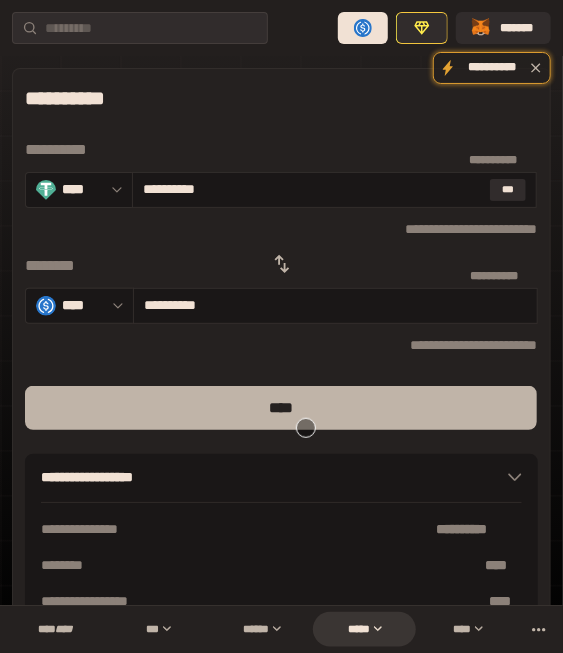 click on "****" at bounding box center (281, 408) 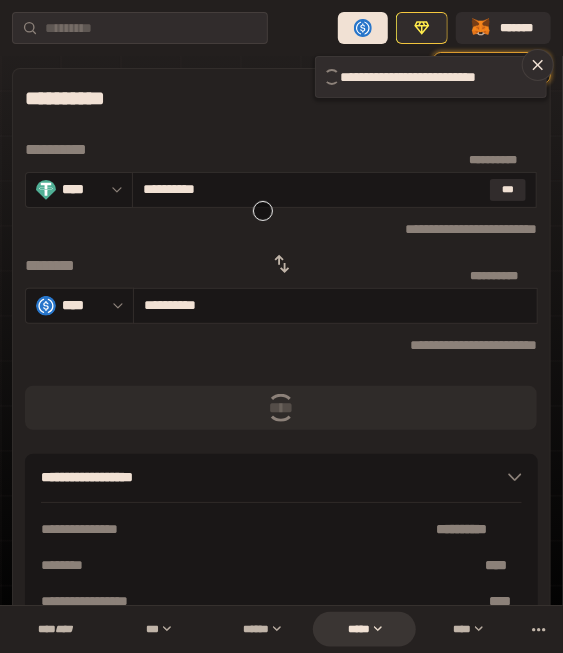 type 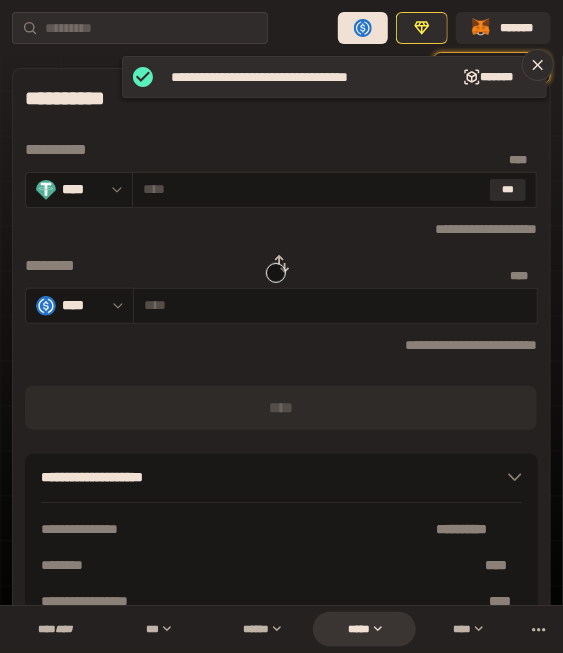 click at bounding box center (282, 264) 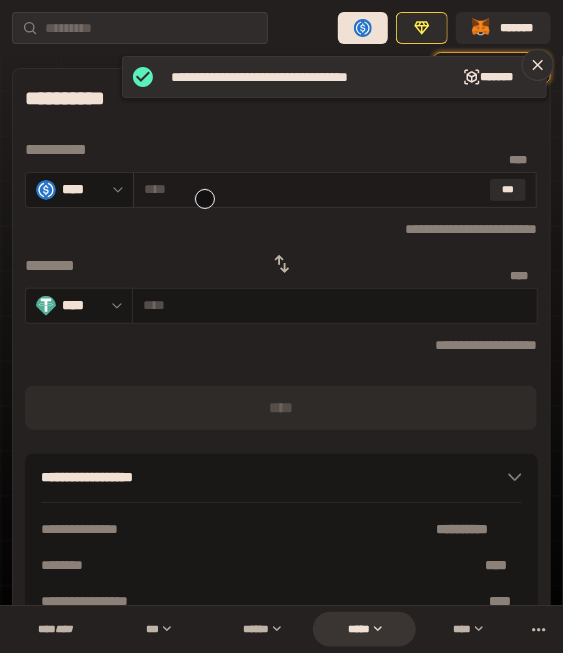 click on "* ** ***" at bounding box center [335, 190] 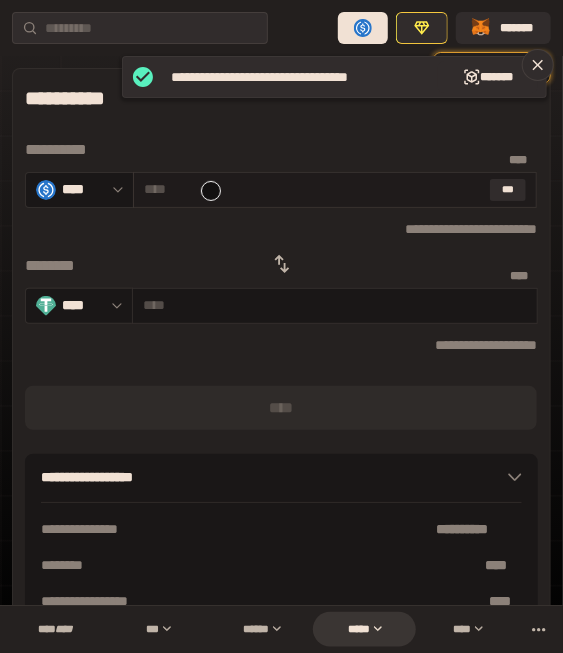 paste on "***" 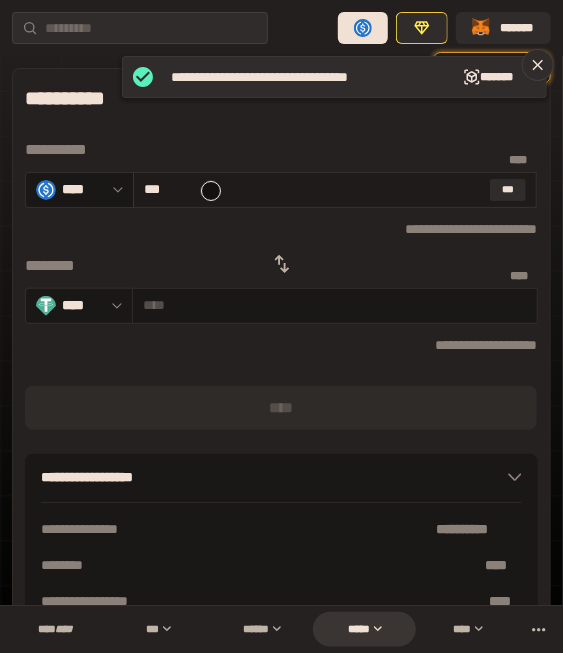 type on "**********" 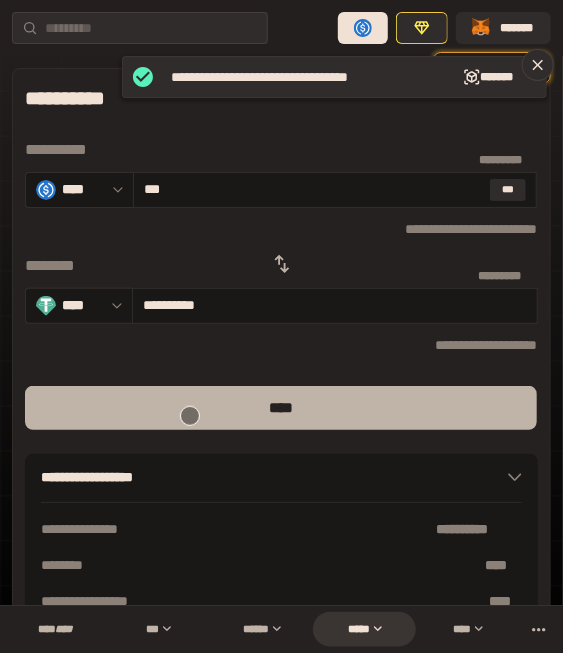 type on "***" 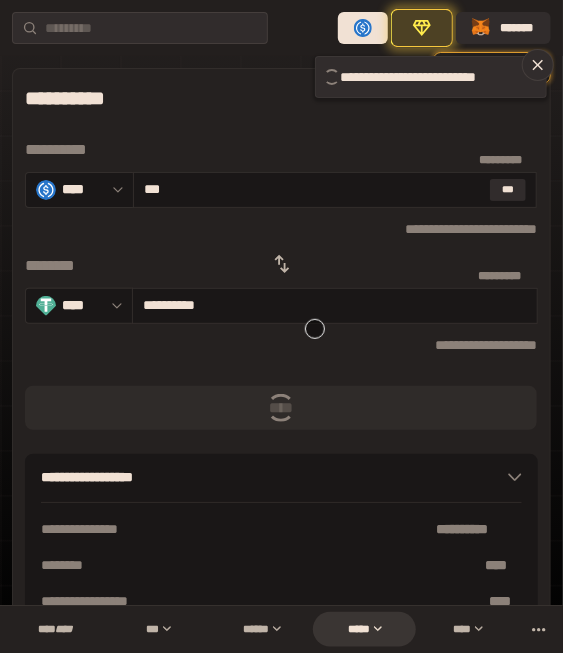 type 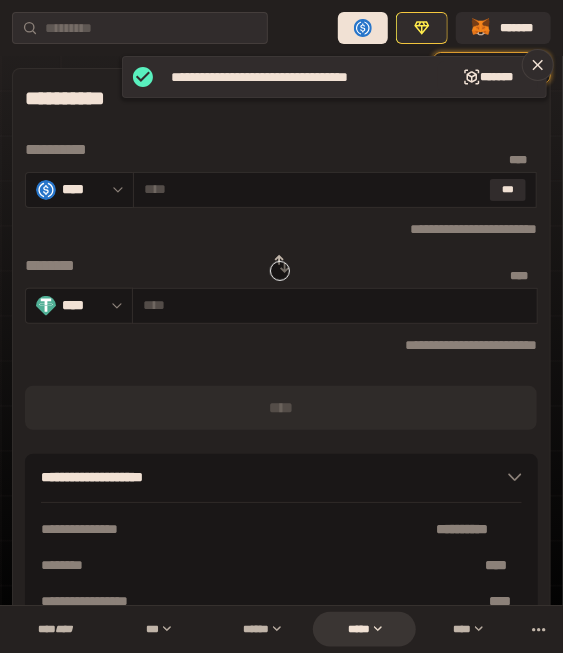 click 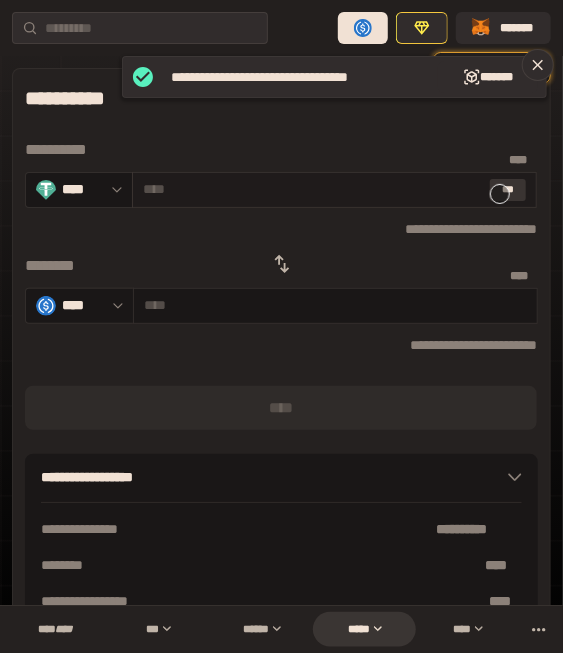 click on "***" at bounding box center (508, 190) 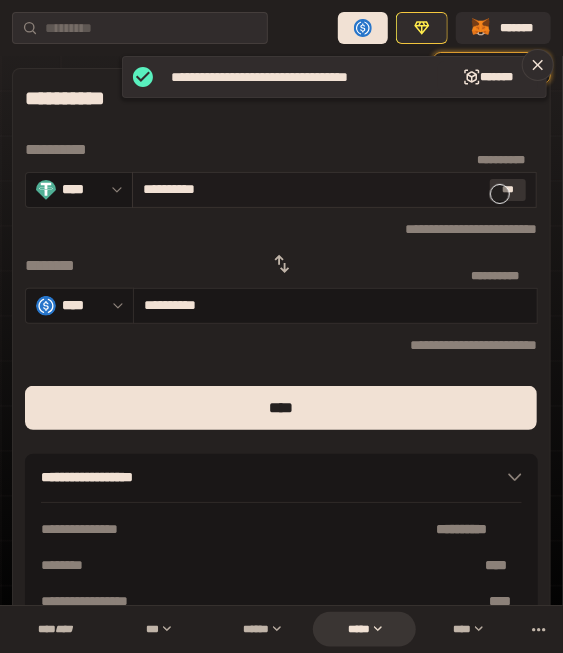 click on "***" at bounding box center [508, 190] 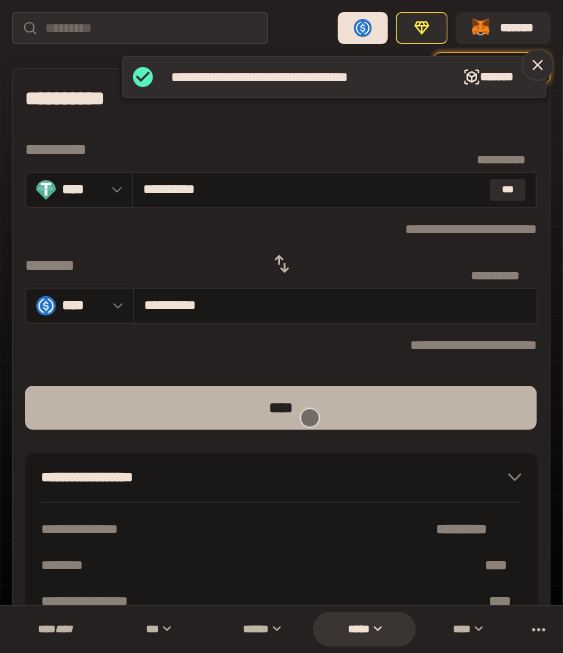 click on "****" at bounding box center [281, 408] 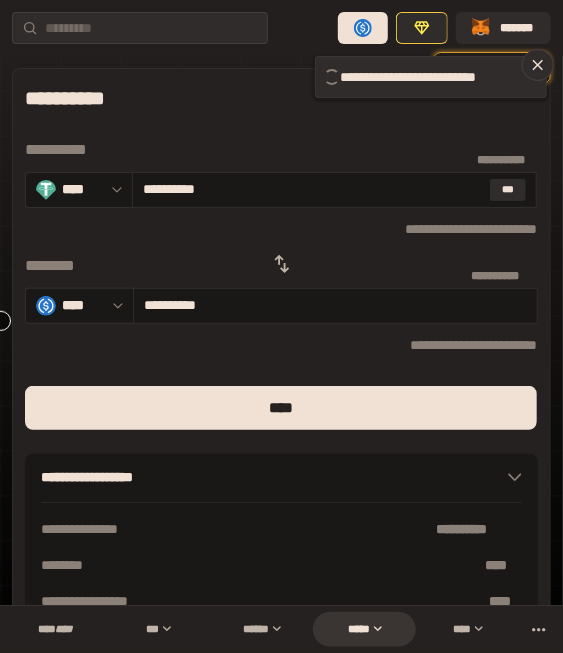 type 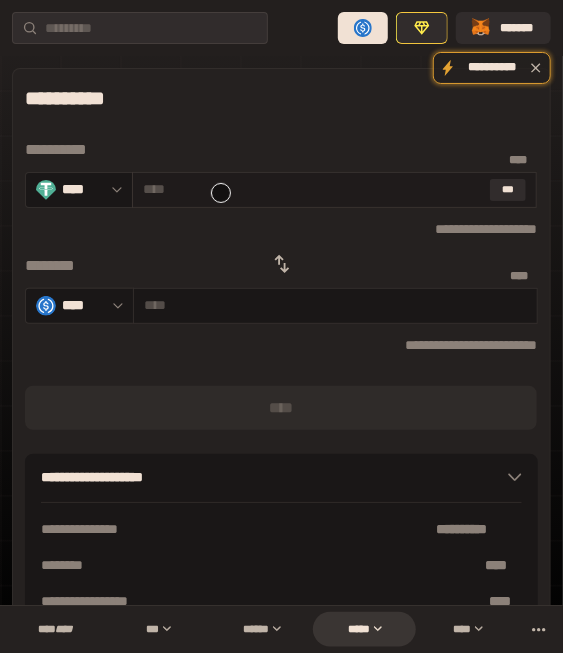 click at bounding box center (313, 189) 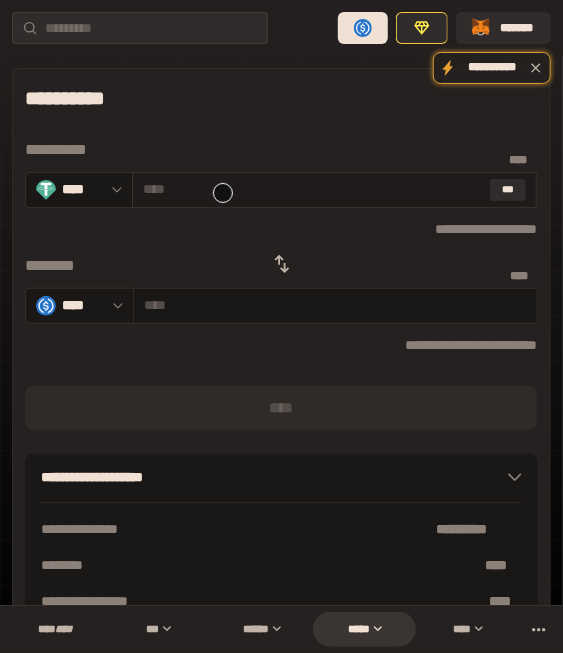 type on "*" 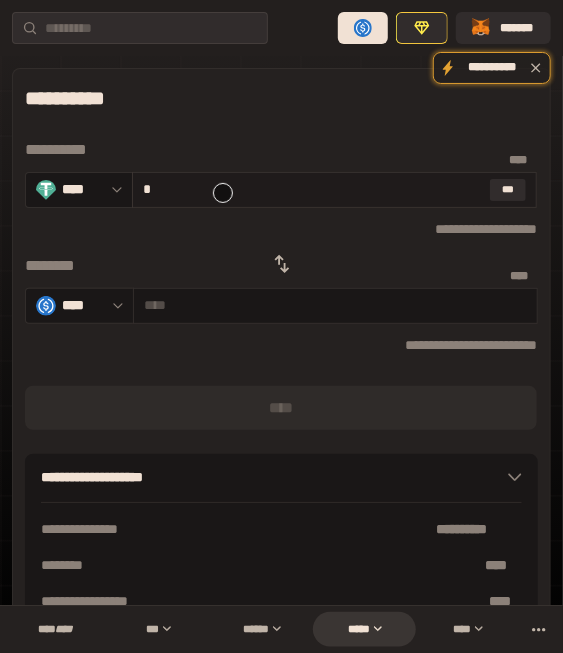 type on "********" 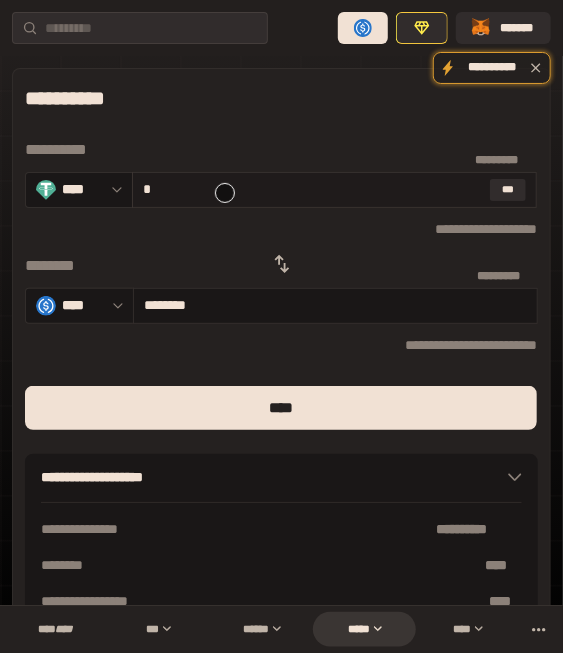 type on "**" 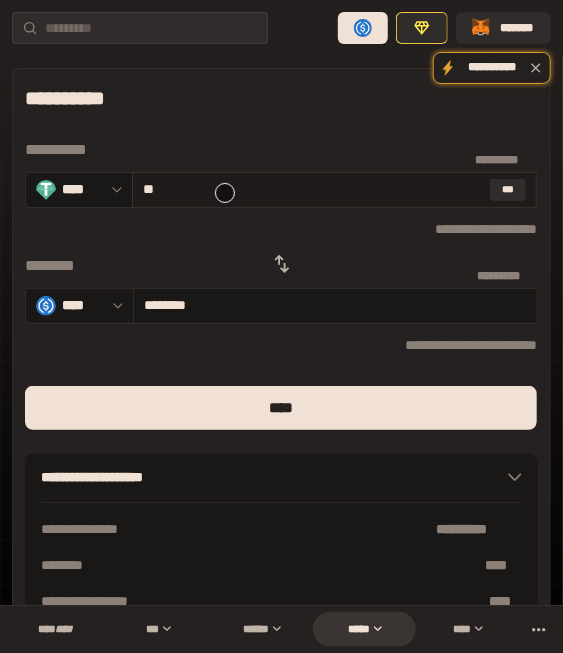 type on "********" 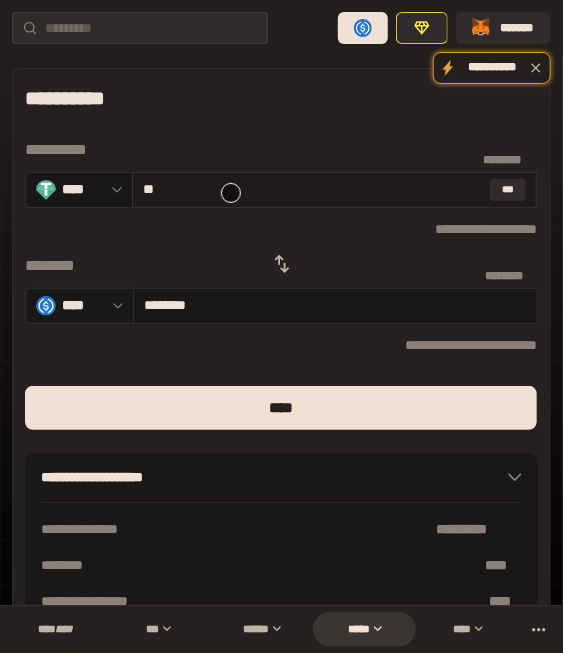 type 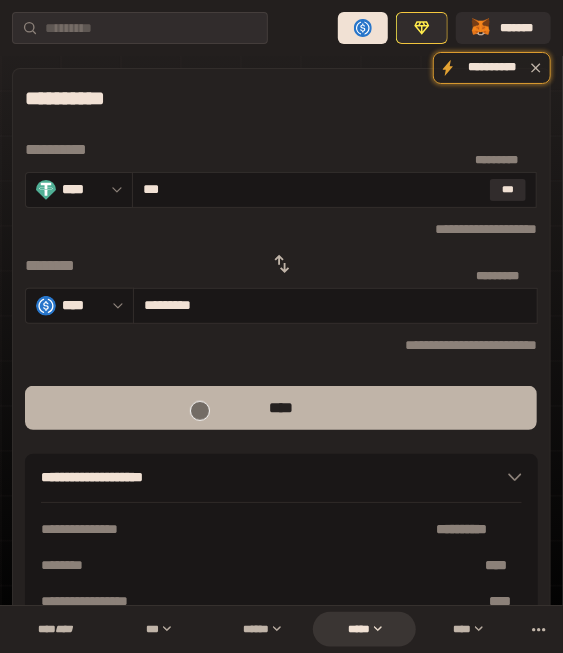 drag, startPoint x: 213, startPoint y: 406, endPoint x: 195, endPoint y: 401, distance: 18.681541 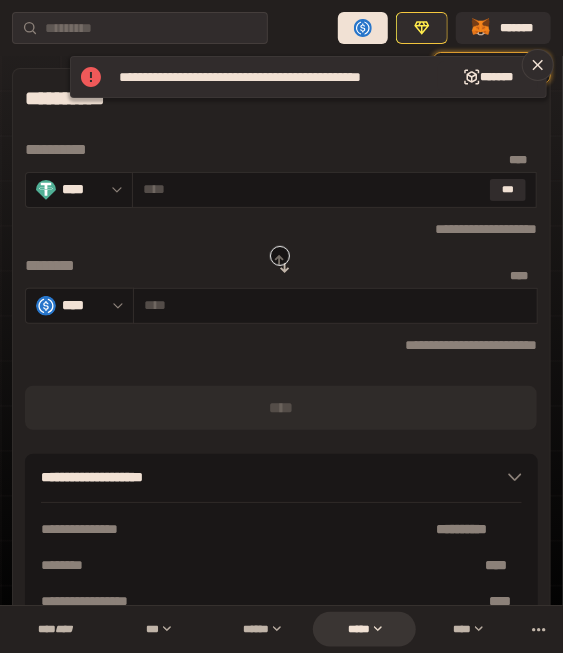 click 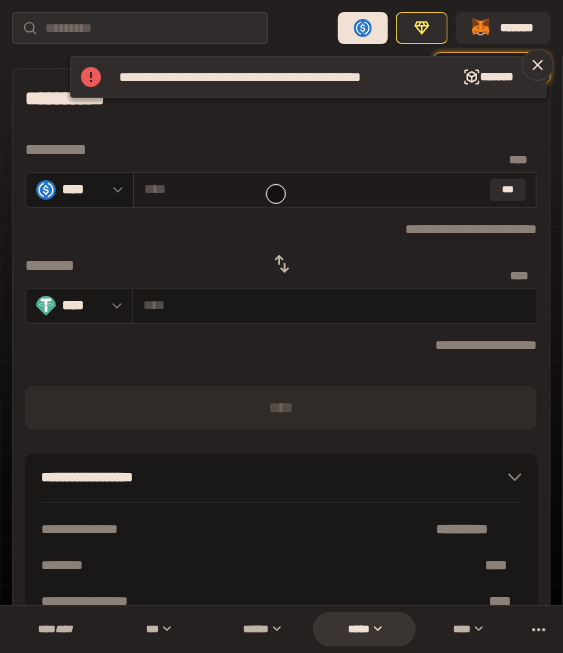 click at bounding box center [313, 189] 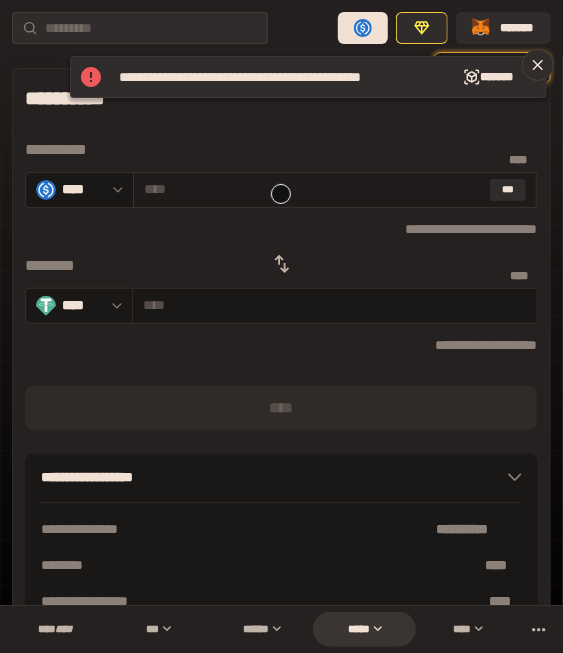 paste 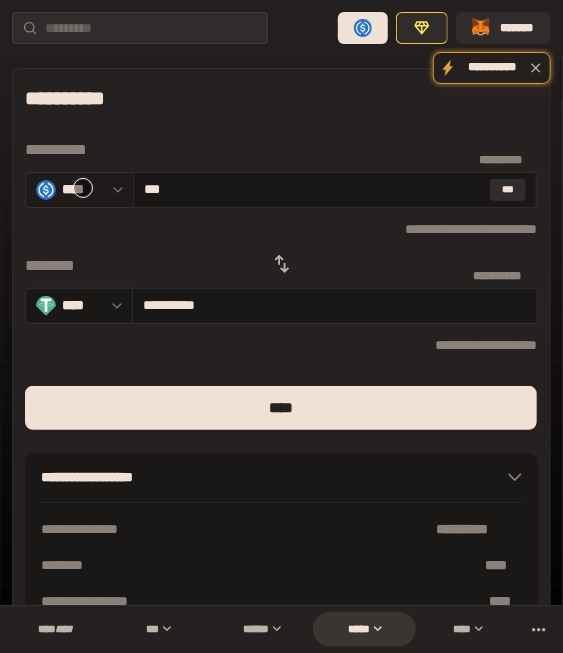 drag, startPoint x: 213, startPoint y: 188, endPoint x: 83, endPoint y: 188, distance: 130 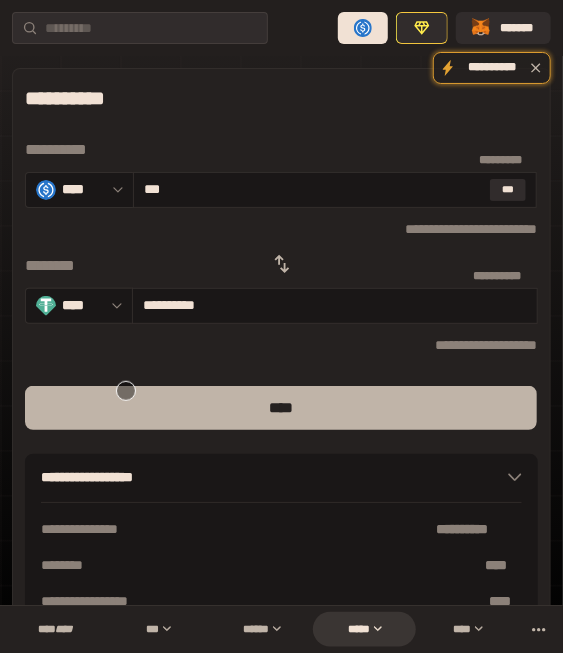 click on "****" at bounding box center [281, 408] 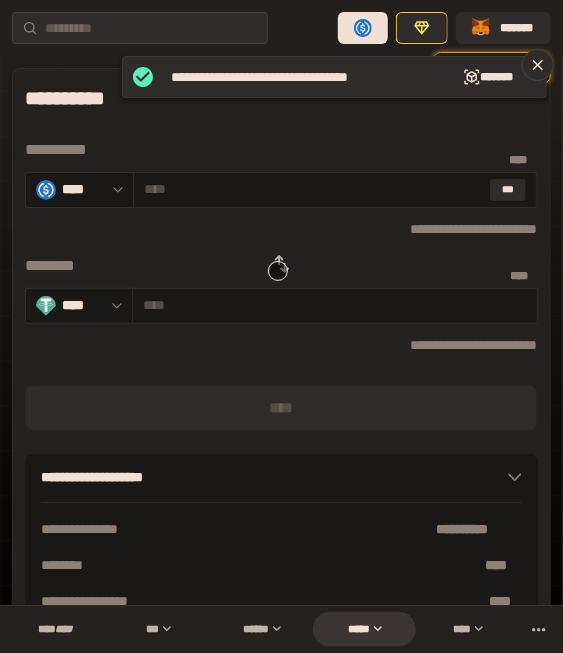 click 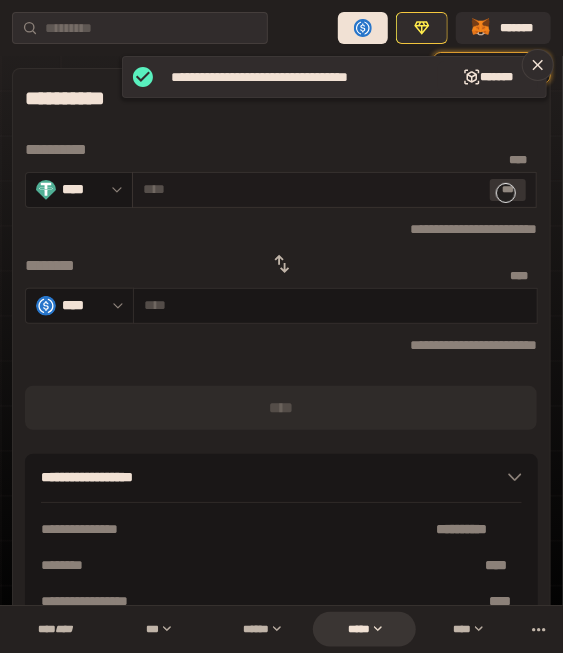 click on "***" at bounding box center [508, 190] 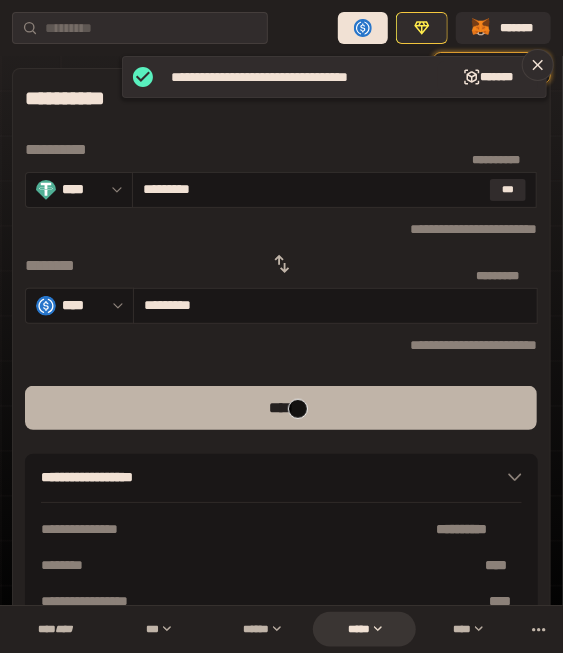 click on "****" at bounding box center [281, 408] 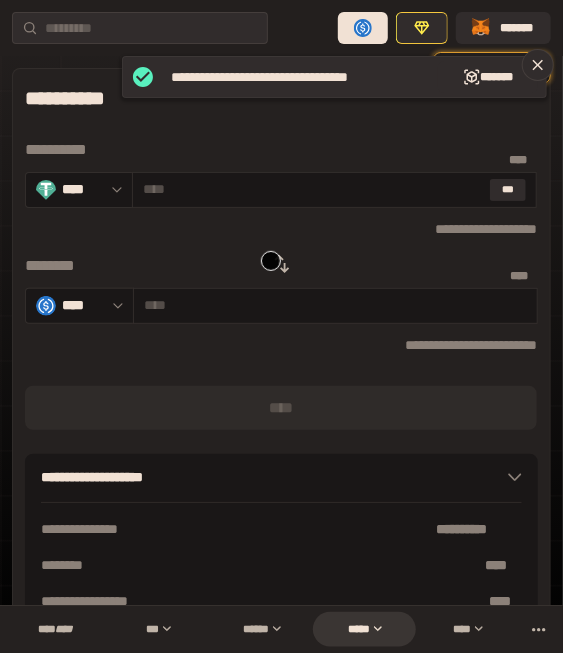 click 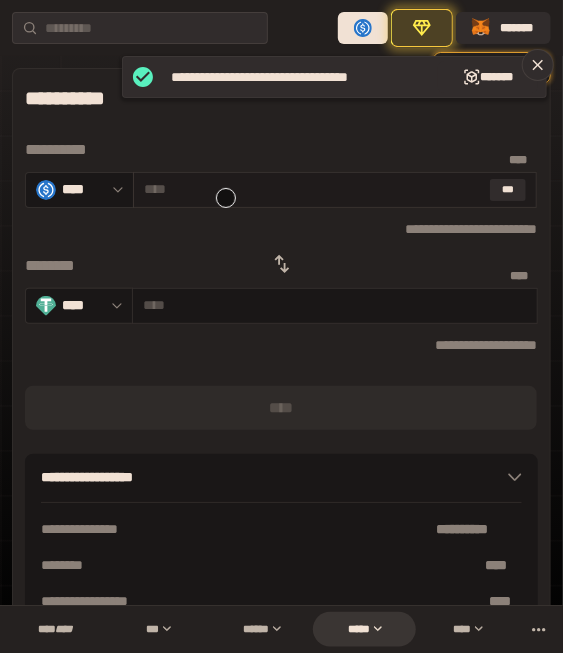click at bounding box center (313, 189) 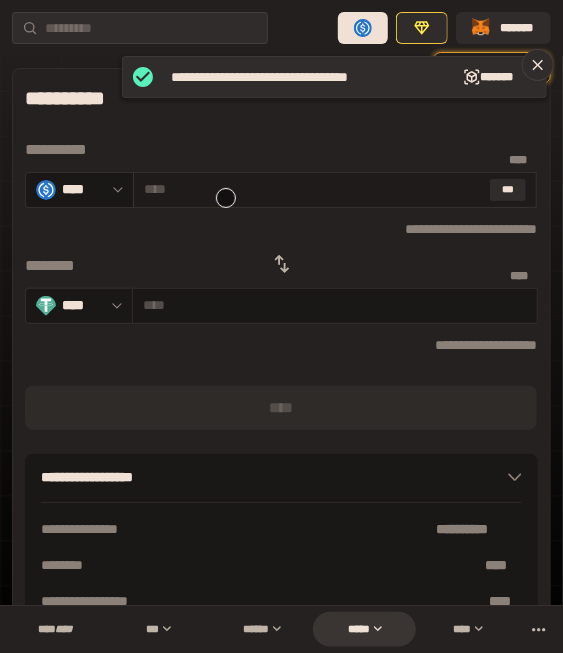paste on "***" 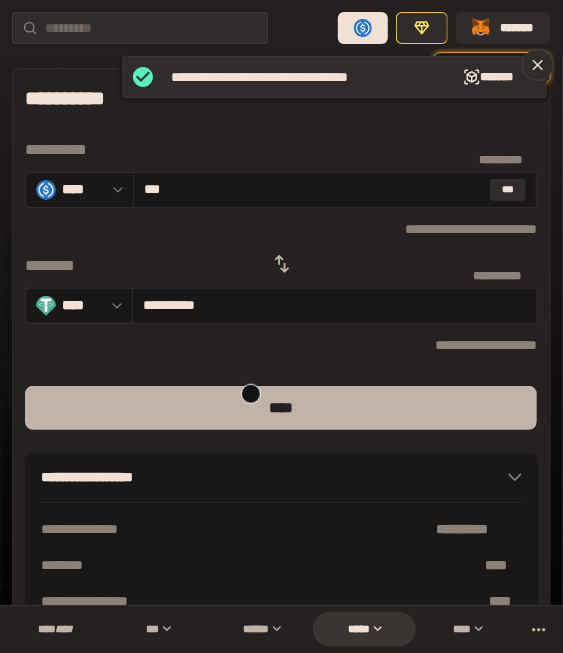 click on "****" at bounding box center [281, 408] 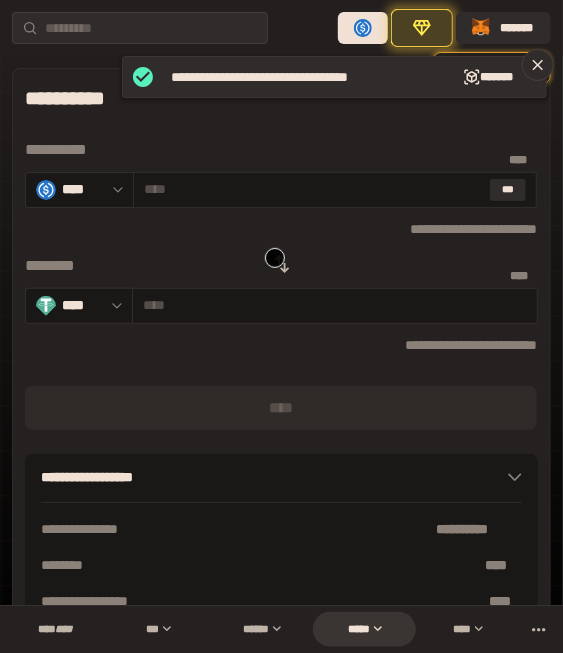 click 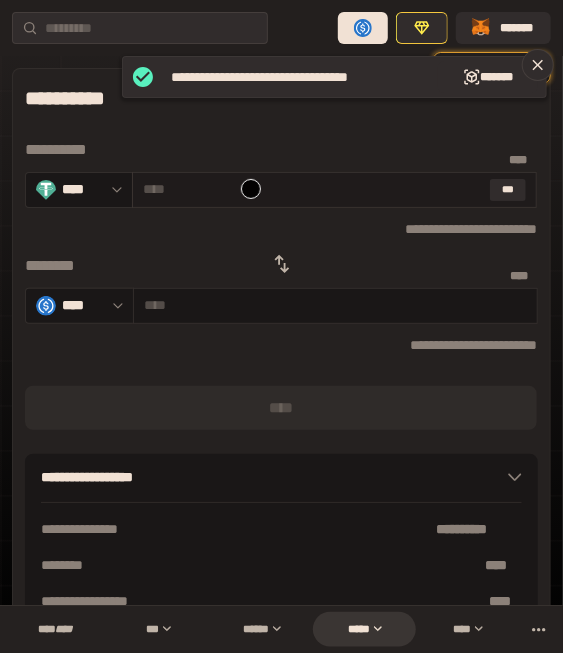 click at bounding box center [313, 189] 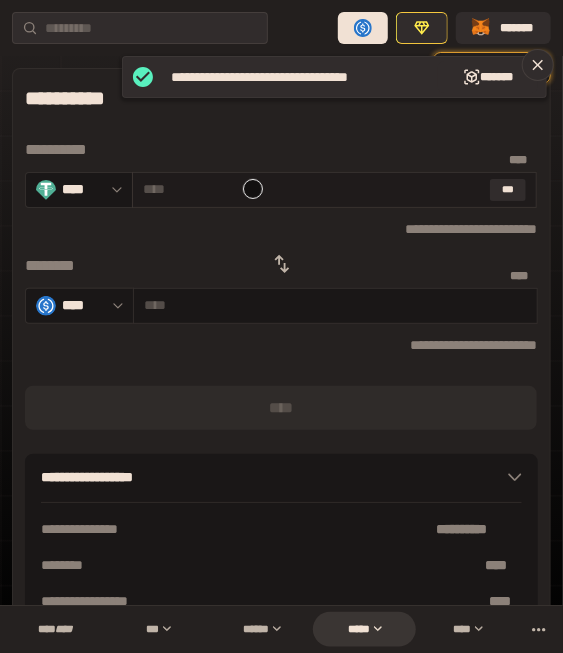 paste on "**********" 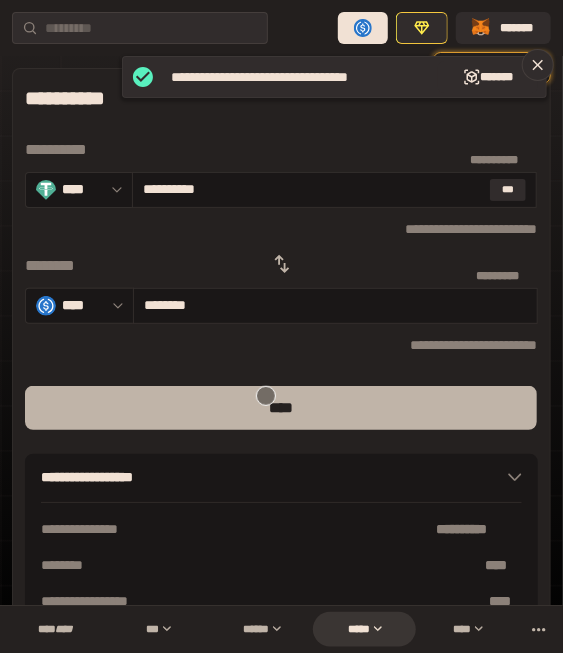 click on "****" at bounding box center [281, 408] 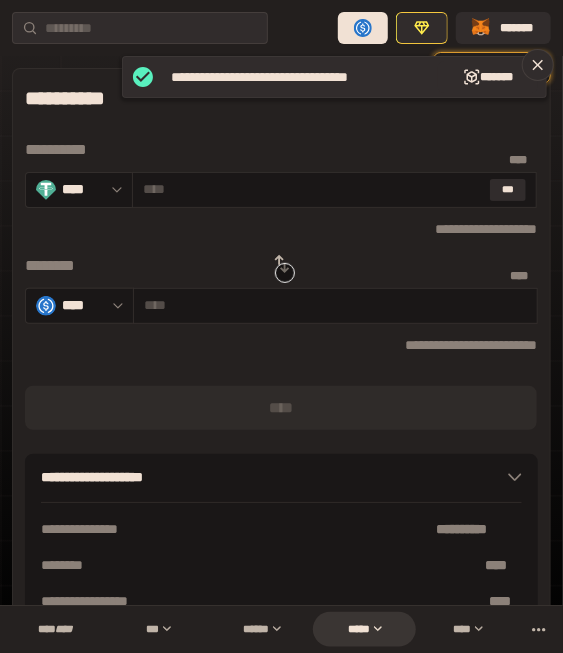 click 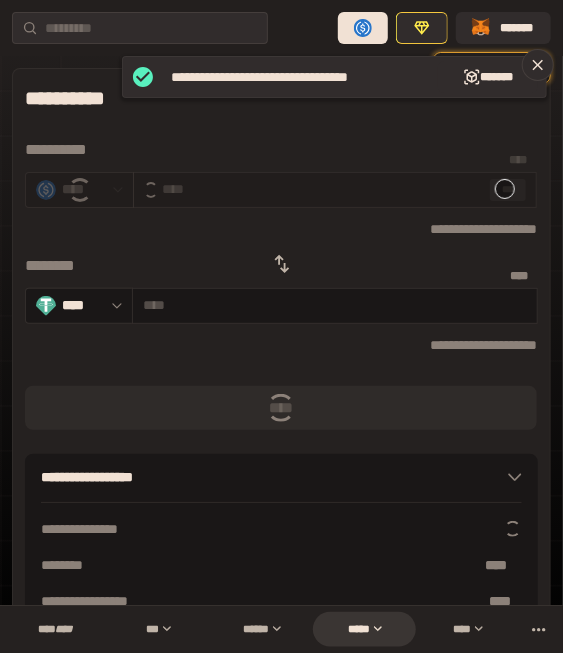 click on "***" at bounding box center [508, 190] 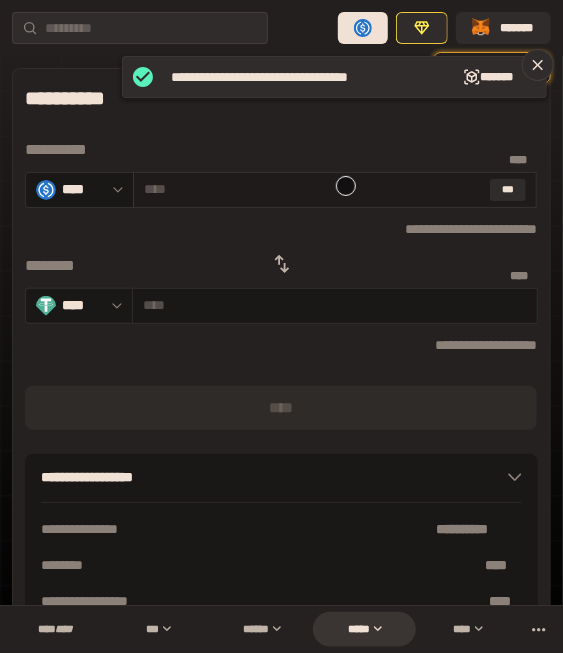 click at bounding box center [313, 189] 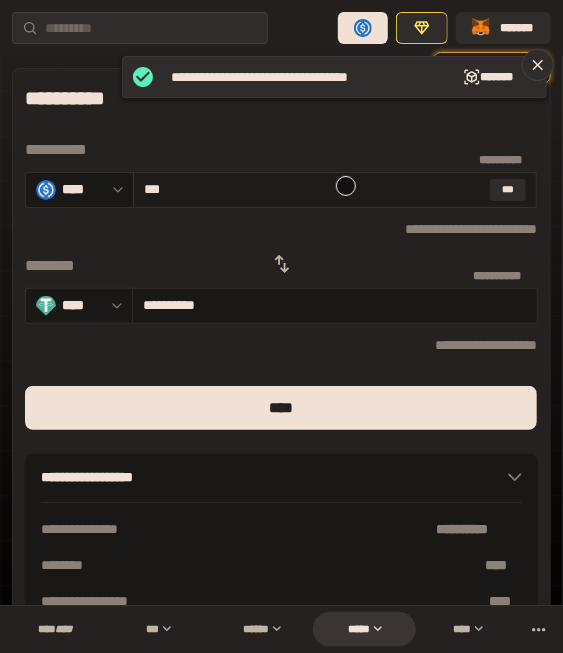 paste 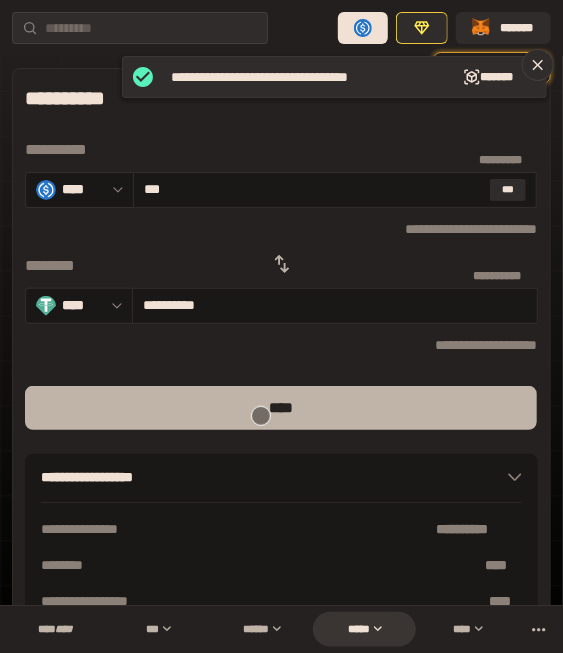 click on "****" at bounding box center [281, 408] 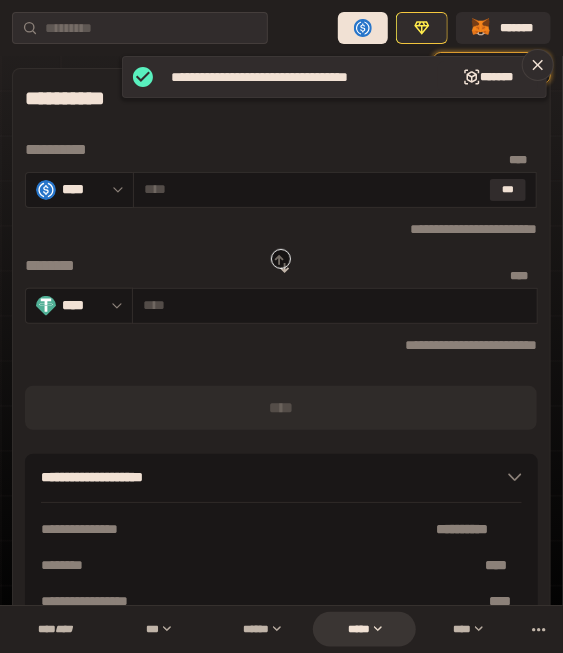click 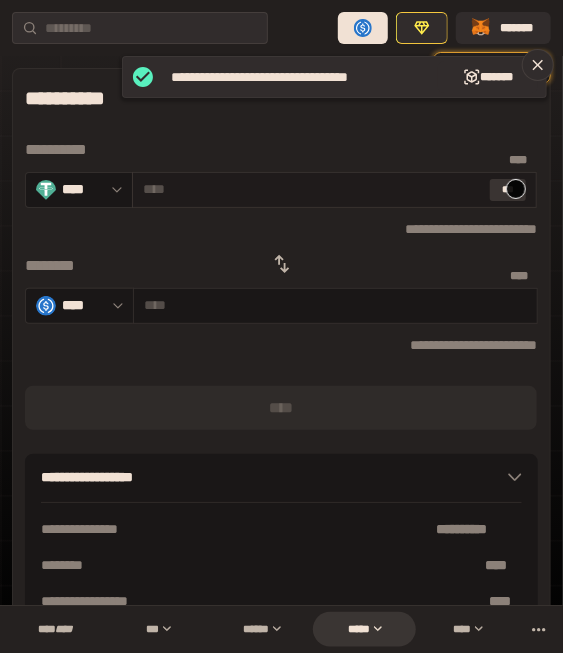 click on "***" at bounding box center (508, 190) 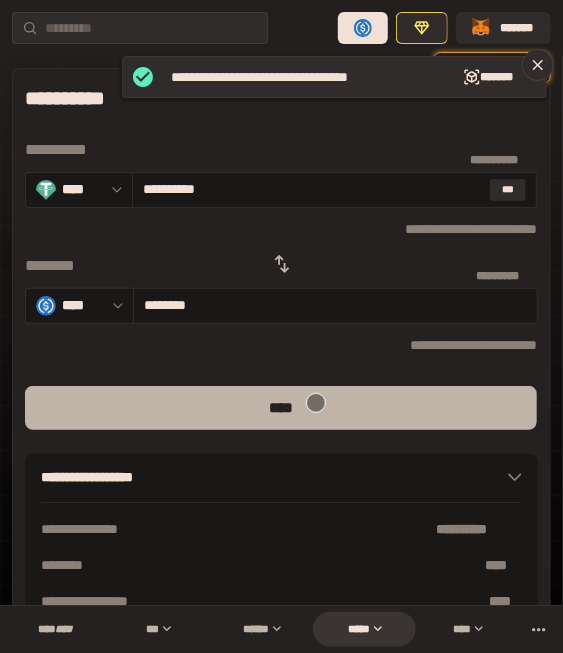 click on "****" at bounding box center [281, 408] 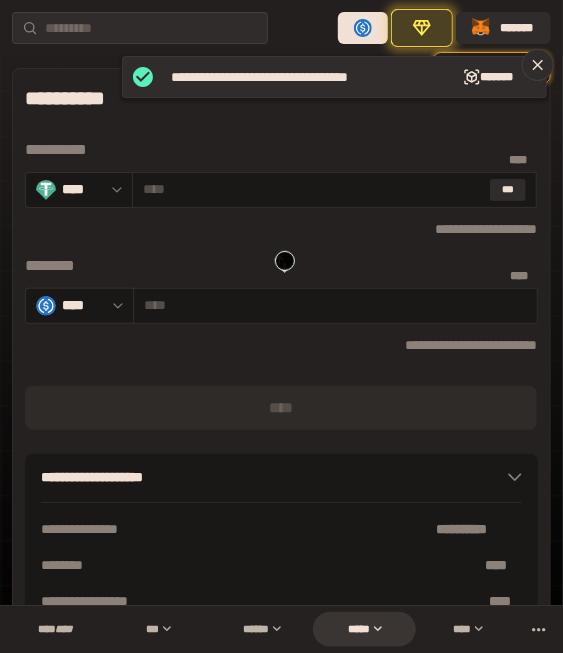 click 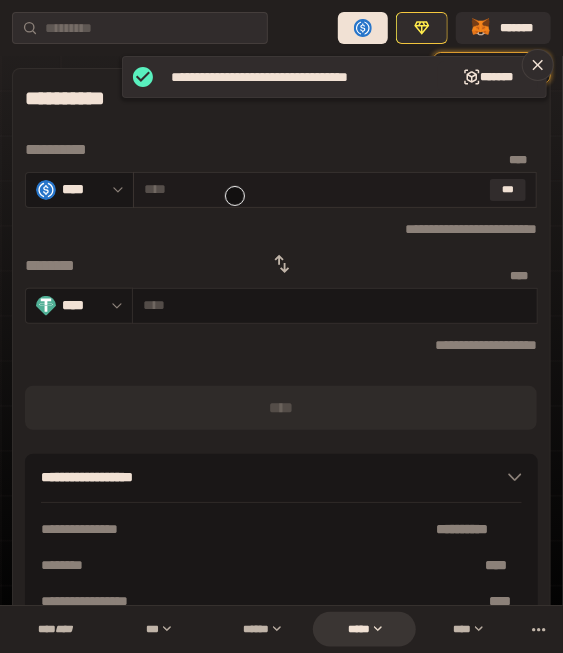 click at bounding box center [313, 189] 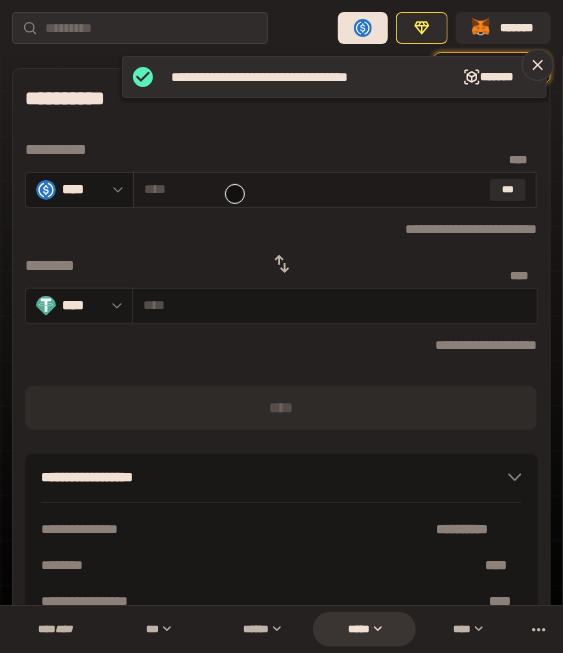 paste on "***" 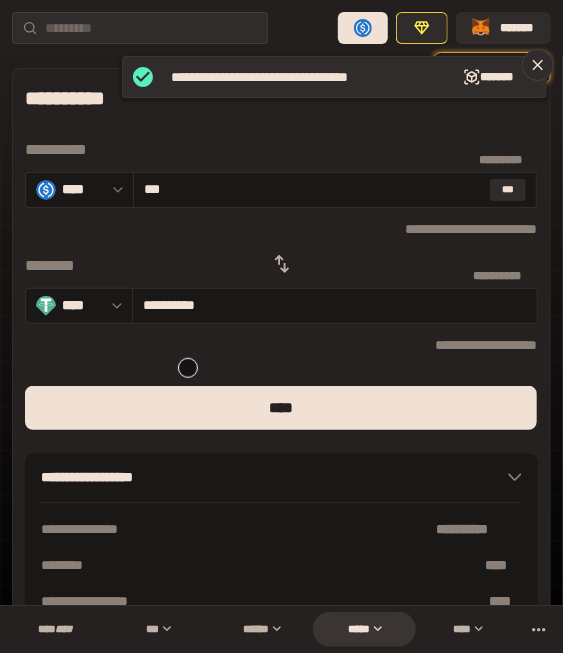 click on "**********" at bounding box center [281, 371] 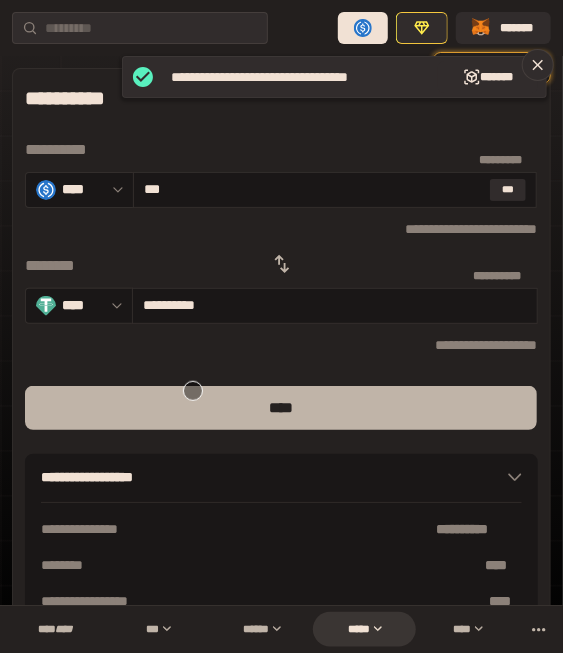 click on "****" at bounding box center [281, 408] 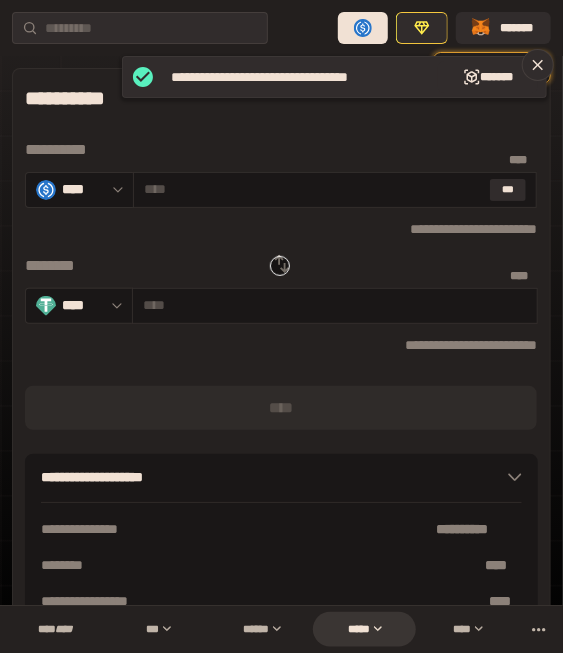 click 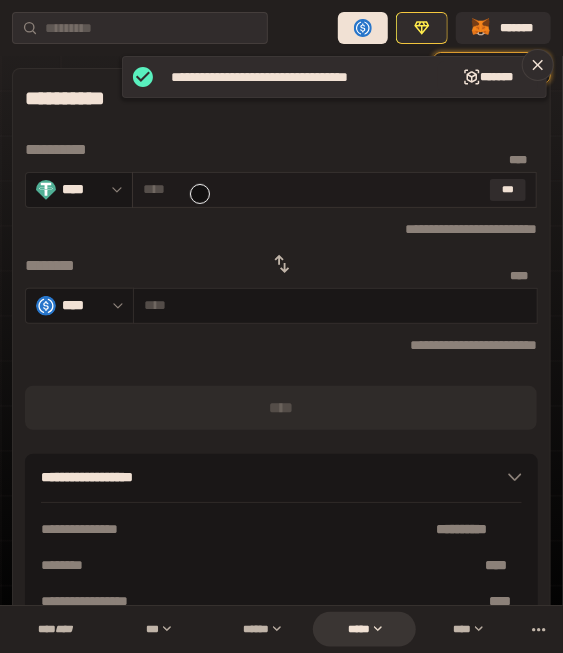 click at bounding box center [313, 189] 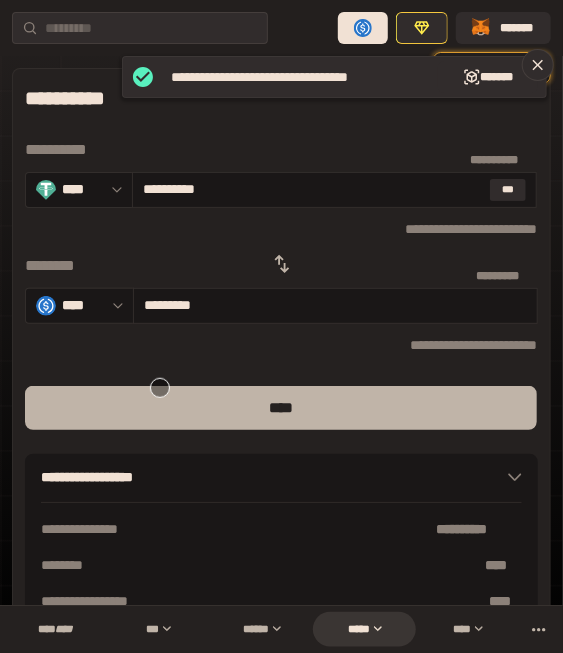 click on "****" at bounding box center (281, 408) 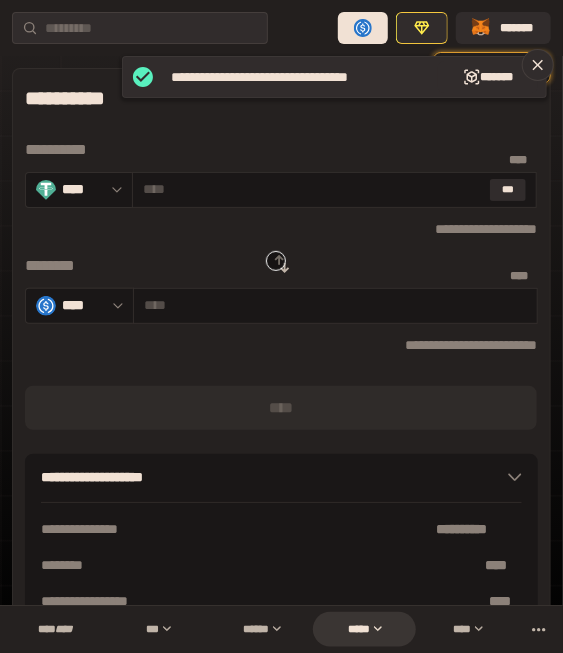 click 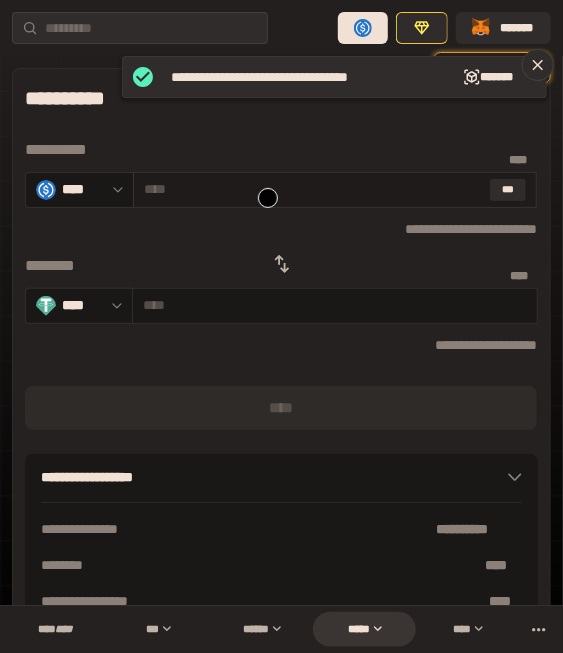 click at bounding box center (313, 189) 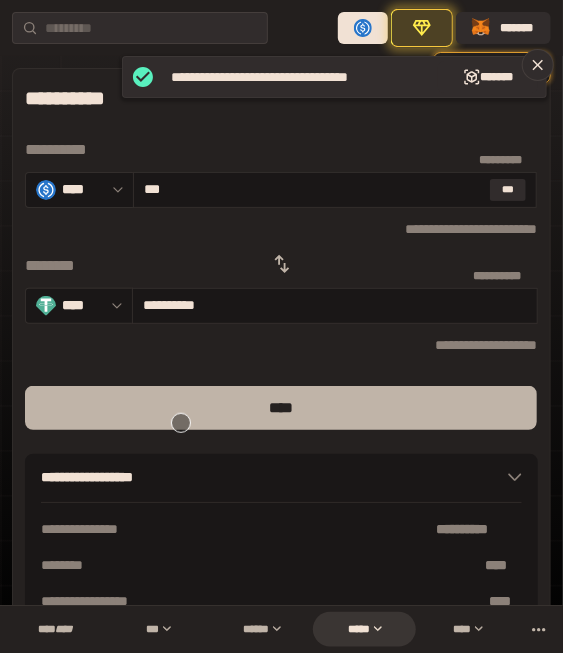 click on "****" at bounding box center [281, 408] 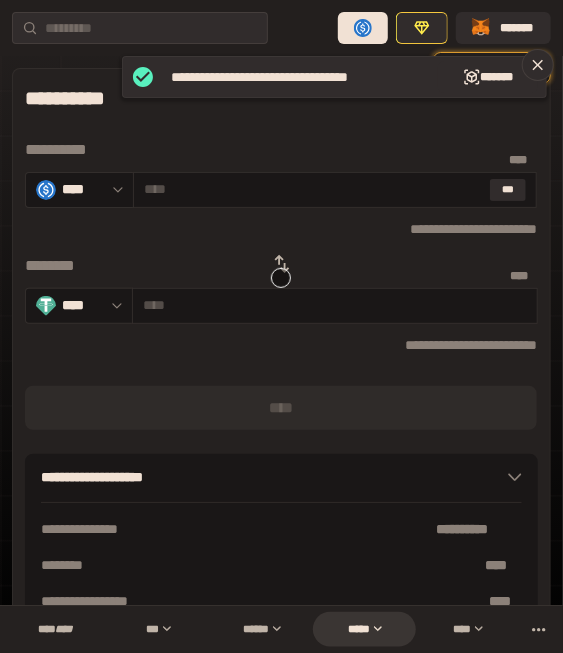 click 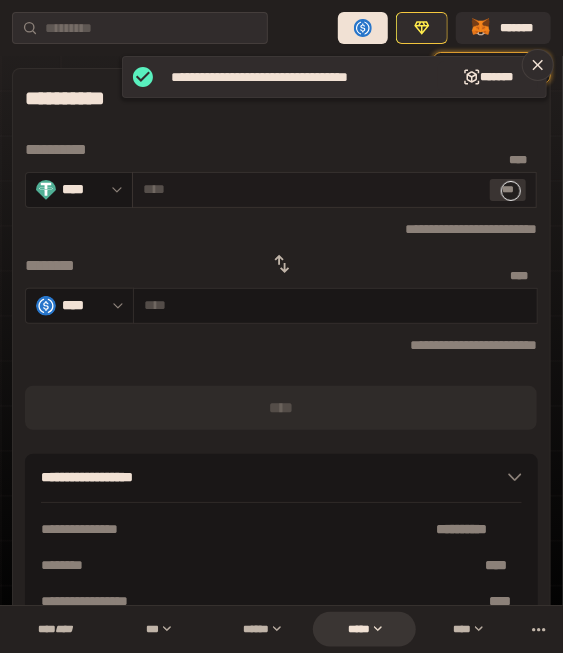 click on "***" at bounding box center (508, 190) 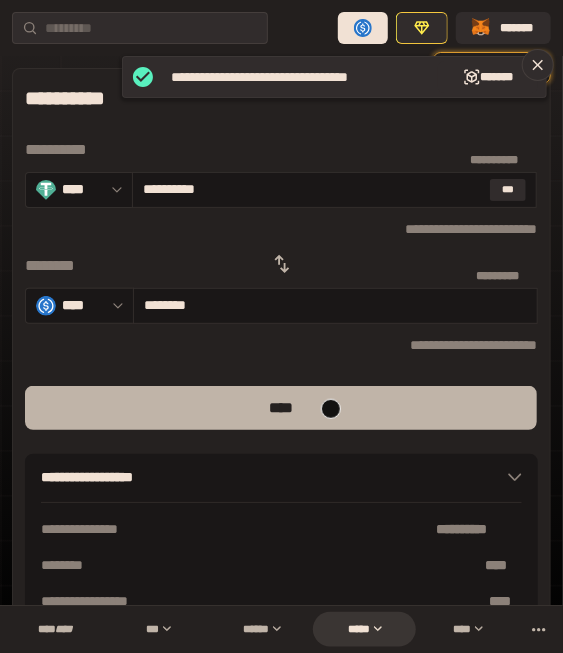 click on "****" at bounding box center (281, 408) 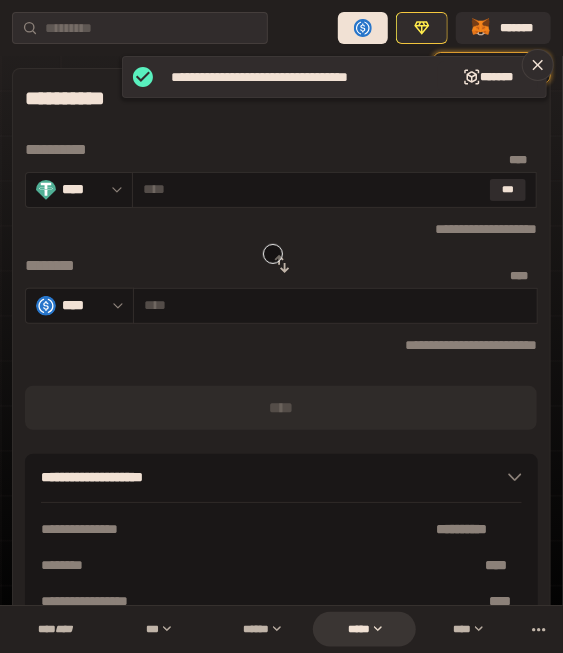 click 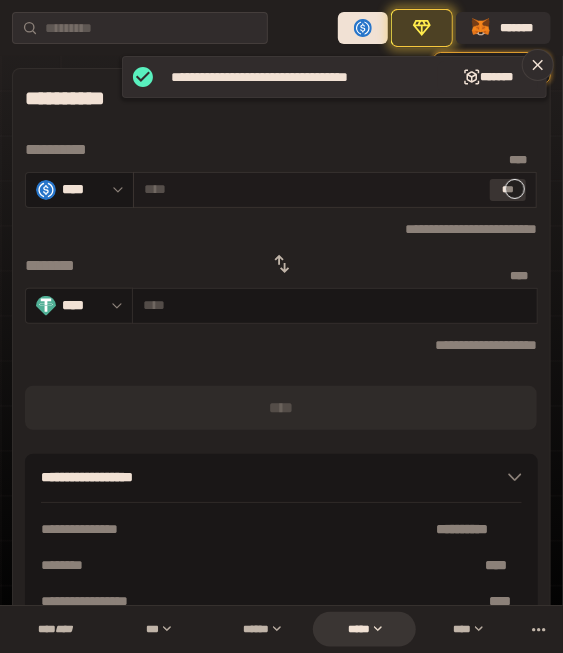 click on "***" at bounding box center (508, 190) 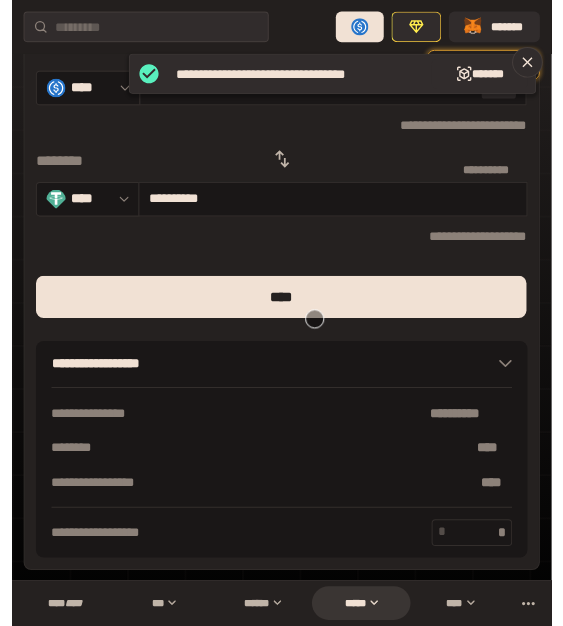 scroll, scrollTop: 0, scrollLeft: 0, axis: both 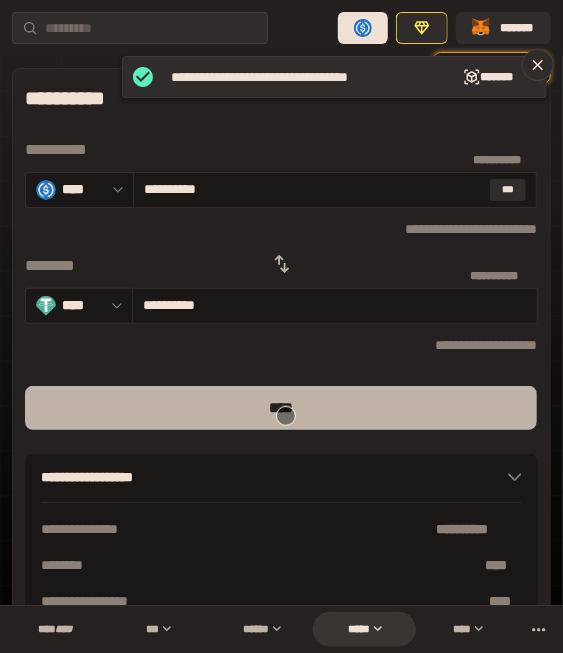 click on "****" at bounding box center (281, 408) 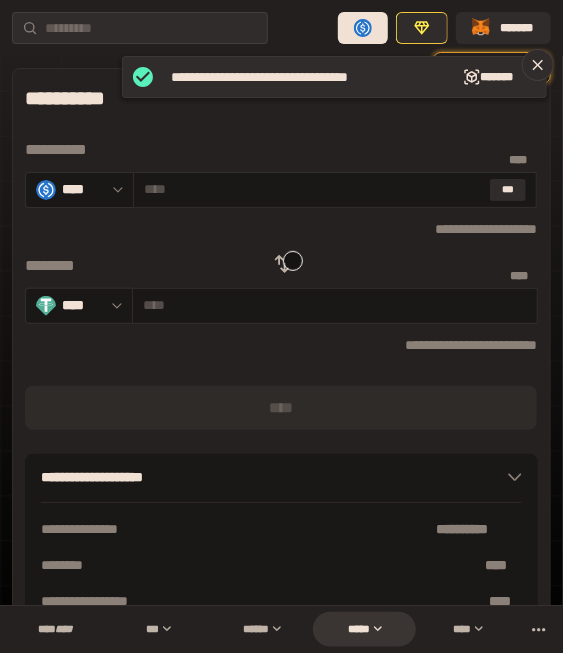 click 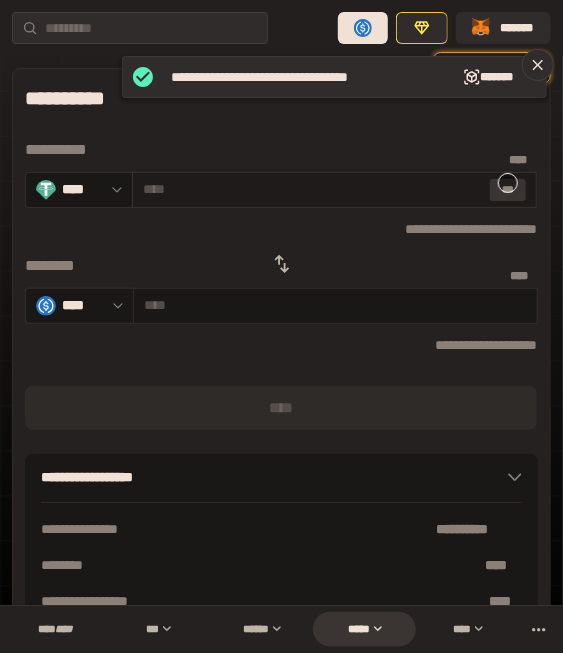click on "***" at bounding box center [508, 190] 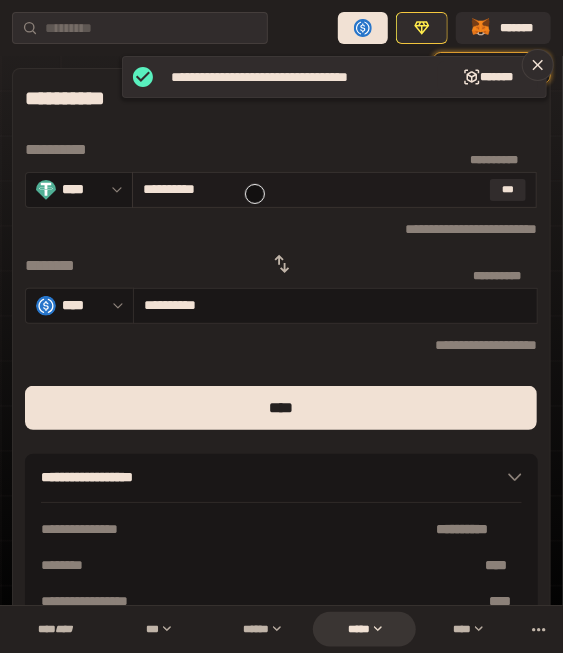 drag, startPoint x: 255, startPoint y: 411, endPoint x: 255, endPoint y: 193, distance: 218 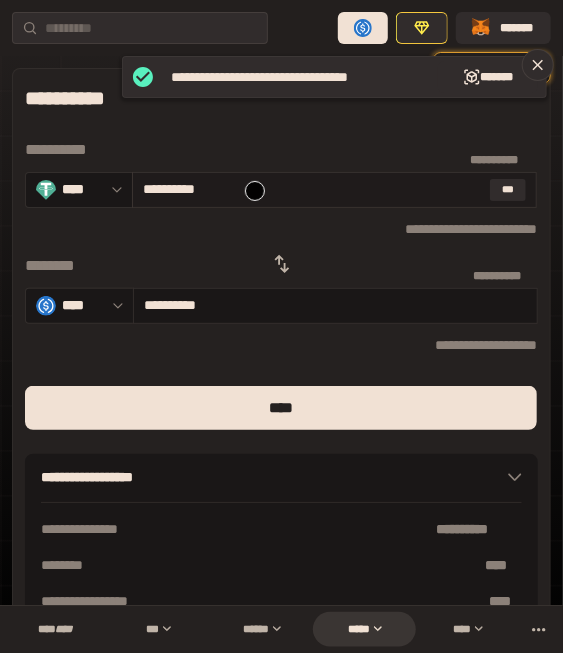click on "**********" at bounding box center (313, 189) 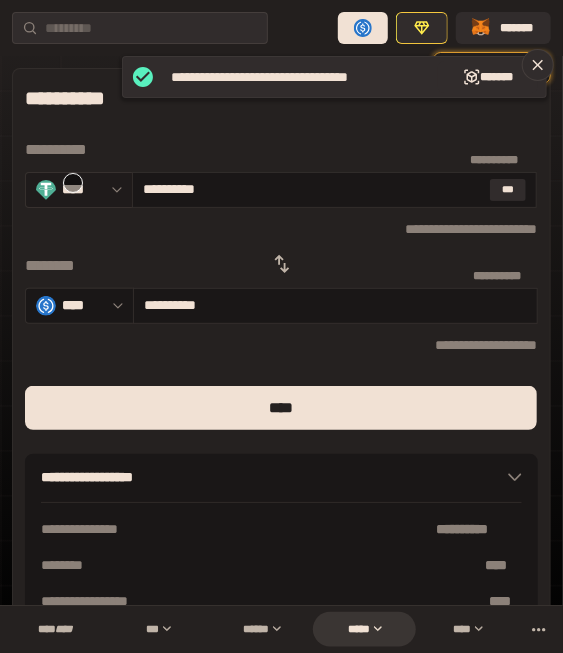 drag, startPoint x: 175, startPoint y: 184, endPoint x: 68, endPoint y: 183, distance: 107.00467 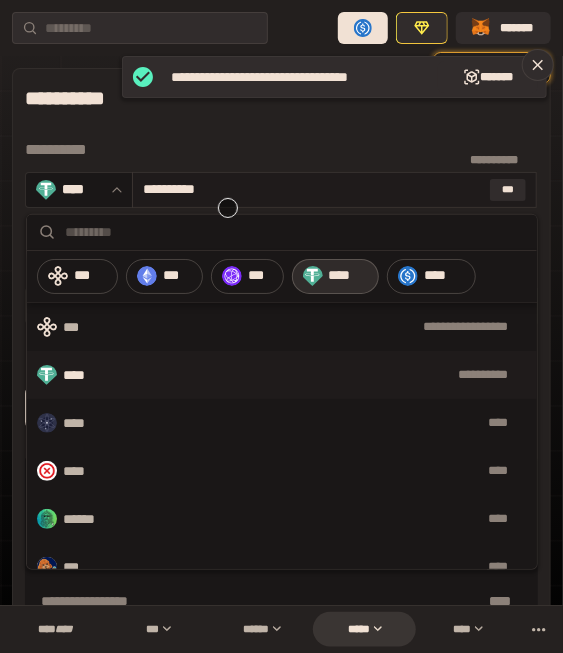 click on "[FIRST] [LAST] [CITY]" at bounding box center (334, 190) 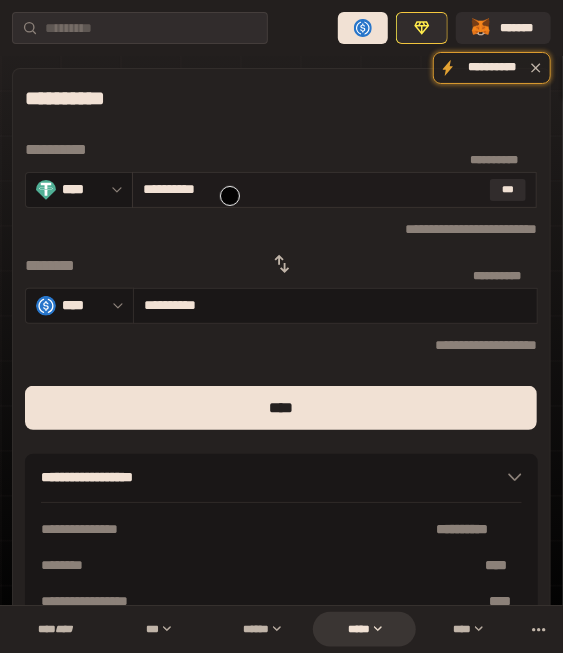 click on "**********" at bounding box center [313, 189] 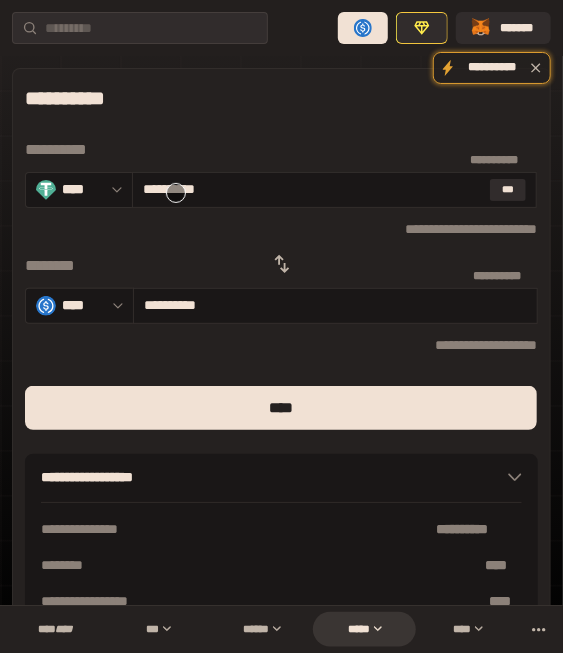 drag, startPoint x: 176, startPoint y: 193, endPoint x: -9, endPoint y: 183, distance: 185.27008 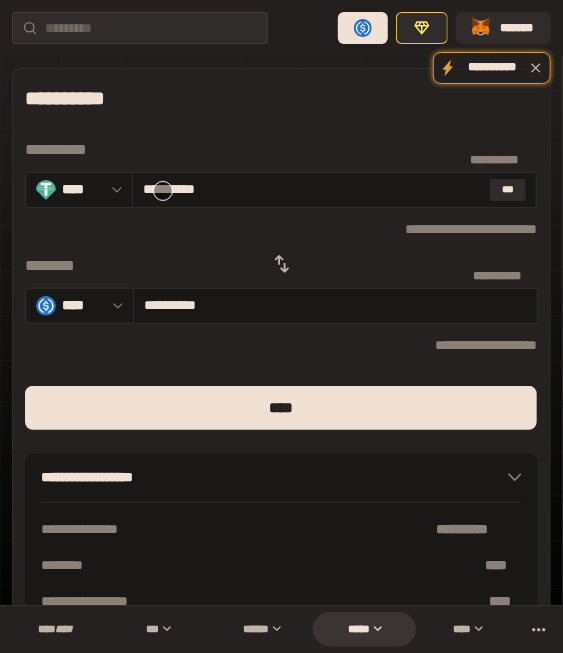 drag, startPoint x: 163, startPoint y: 191, endPoint x: 16, endPoint y: 191, distance: 147 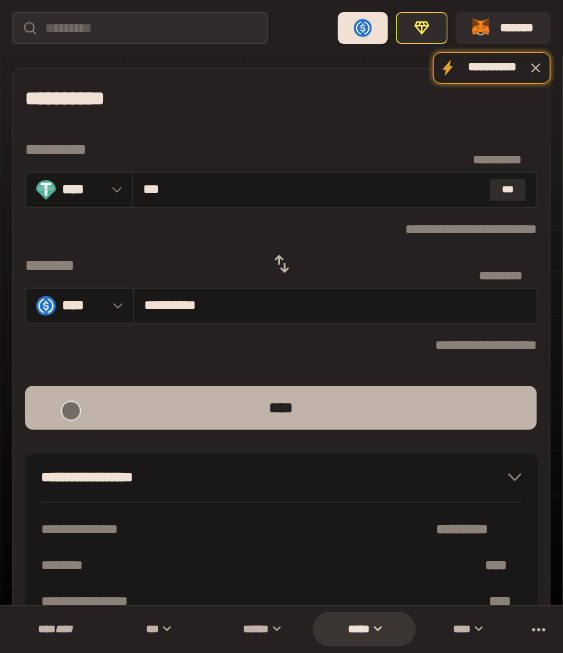 click on "****" at bounding box center (281, 408) 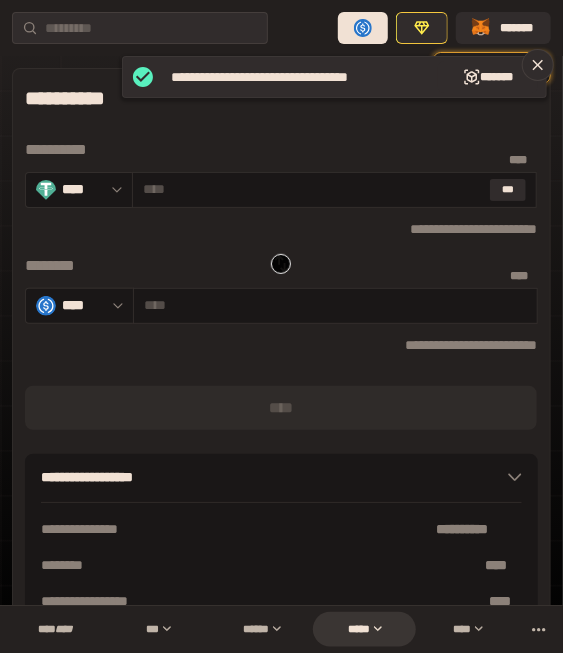 click 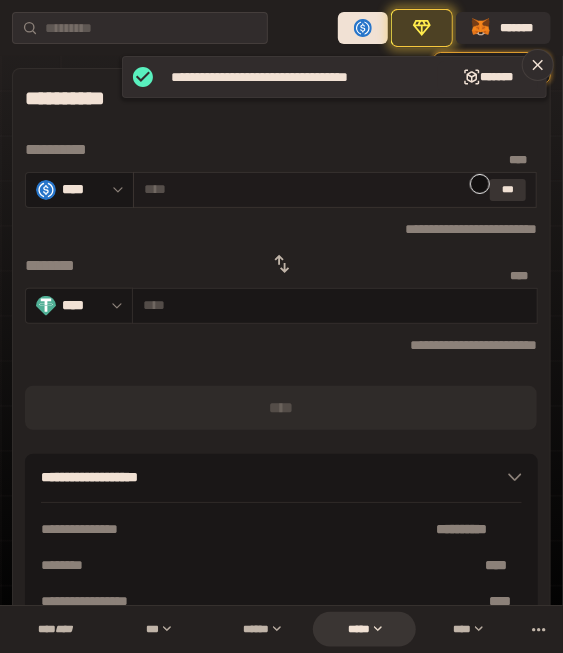 click on "***" at bounding box center (508, 190) 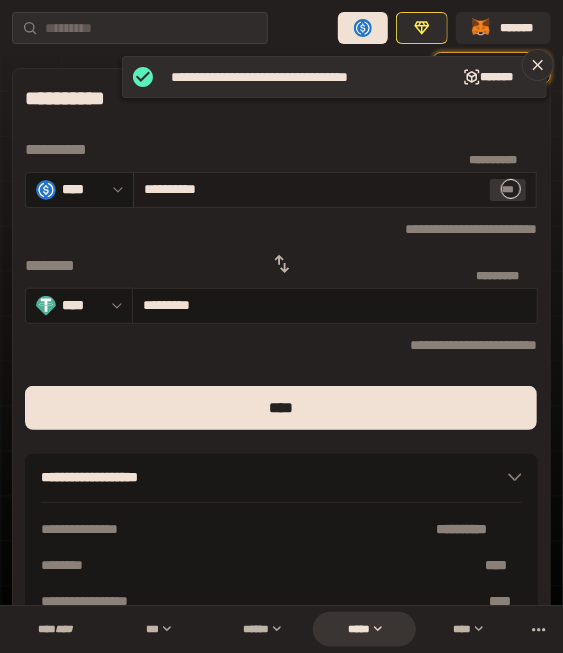 click on "***" at bounding box center (508, 190) 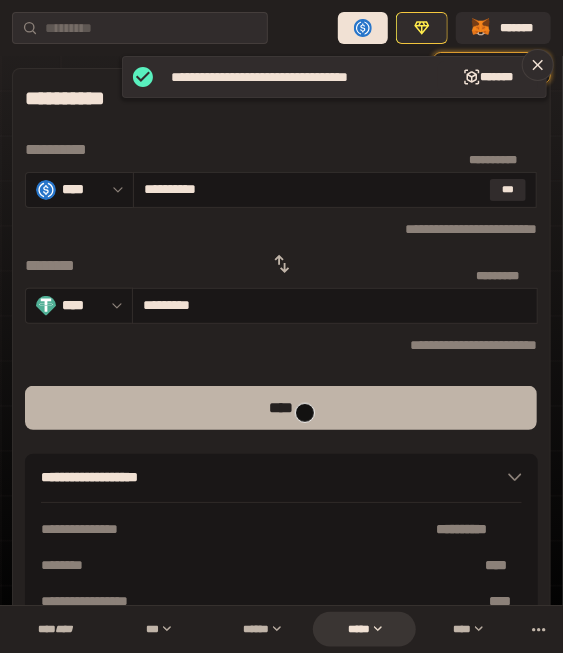 drag, startPoint x: 305, startPoint y: 413, endPoint x: 316, endPoint y: 389, distance: 26.400757 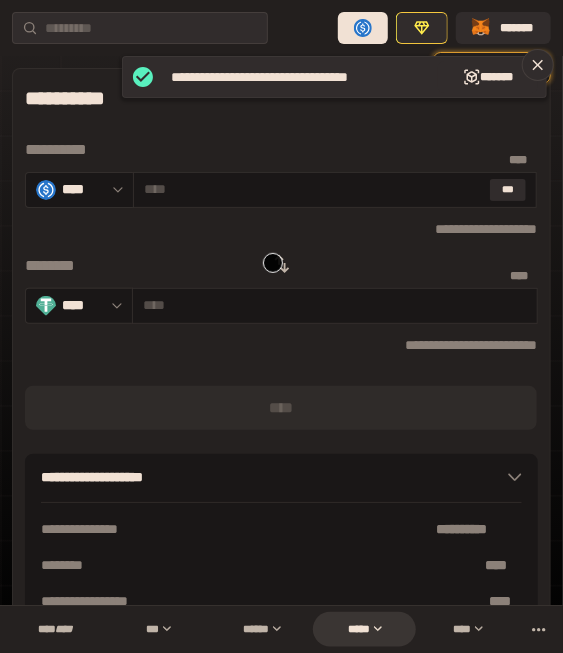 click 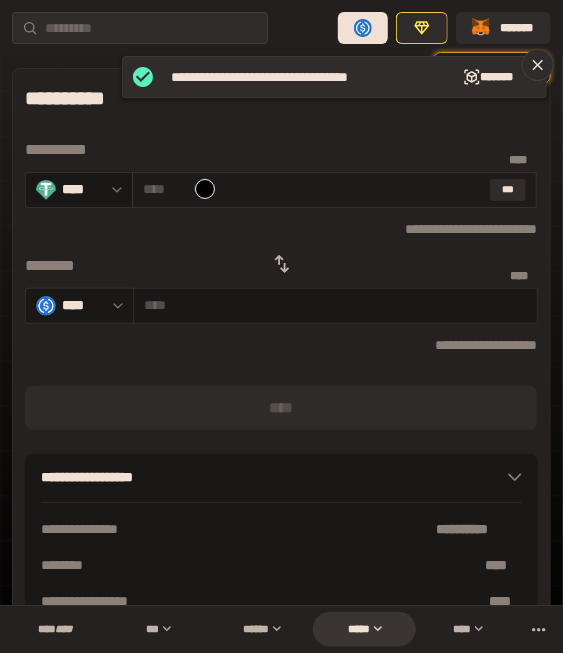 click at bounding box center (313, 189) 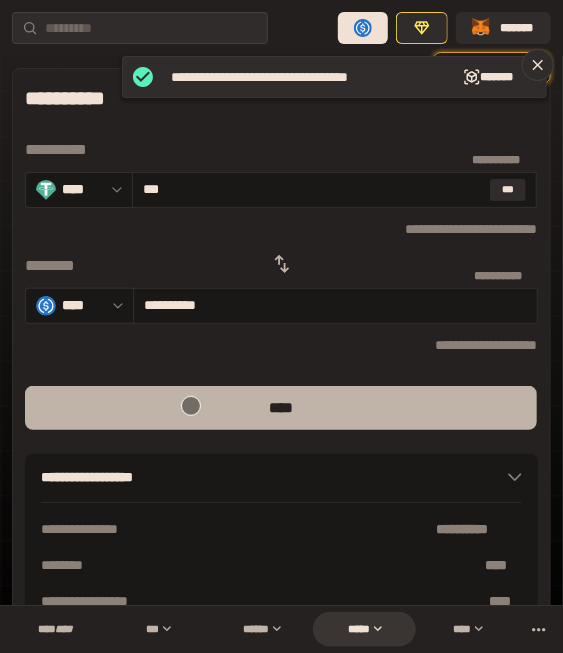 click on "****" at bounding box center [281, 408] 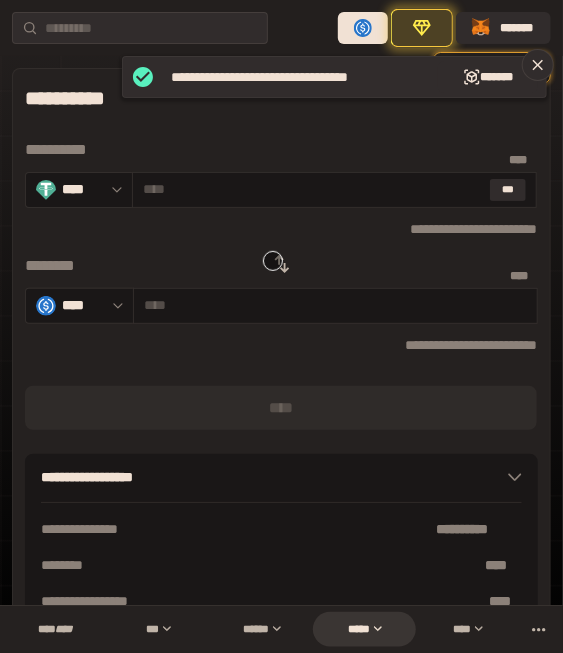 click 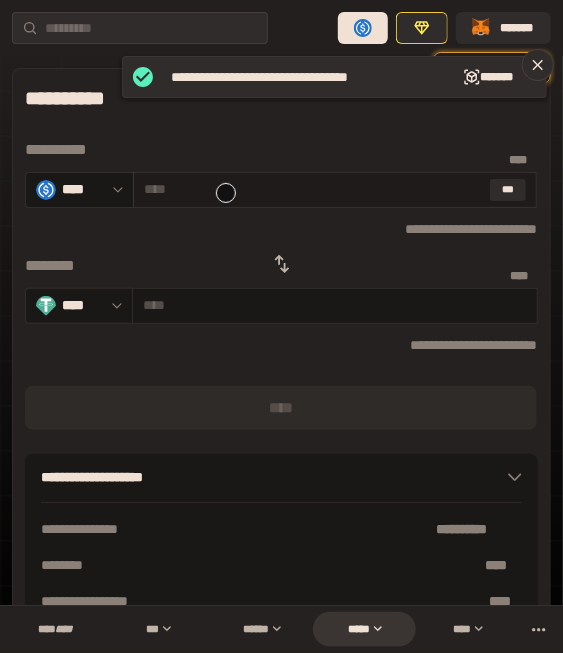 click at bounding box center (313, 189) 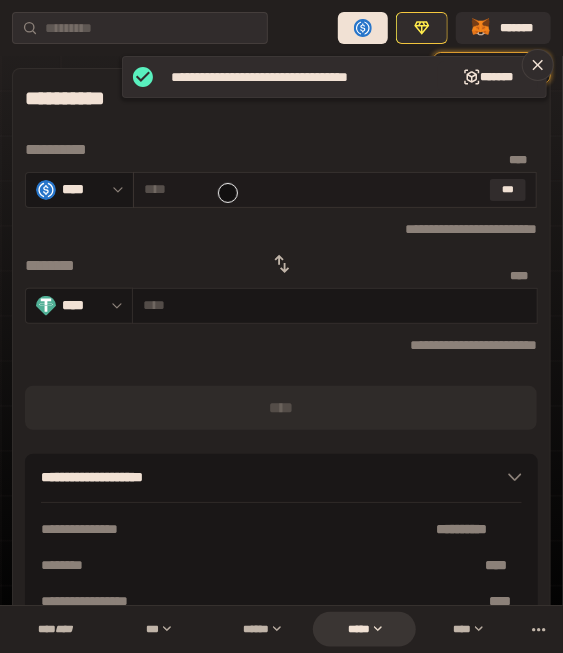 paste on "**********" 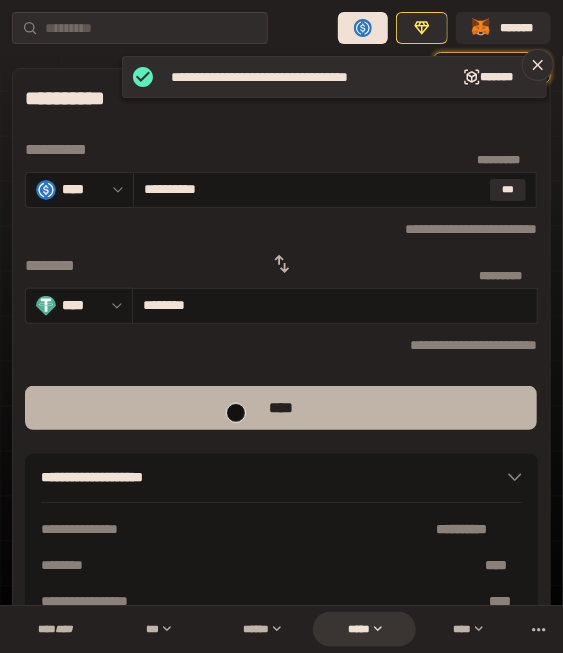 click on "****" at bounding box center (281, 408) 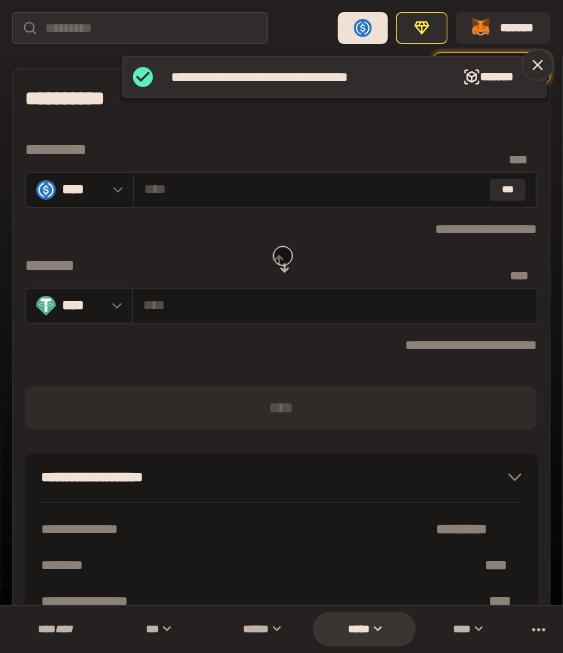 click 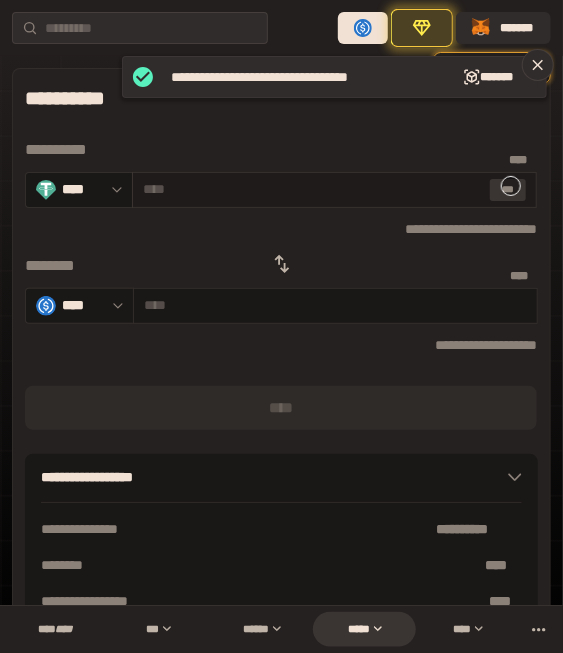 click on "***" at bounding box center (508, 190) 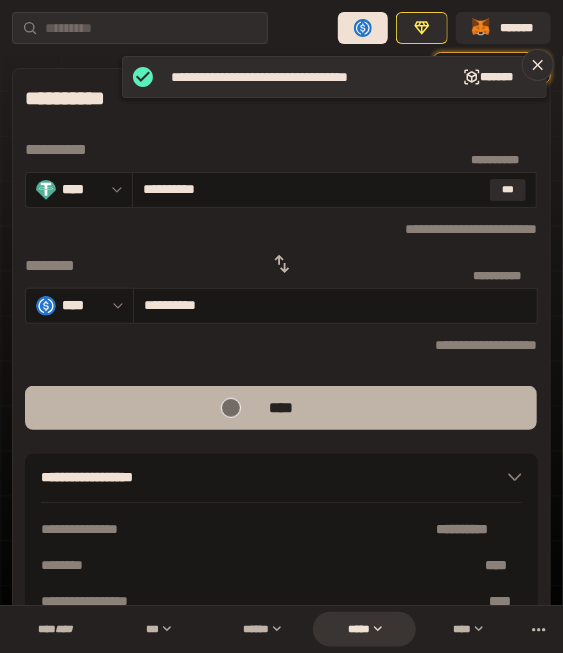 click on "****" at bounding box center [281, 408] 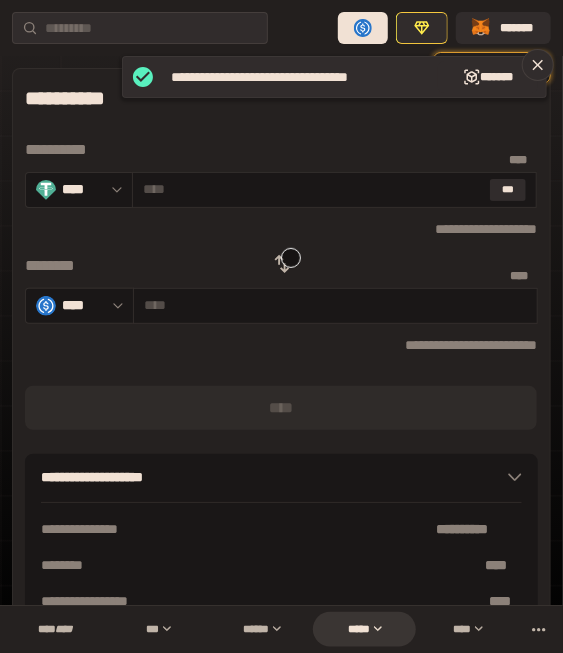 click 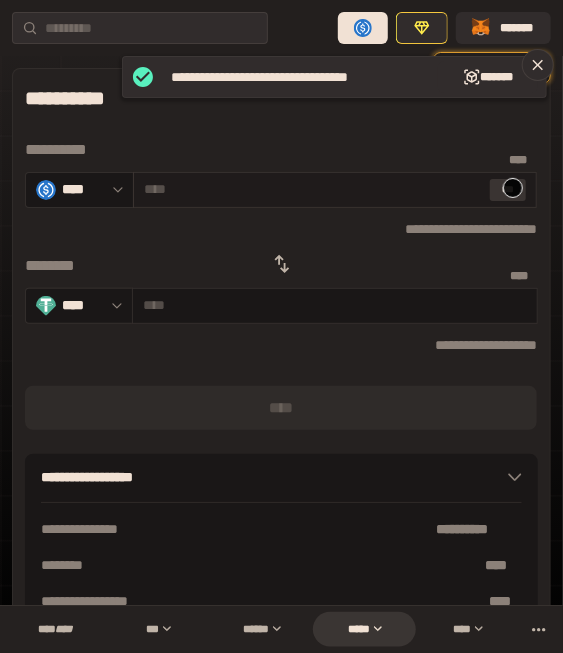 click on "***" at bounding box center [508, 190] 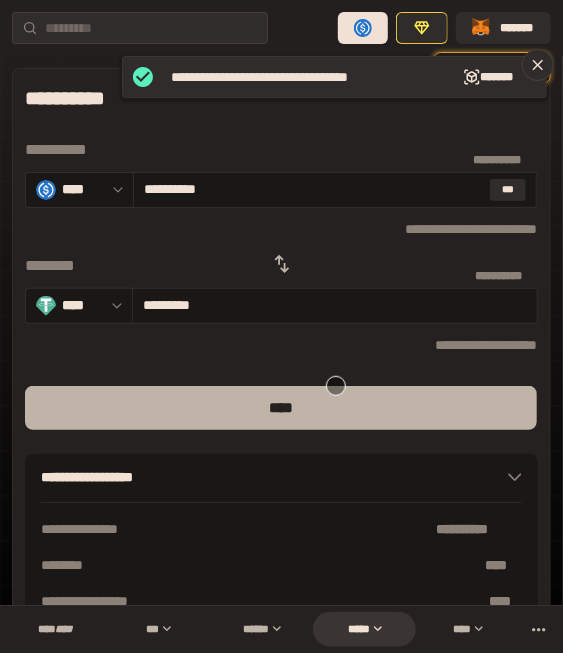 click on "****" at bounding box center [281, 408] 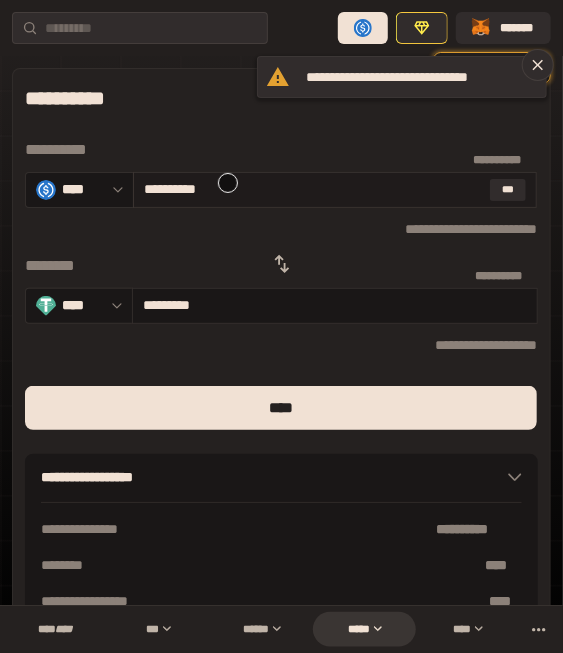 click on "**********" at bounding box center (313, 189) 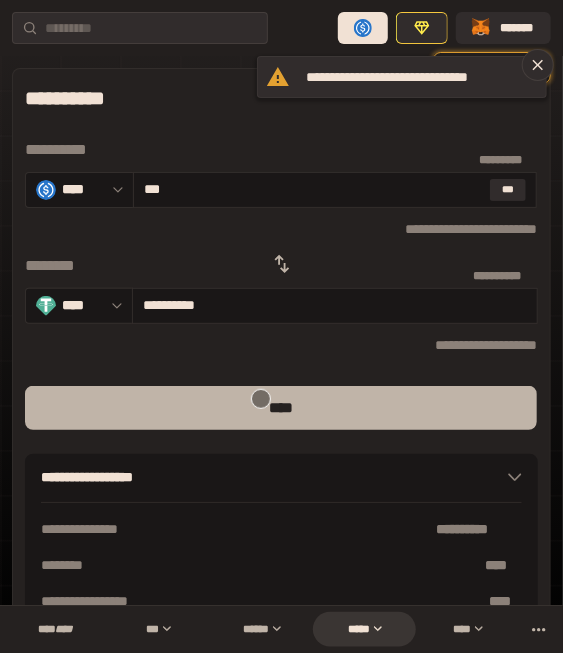 click on "****" at bounding box center (281, 408) 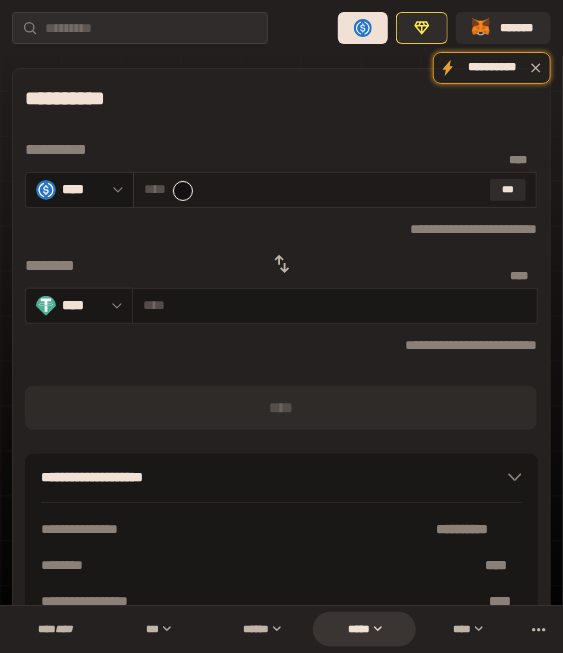 drag, startPoint x: 188, startPoint y: 184, endPoint x: 208, endPoint y: 193, distance: 21.931713 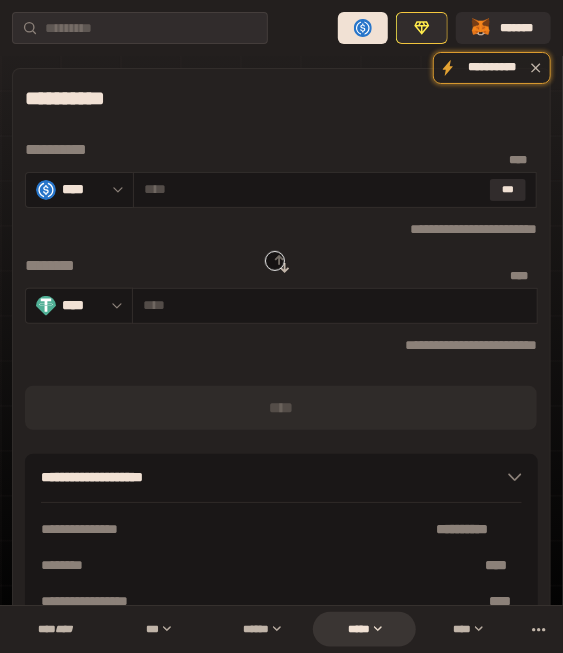 click 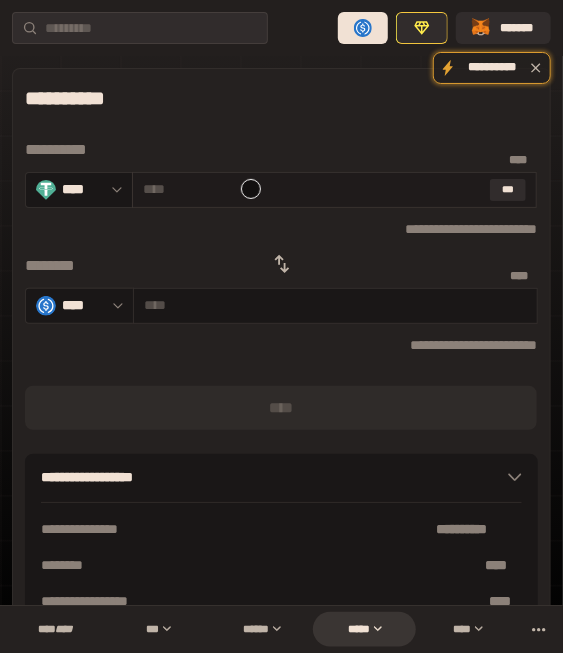click at bounding box center (313, 189) 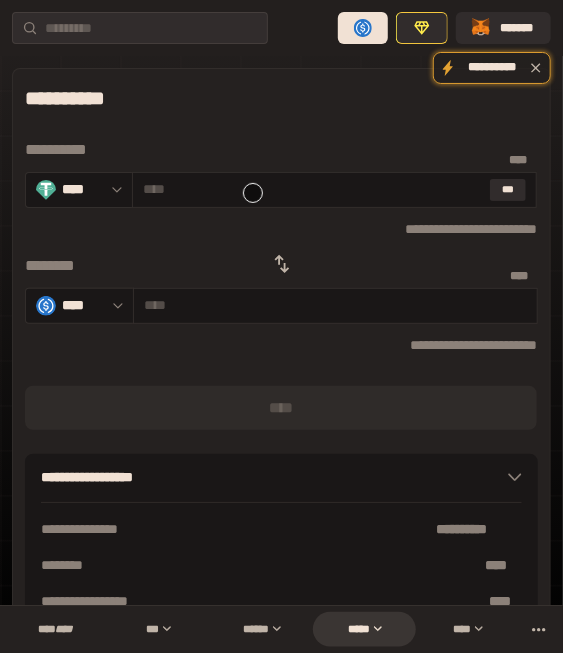 paste on "**********" 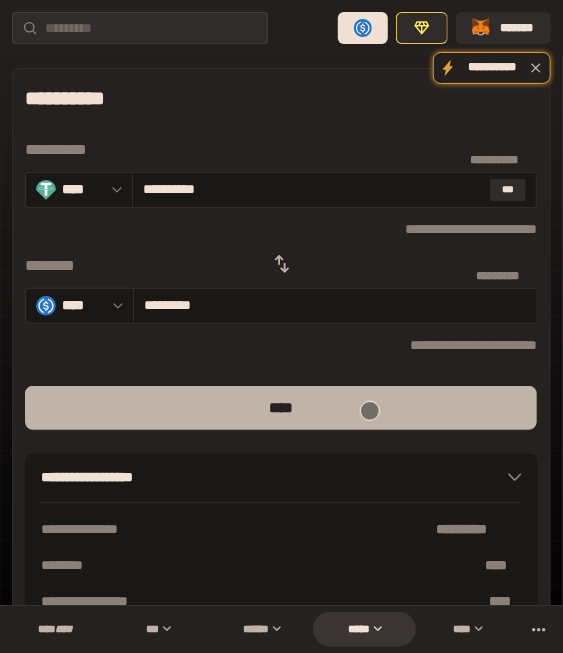 click on "****" at bounding box center [281, 408] 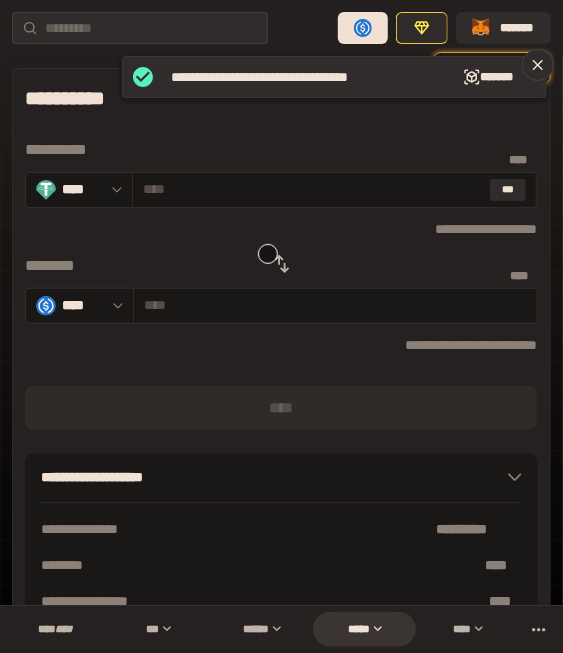 click at bounding box center (282, 264) 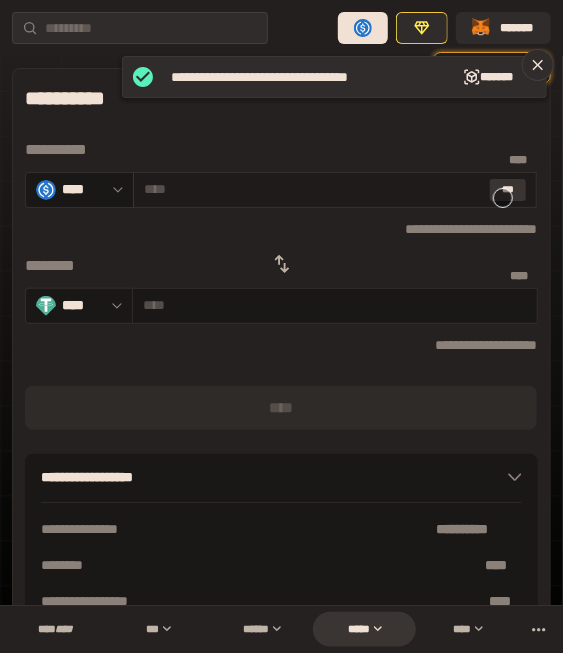 click on "***" at bounding box center (508, 190) 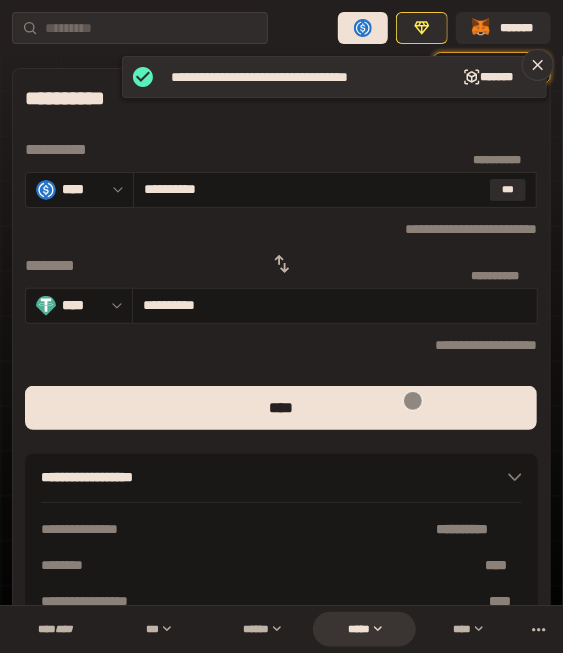 drag, startPoint x: 413, startPoint y: 401, endPoint x: 548, endPoint y: 399, distance: 135.01482 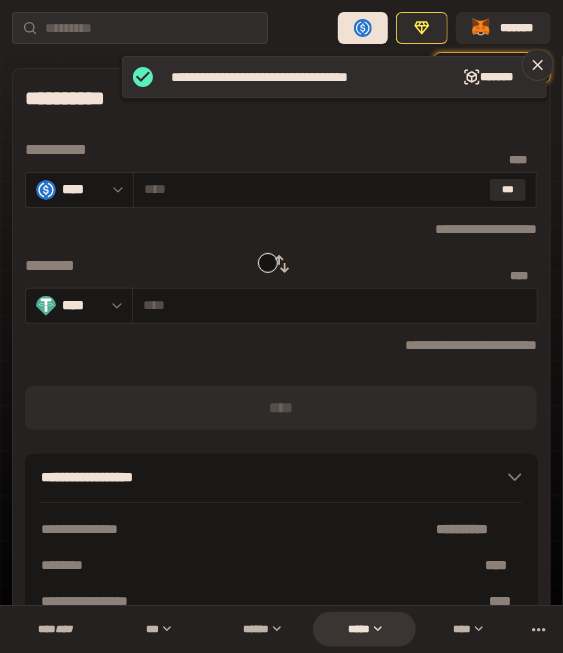drag, startPoint x: 275, startPoint y: 261, endPoint x: 296, endPoint y: 276, distance: 25.806976 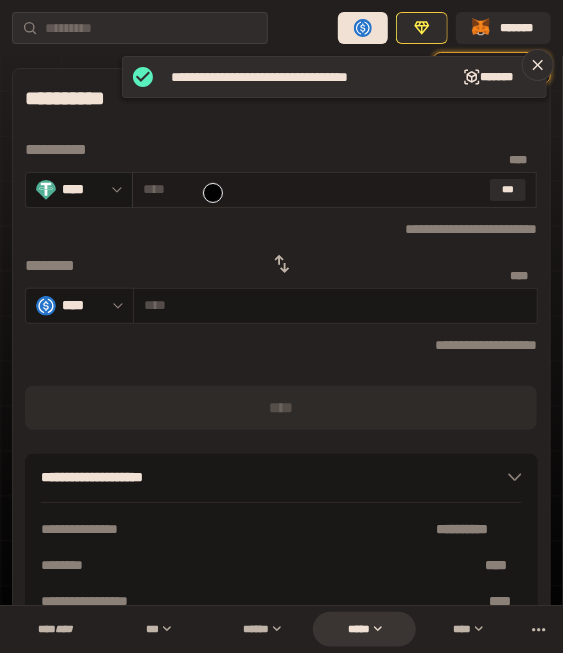 click at bounding box center [313, 189] 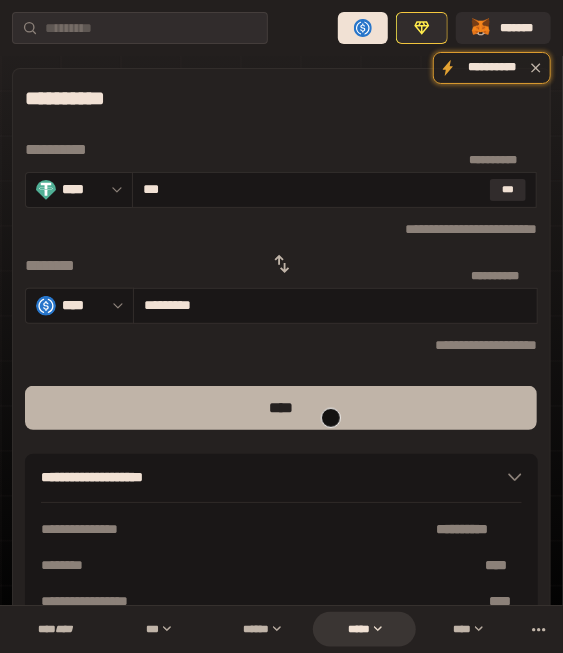 click on "****" at bounding box center [281, 408] 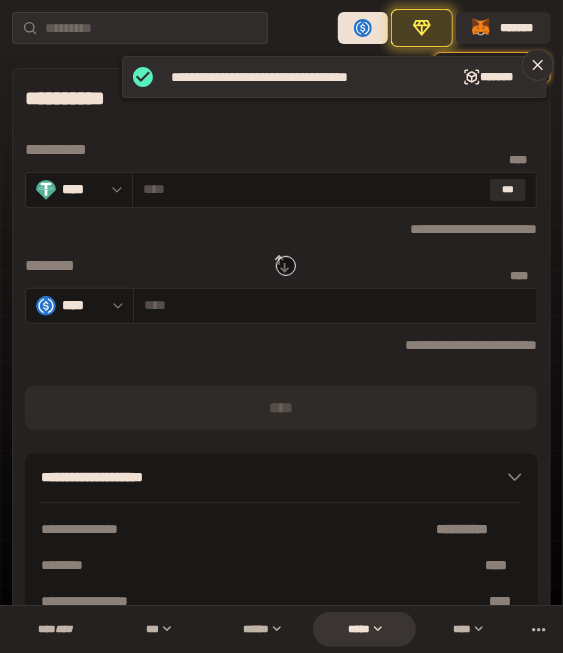 click 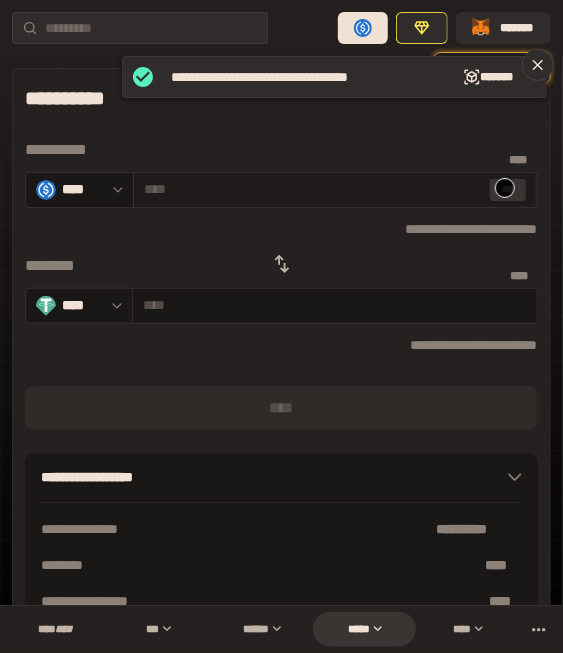 click on "***" at bounding box center (508, 190) 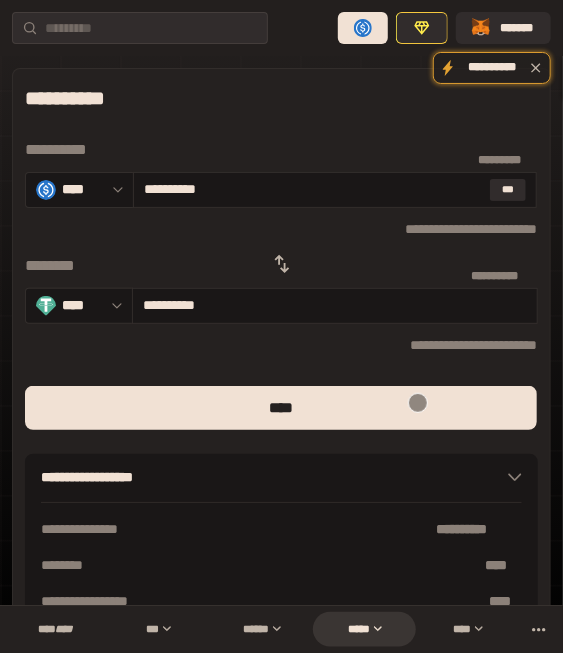 drag, startPoint x: 418, startPoint y: 403, endPoint x: 568, endPoint y: 411, distance: 150.21318 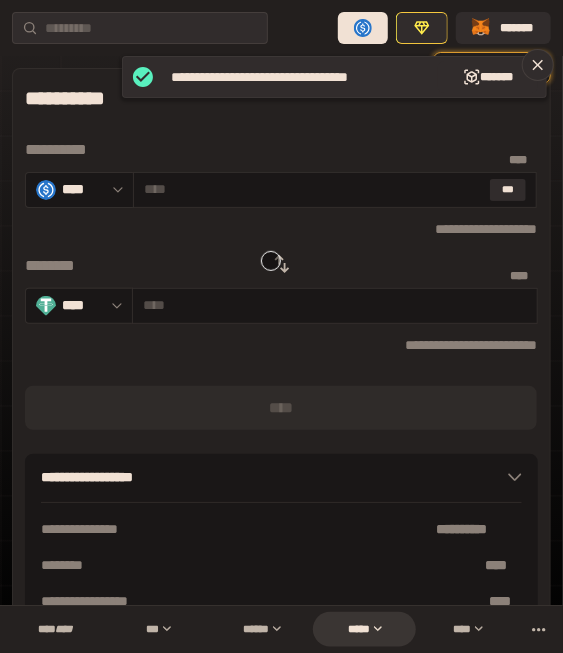 click 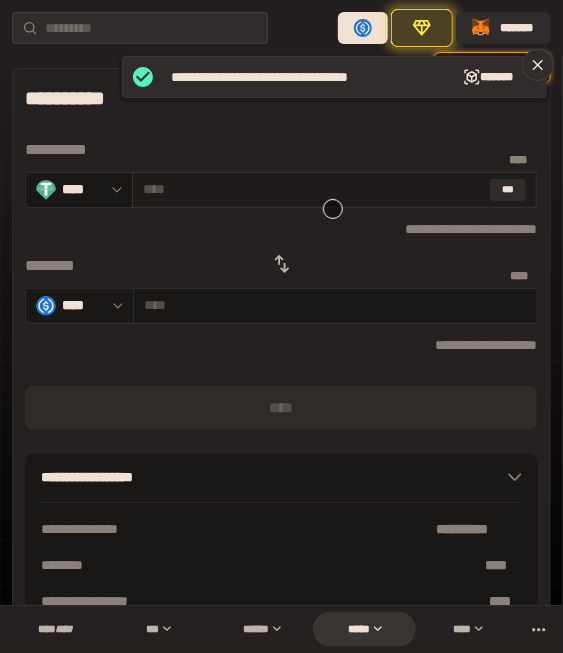 click on "* ** ***" at bounding box center [334, 190] 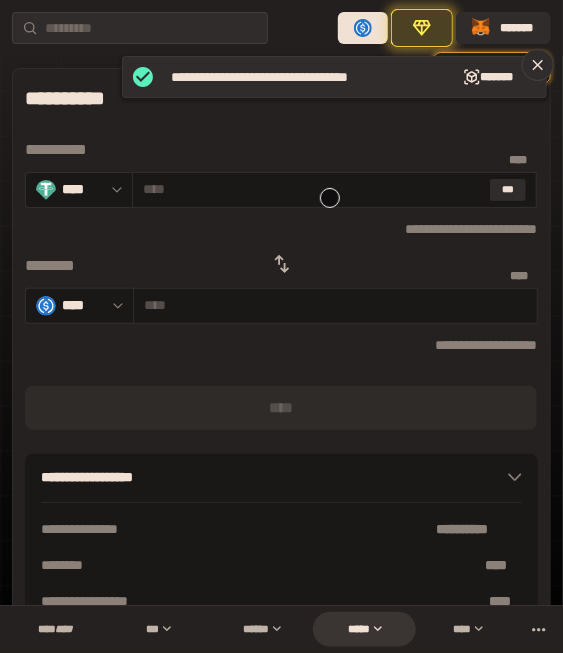 paste on "***" 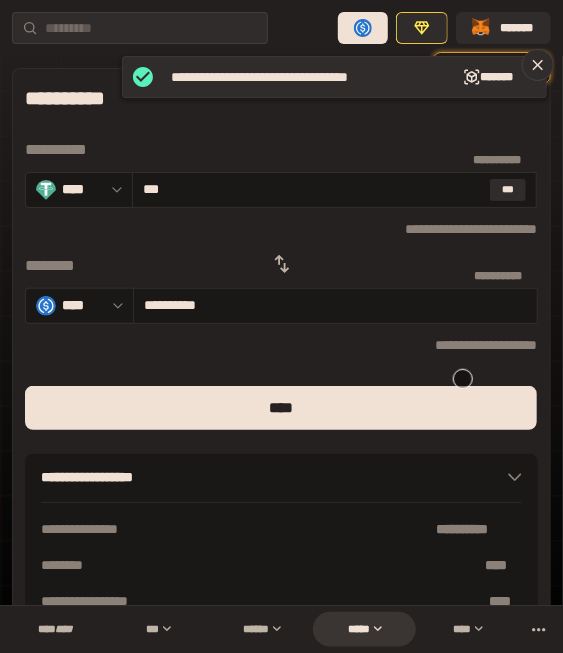 click on "**********" at bounding box center (281, 371) 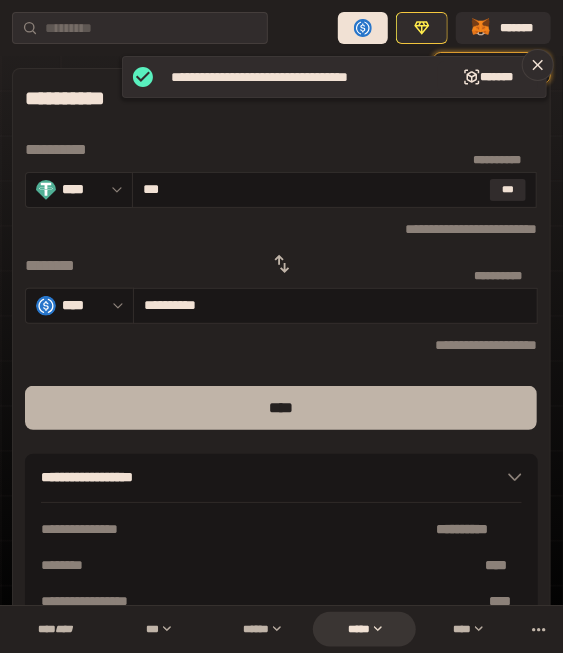 click on "****" at bounding box center (281, 408) 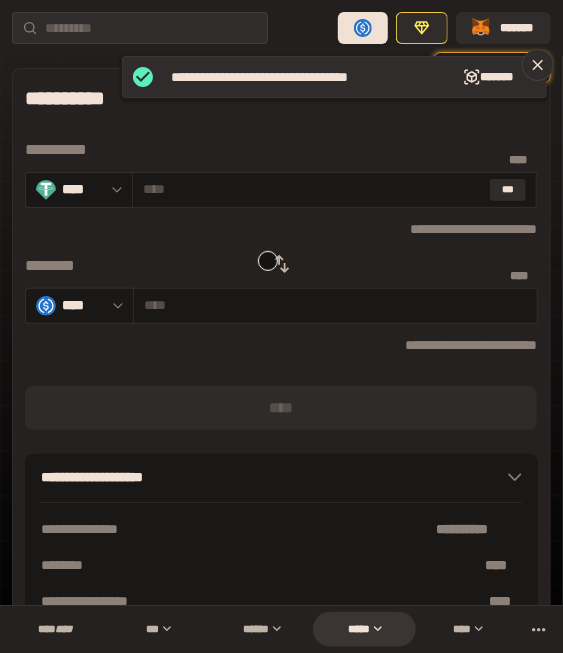 click at bounding box center [282, 264] 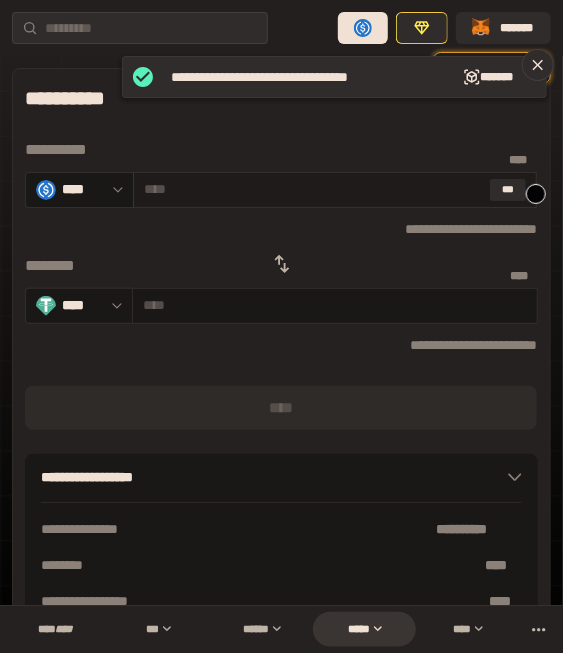 click on "* ** ***" at bounding box center [335, 190] 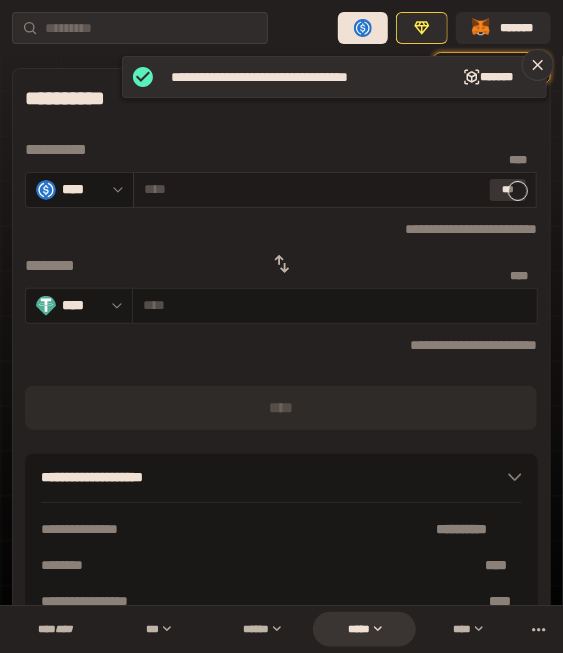 click on "***" at bounding box center [508, 190] 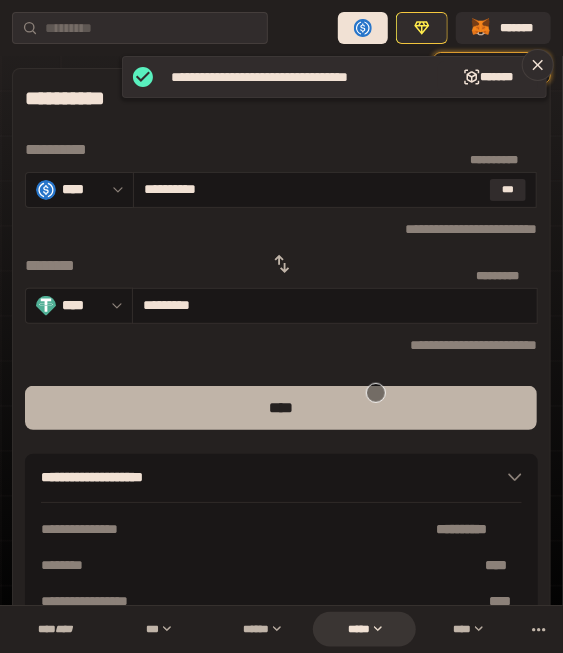 click on "****" at bounding box center (281, 408) 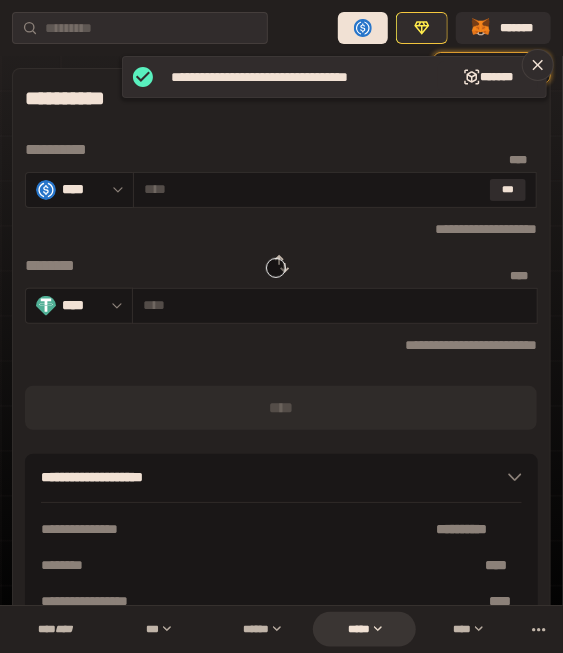 click 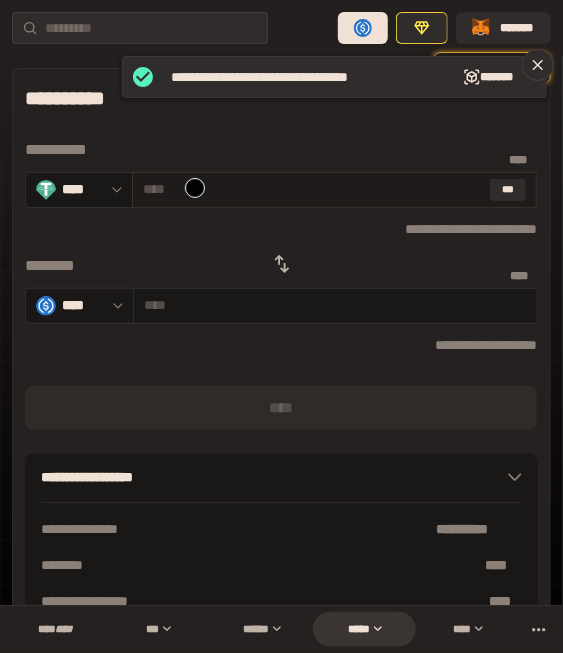 click at bounding box center (313, 189) 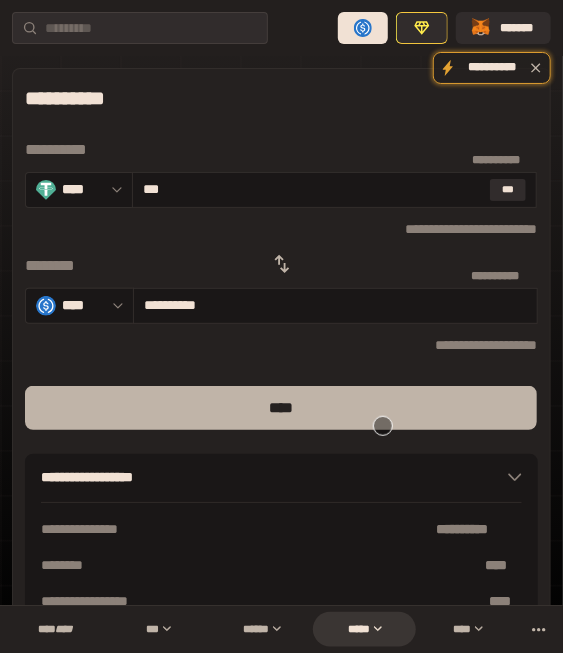 click on "****" at bounding box center (281, 408) 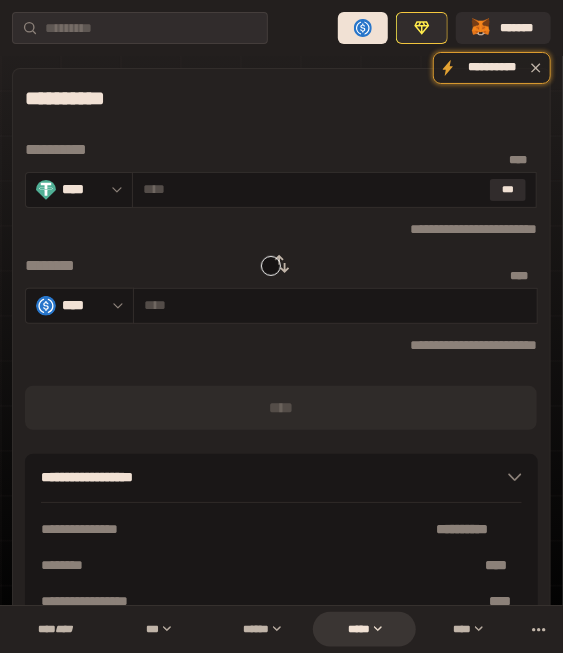 click 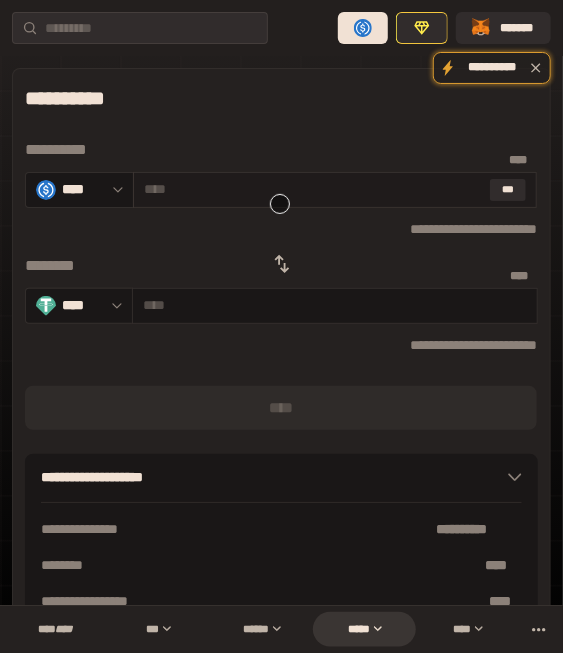 click on "* ** ***" at bounding box center [335, 190] 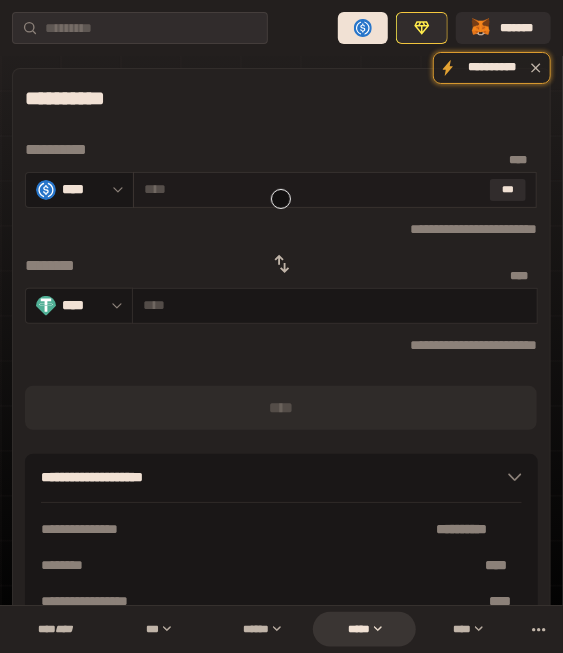 paste 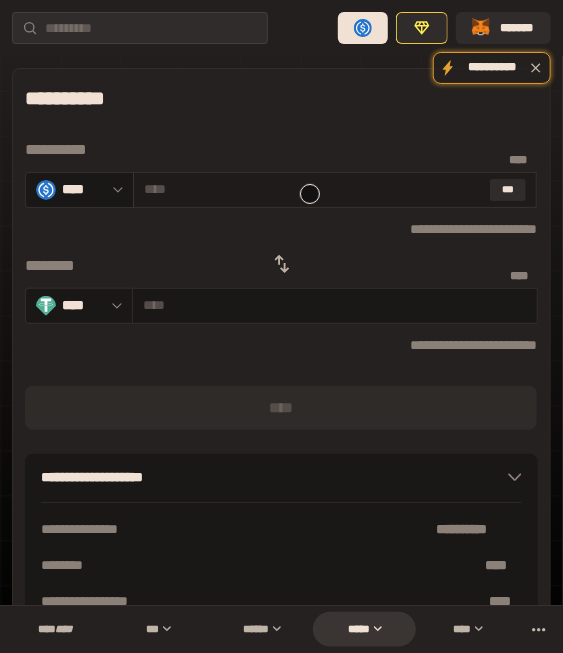 click at bounding box center (313, 189) 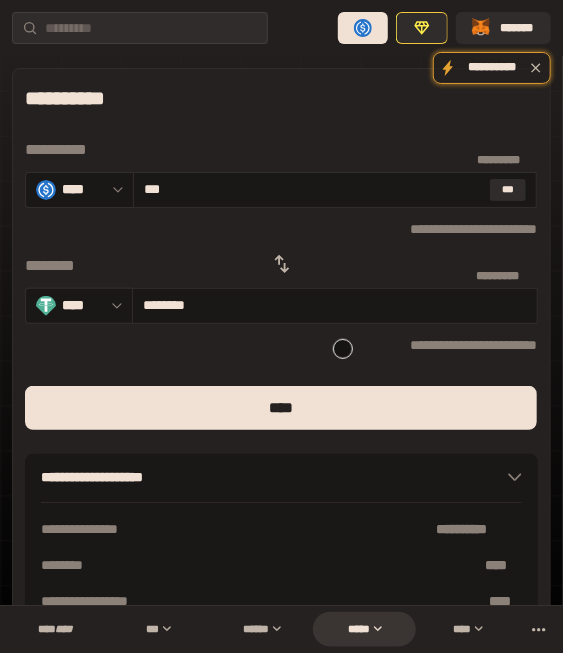 click on "[FIRST] [LAST] [STREET]" at bounding box center (281, 371) 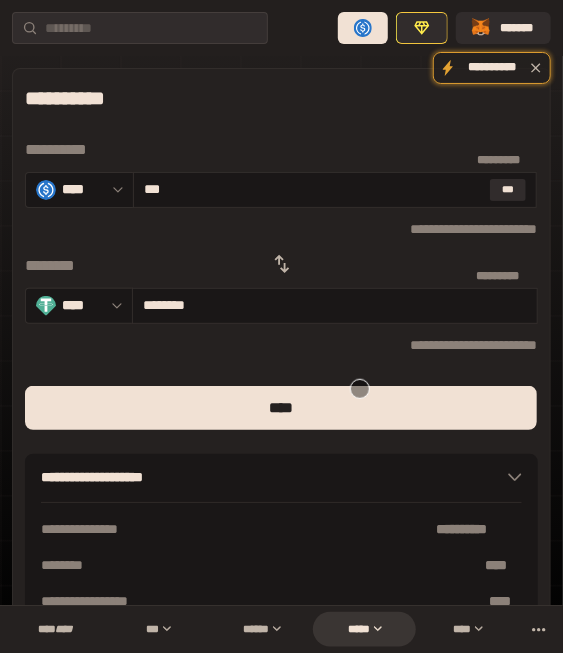 drag, startPoint x: 358, startPoint y: 389, endPoint x: 571, endPoint y: 389, distance: 213 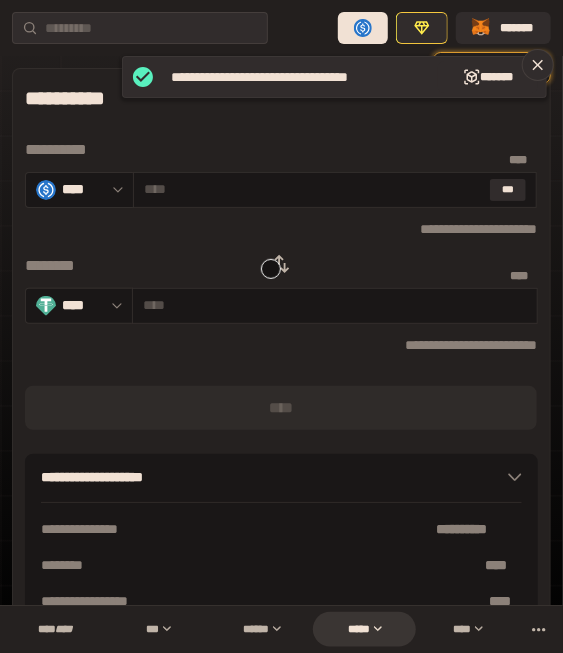 click 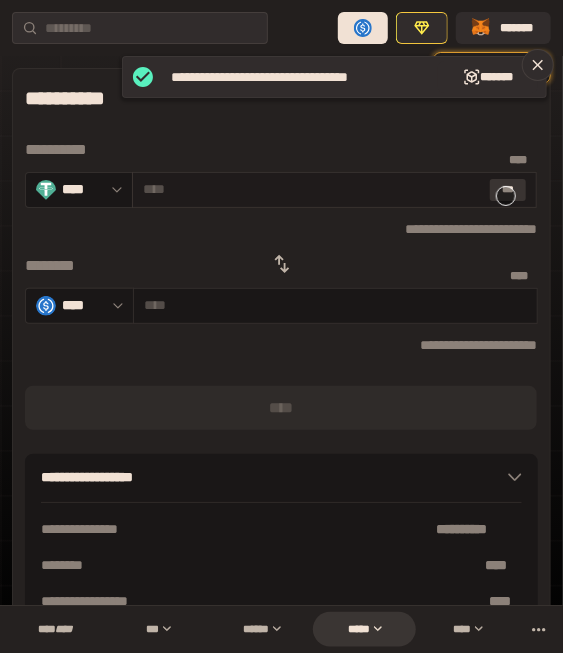 click on "***" at bounding box center [508, 190] 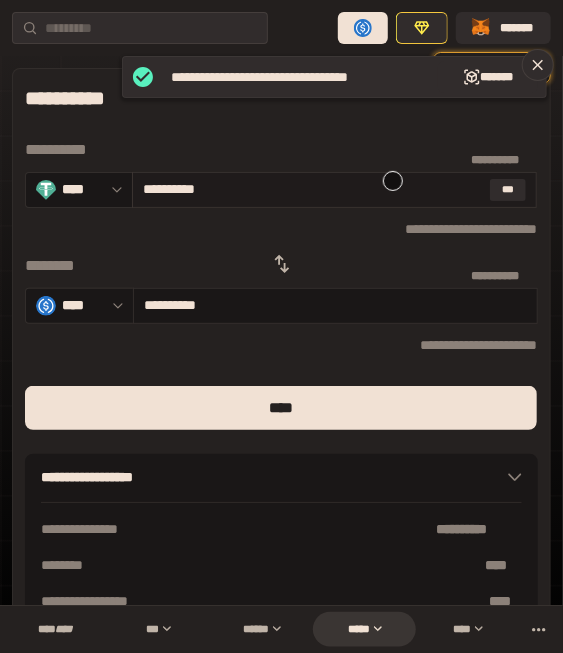 click on "[FIRST] [LAST] [STREET] [CITY] [STATE] [ZIP] [COUNTRY] [PHONE]" at bounding box center (281, 380) 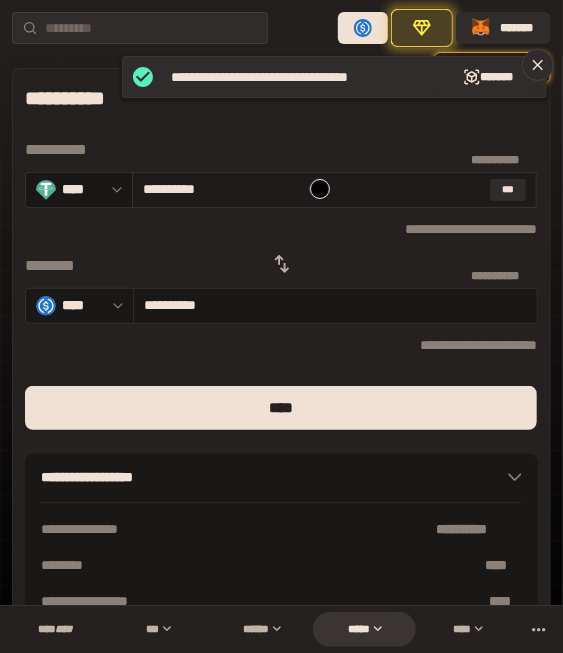 click on "**********" at bounding box center [313, 189] 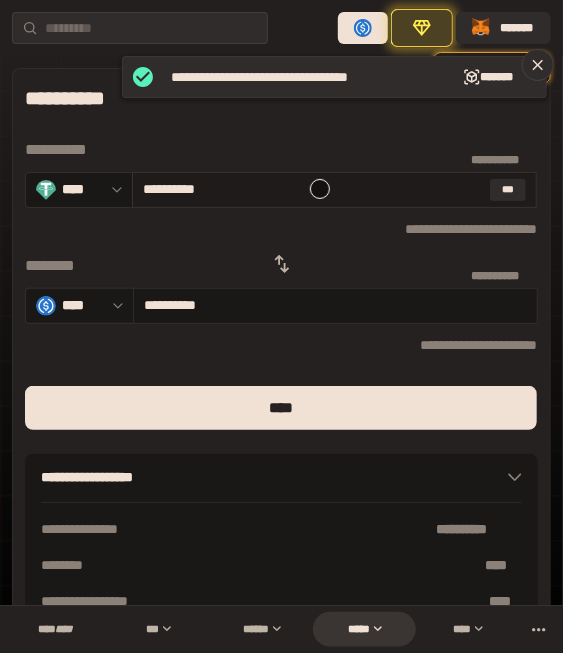 paste 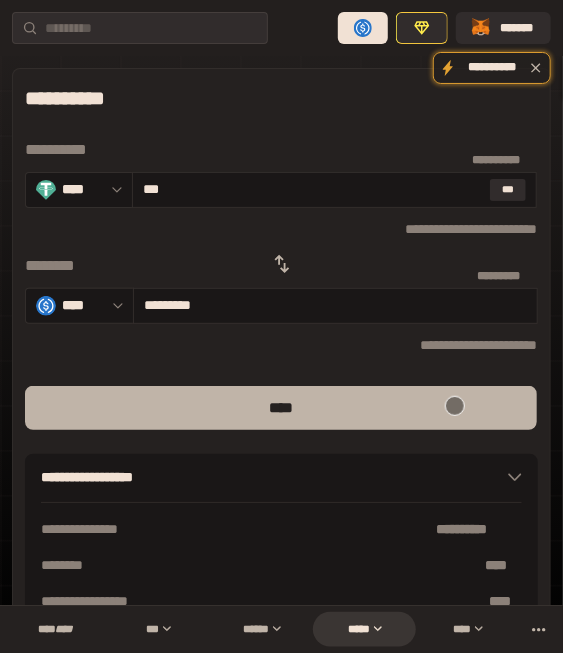 click on "****" at bounding box center (281, 408) 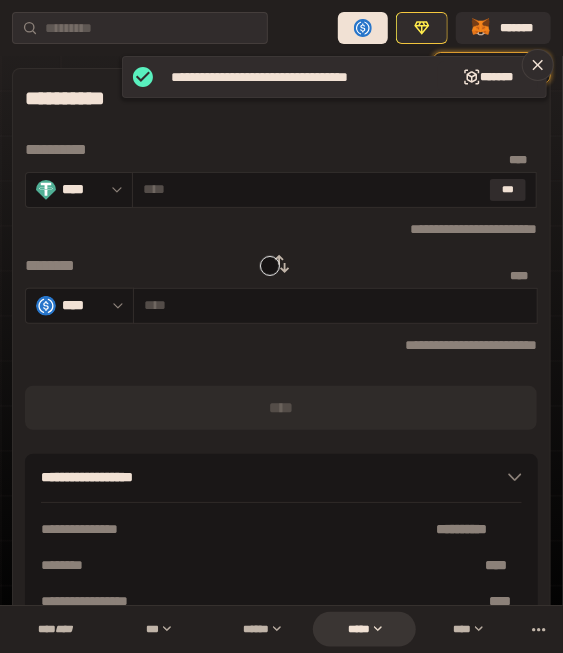 click 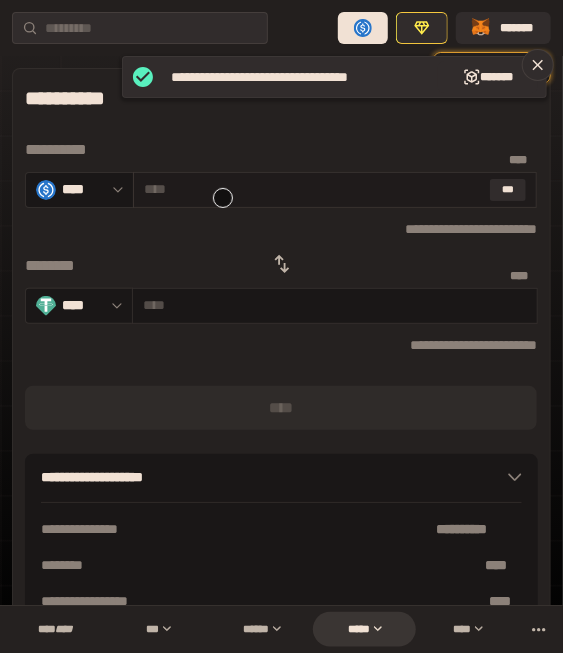 click at bounding box center [313, 189] 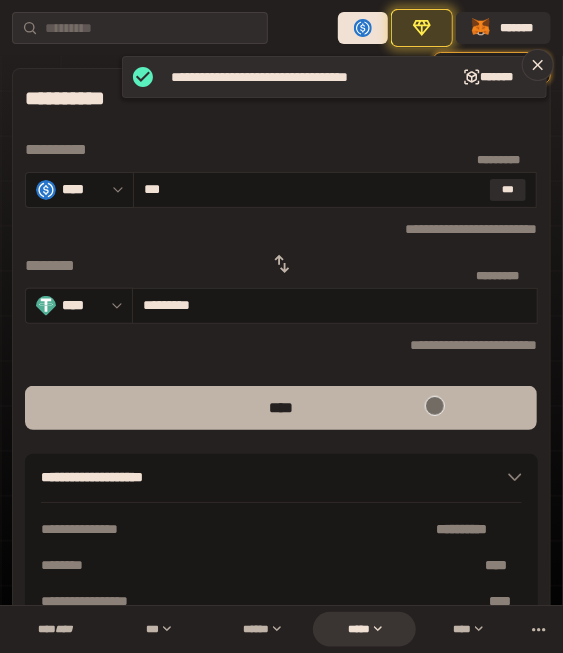 click on "****" at bounding box center [281, 408] 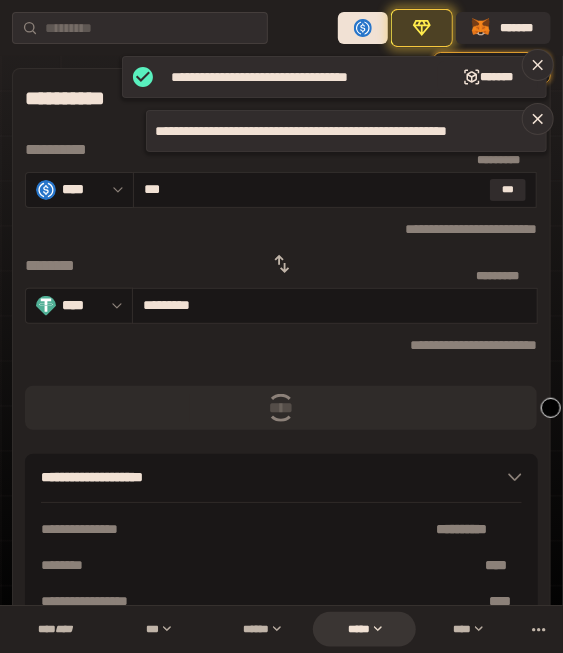 click on "[FIRST] [LAST] [STREET] [CITY] [STATE] [ZIP] [COUNTRY] [PHONE]" at bounding box center [281, 386] 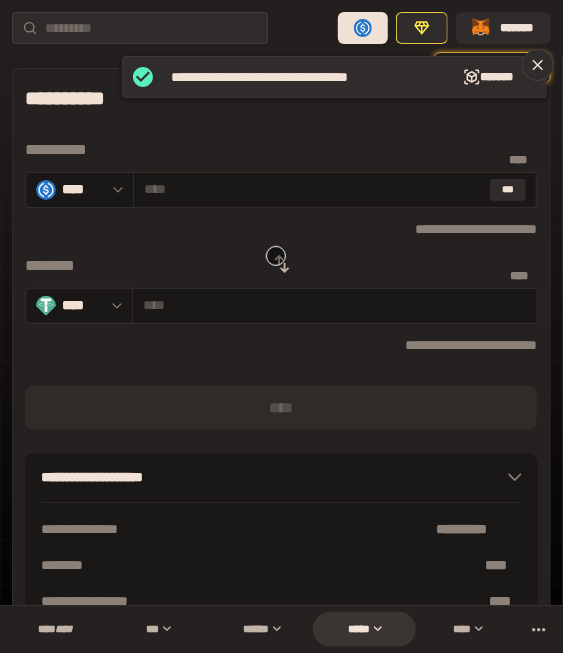 click 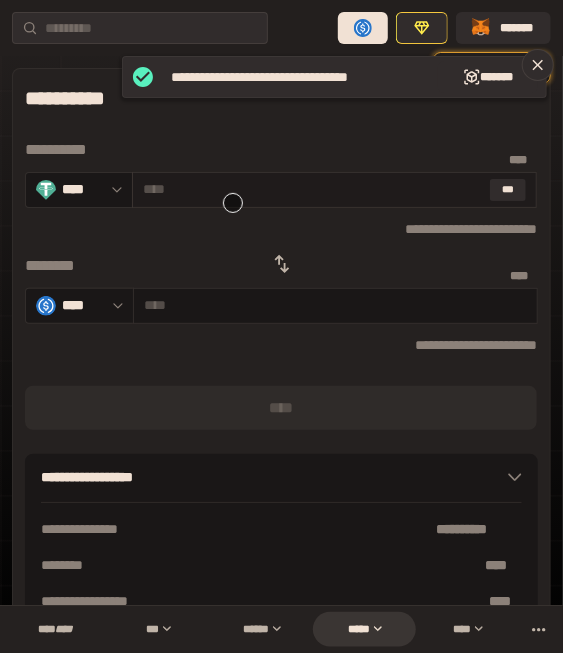 click at bounding box center (313, 189) 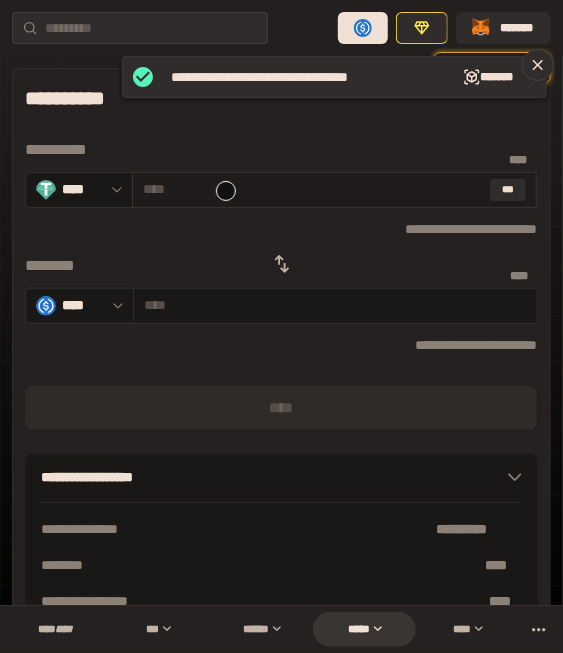 paste on "***" 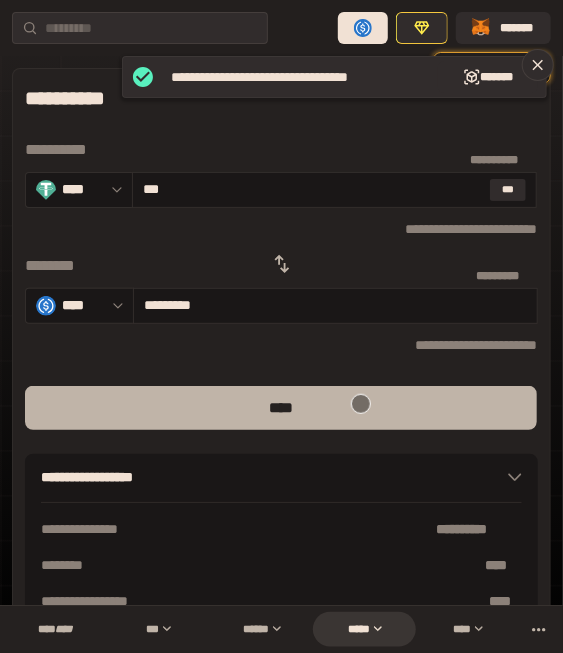 click on "****" at bounding box center [281, 408] 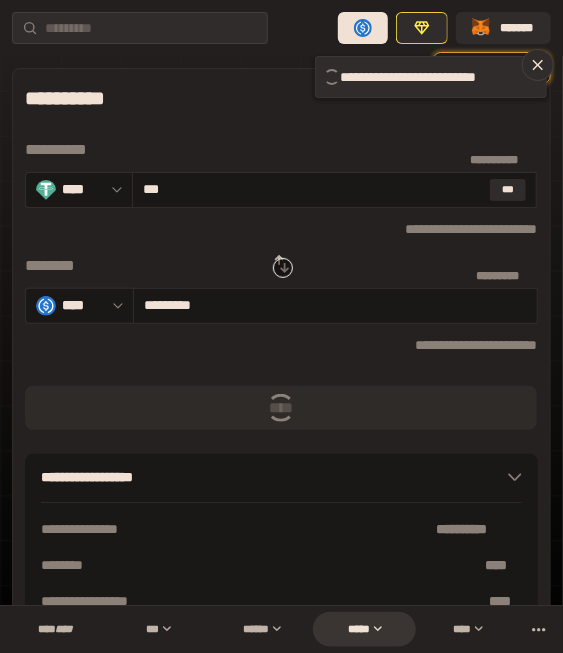 click 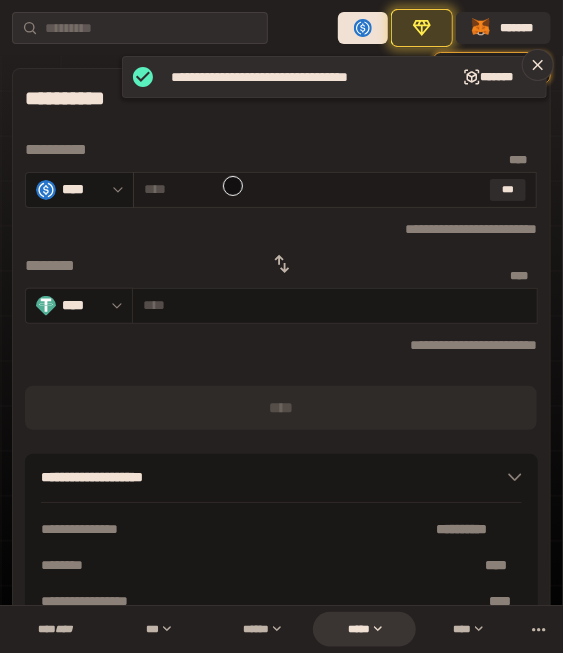 click at bounding box center [313, 189] 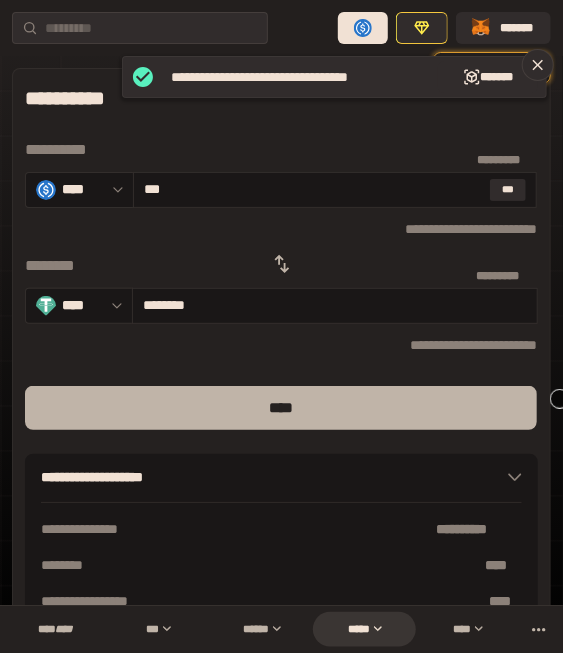 click on "****" at bounding box center [281, 408] 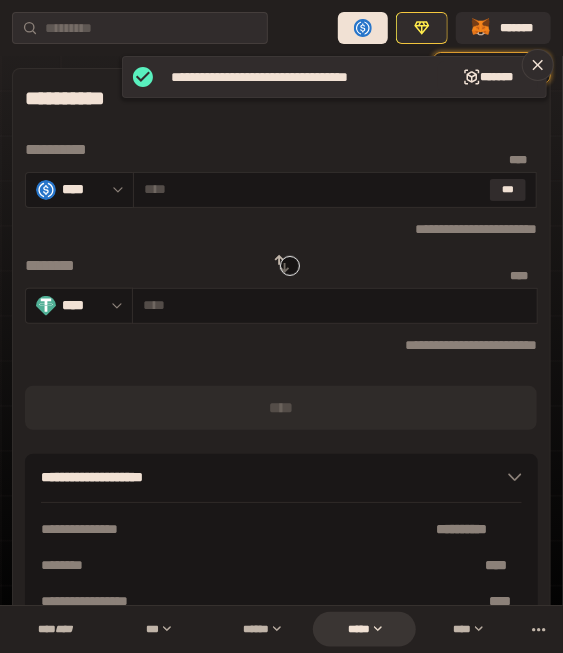 click 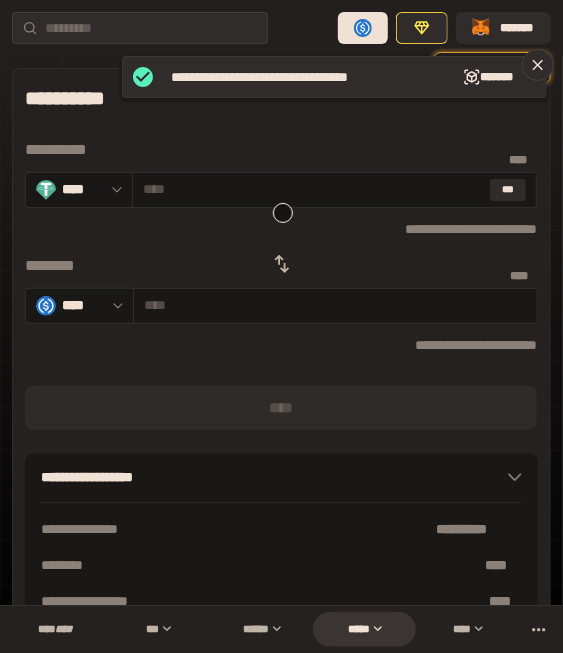 click on "**********" at bounding box center [281, 233] 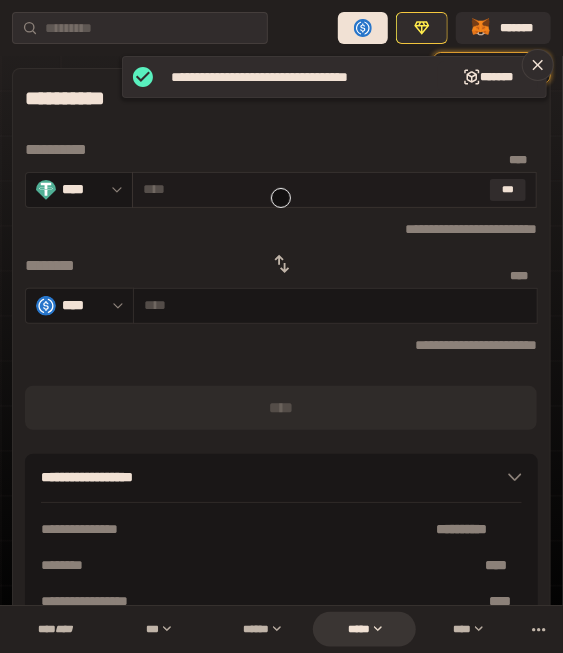 click at bounding box center [313, 189] 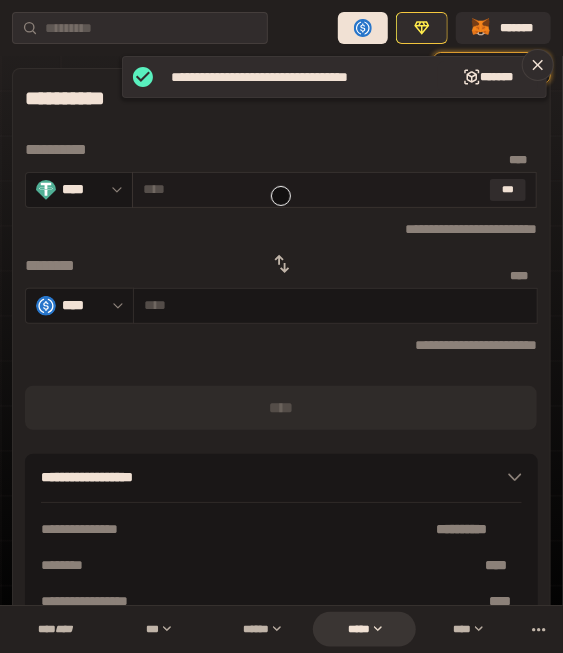 paste on "***" 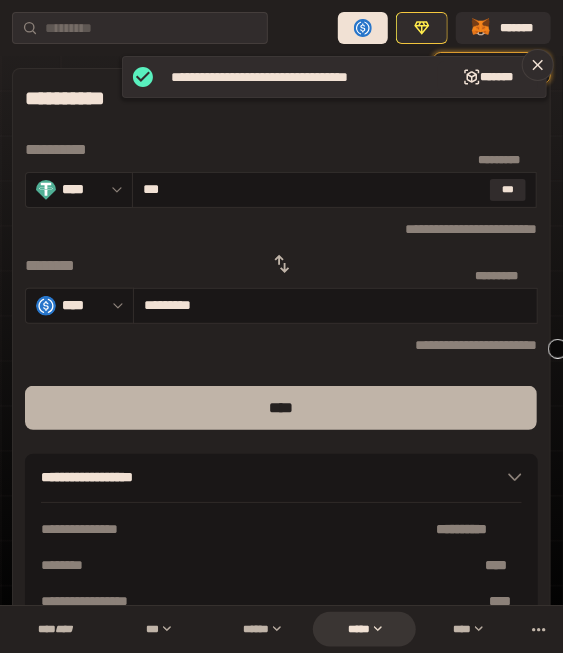 click on "****" at bounding box center [281, 408] 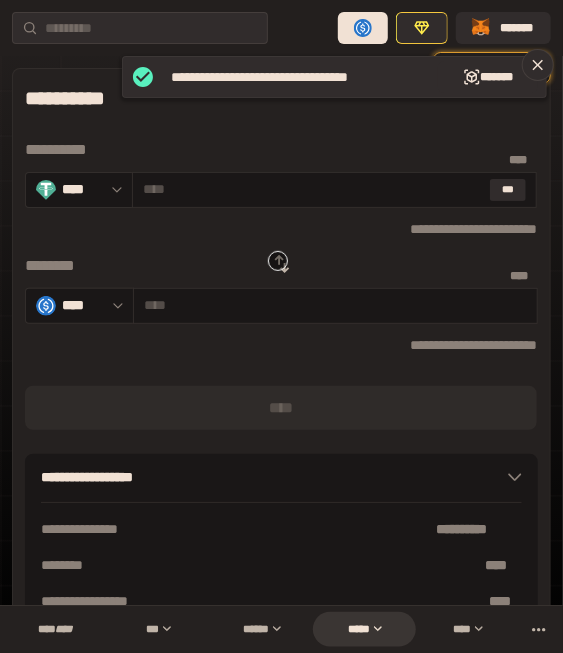 click 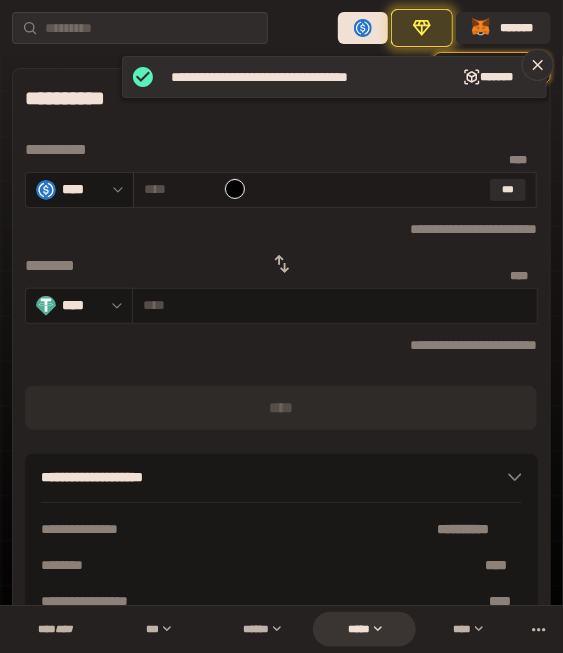 click at bounding box center [313, 189] 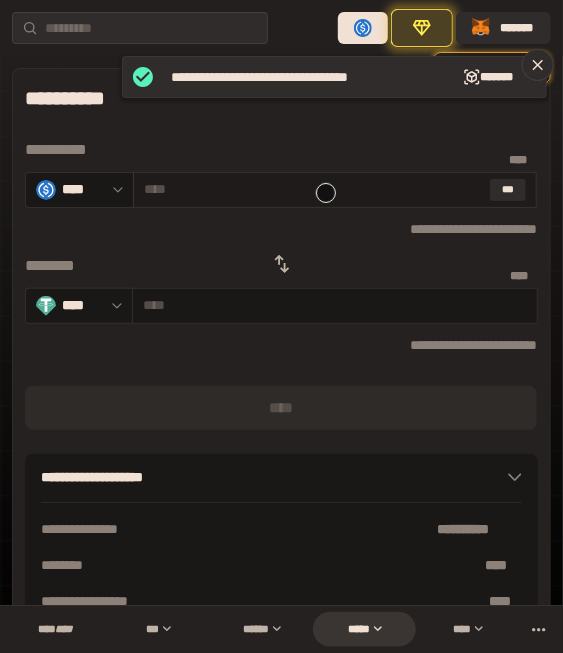 paste on "*********" 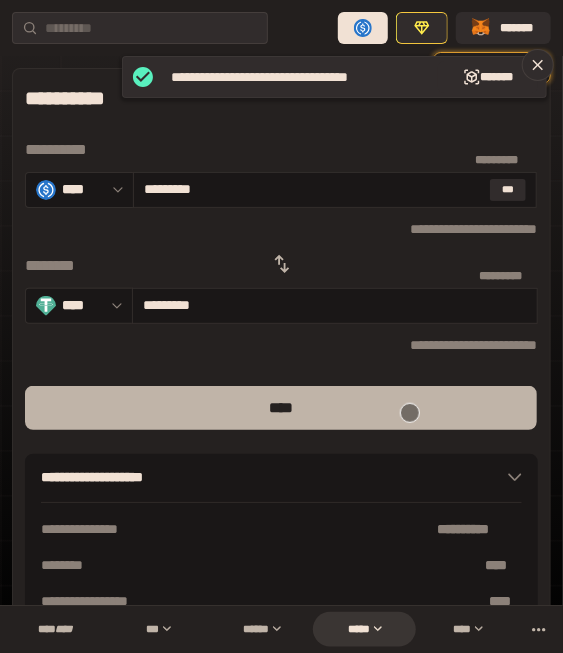 drag, startPoint x: 411, startPoint y: 413, endPoint x: 468, endPoint y: 408, distance: 57.21888 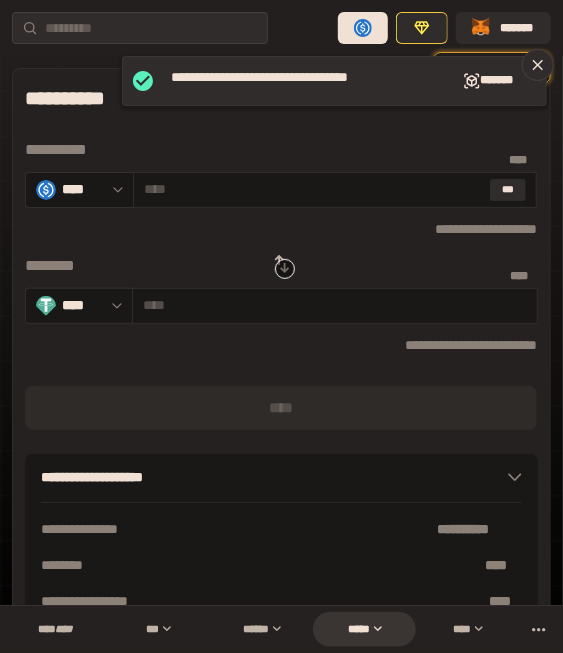 click 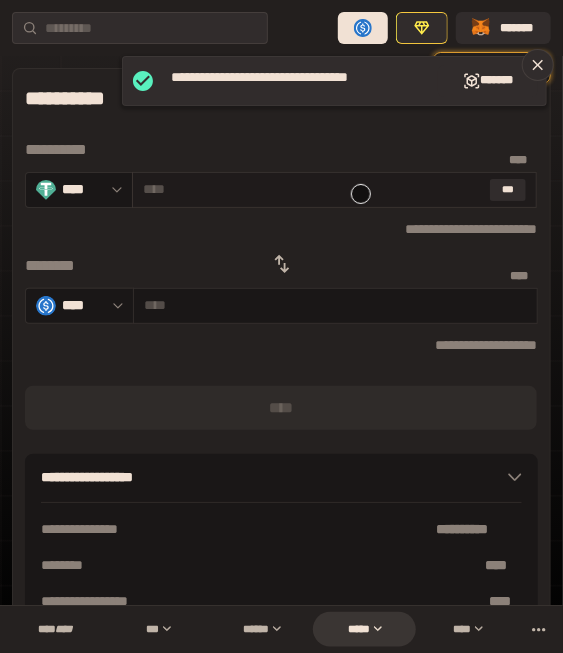 click at bounding box center (313, 189) 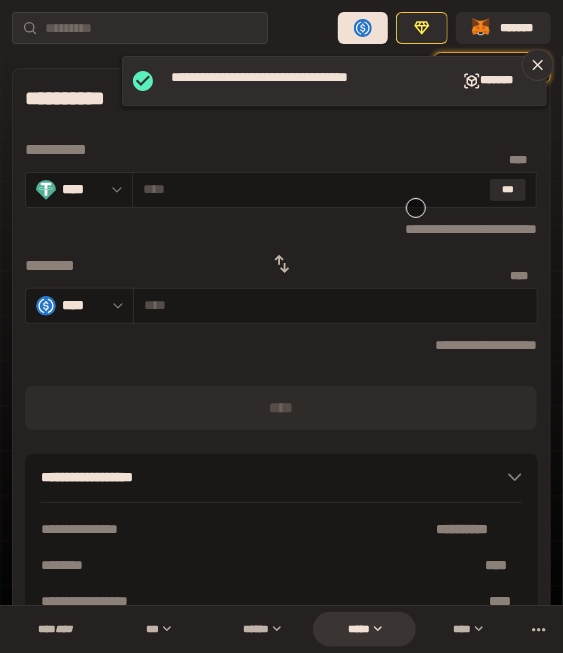paste on "***" 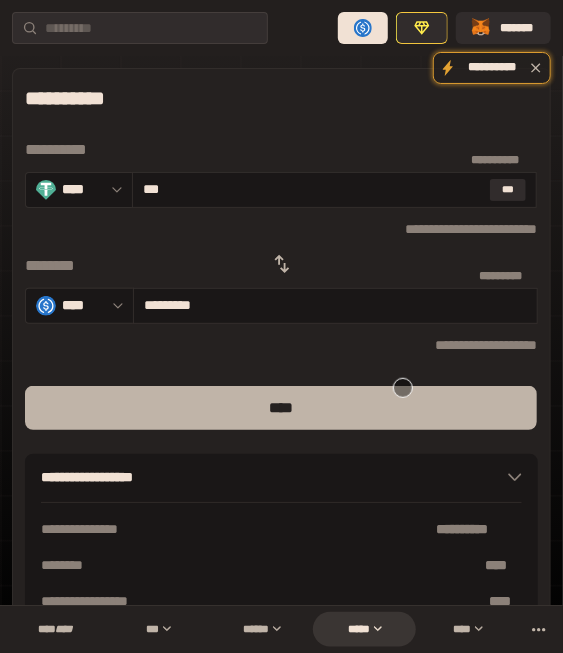 click on "****" at bounding box center (281, 408) 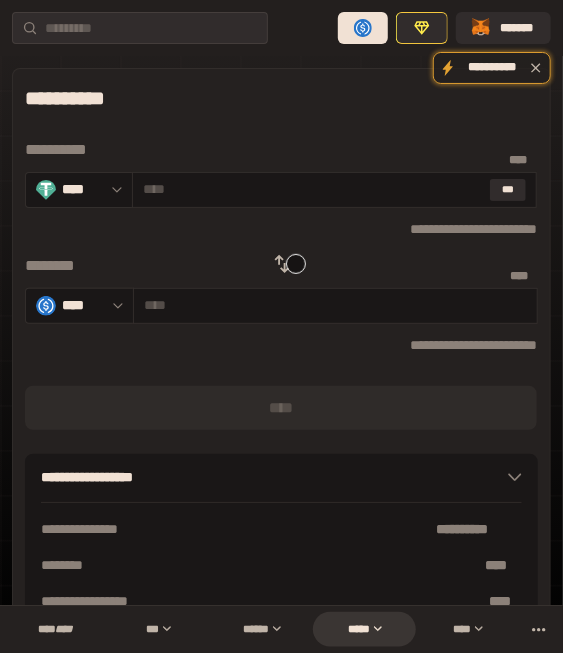 click at bounding box center (282, 264) 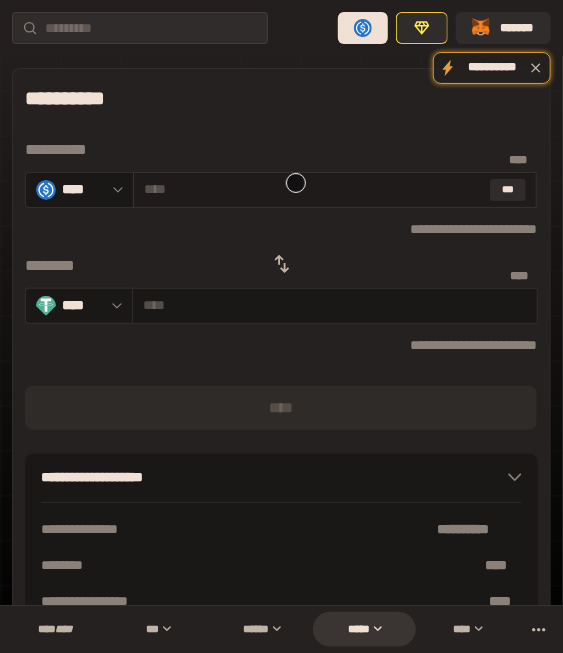 click at bounding box center [313, 189] 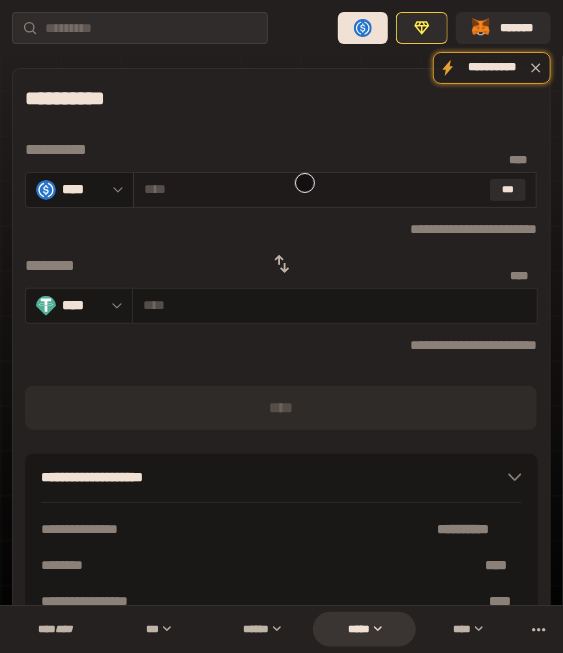 paste on "*********" 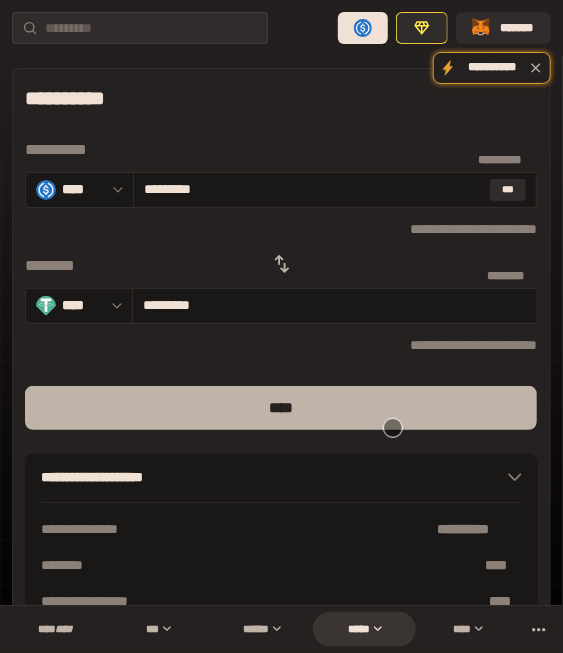 click on "****" at bounding box center (281, 408) 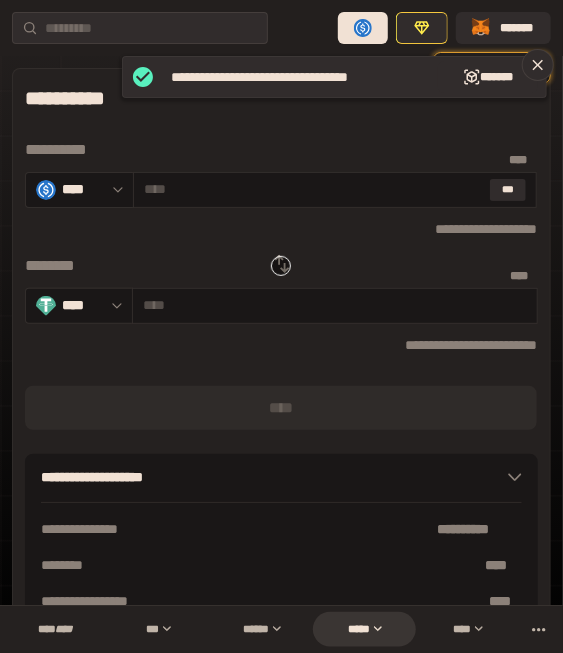 click 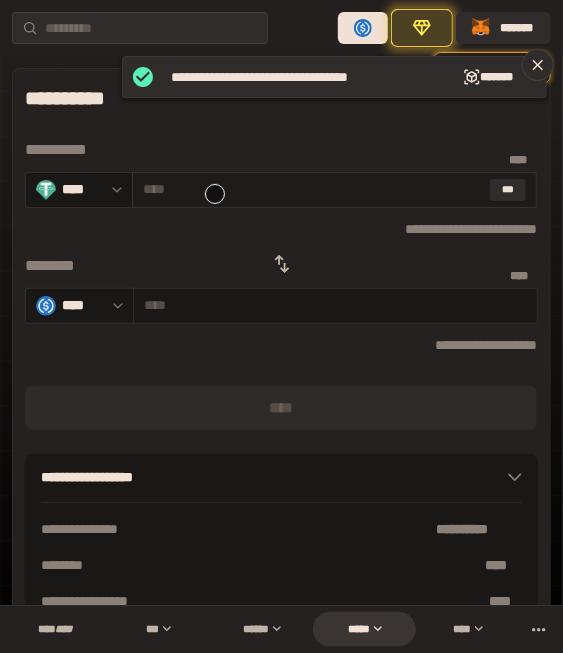 click at bounding box center [313, 189] 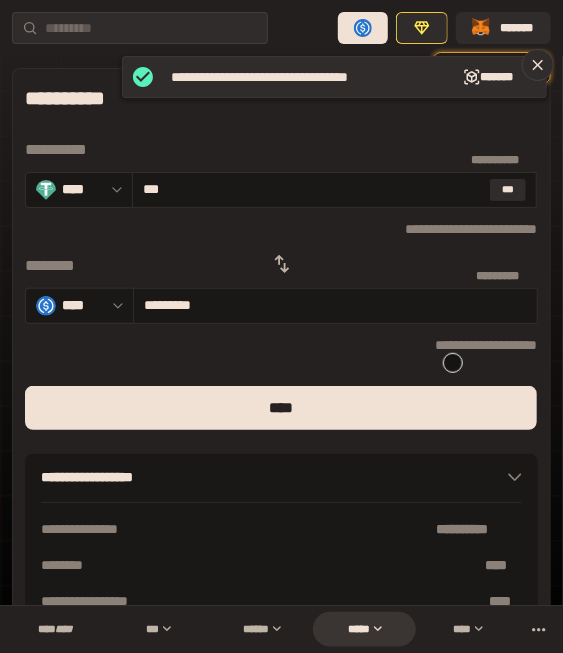 click on "**********" at bounding box center [281, 371] 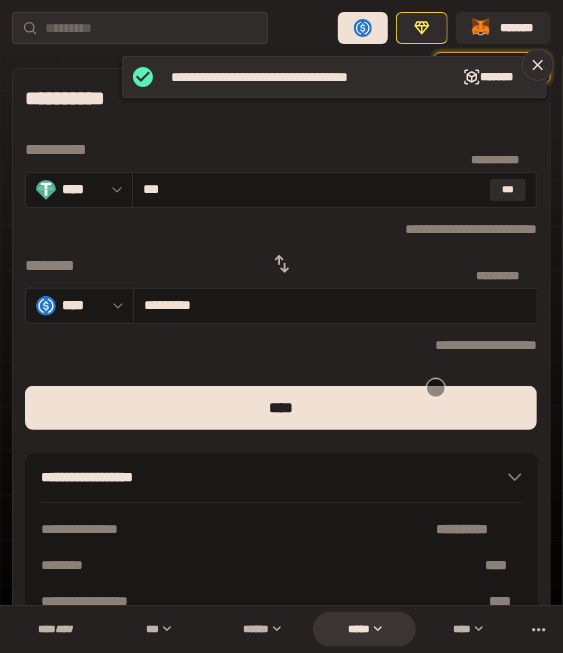 drag, startPoint x: 436, startPoint y: 394, endPoint x: 555, endPoint y: 401, distance: 119.2057 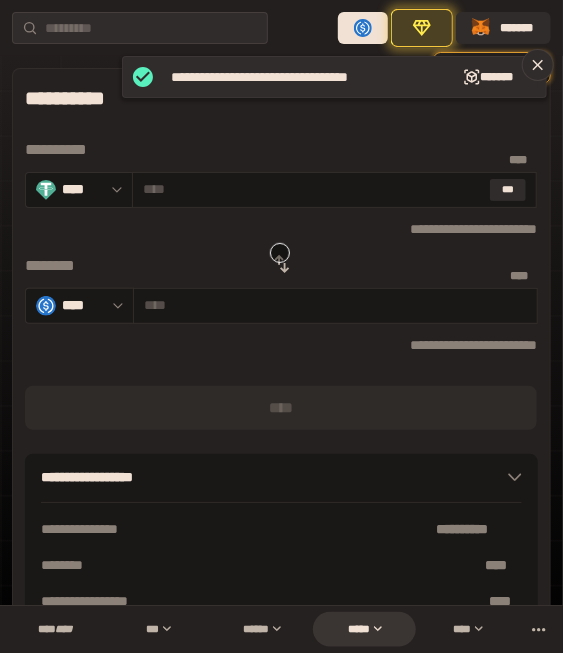click 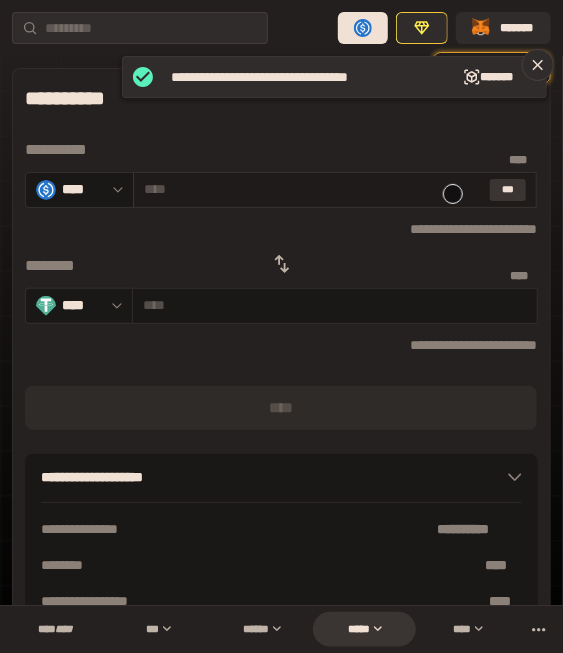 click on "***" at bounding box center [508, 190] 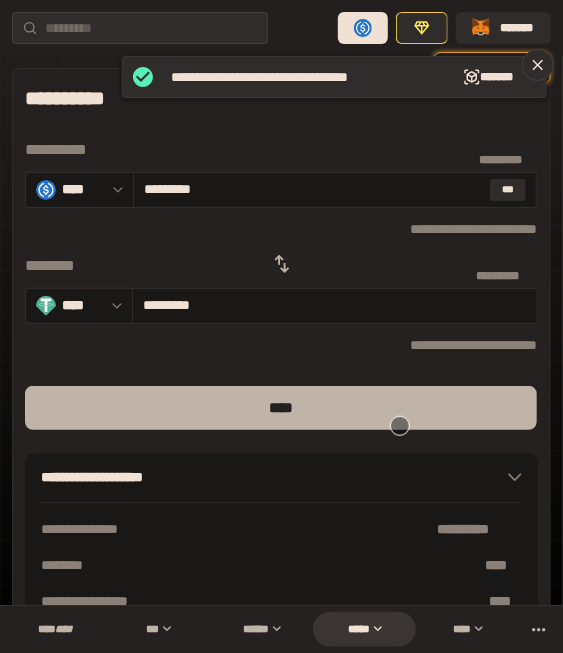 click at bounding box center [281, 442] 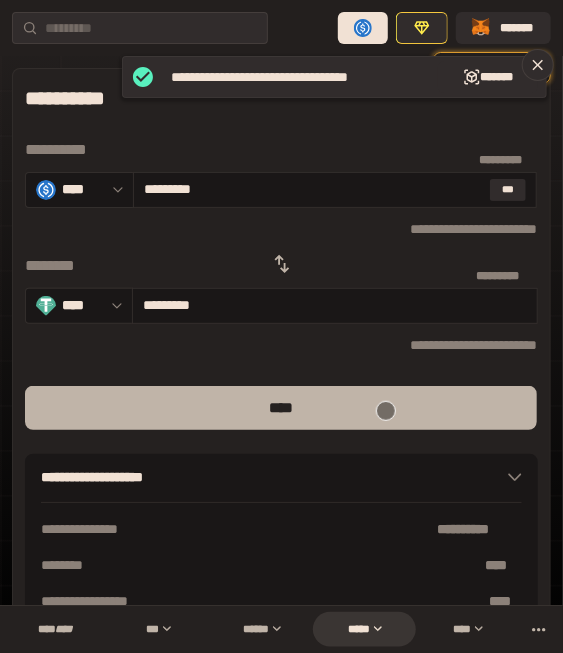 click on "****" at bounding box center [281, 408] 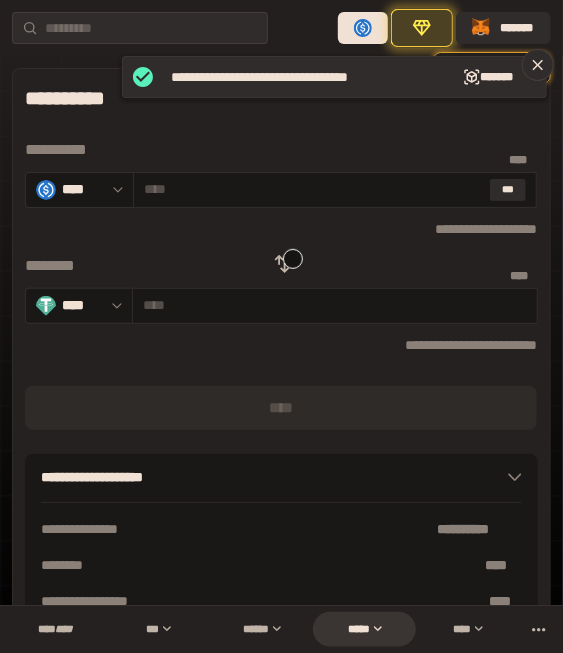 click at bounding box center [282, 264] 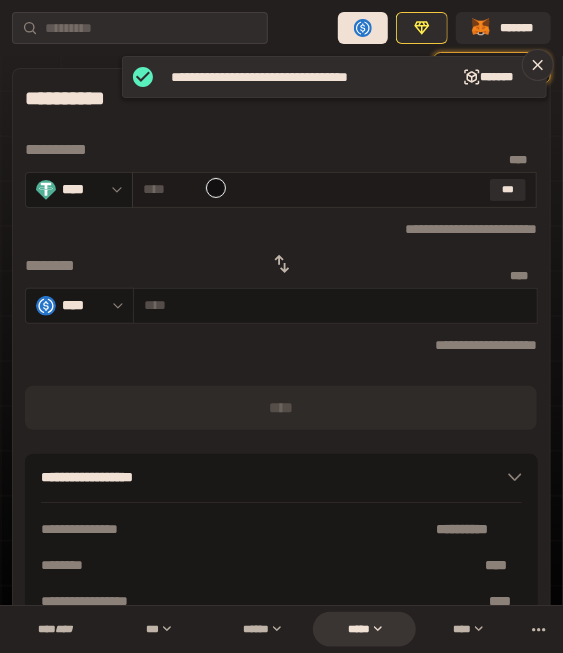 click at bounding box center [313, 189] 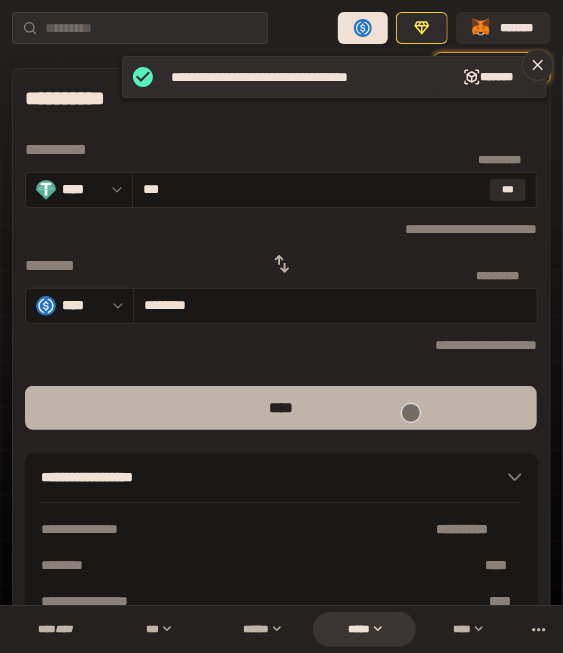 click on "****" at bounding box center [281, 408] 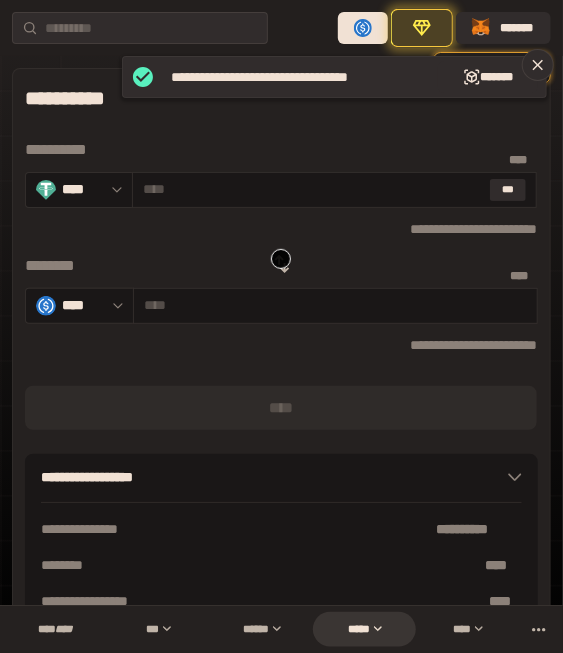 click 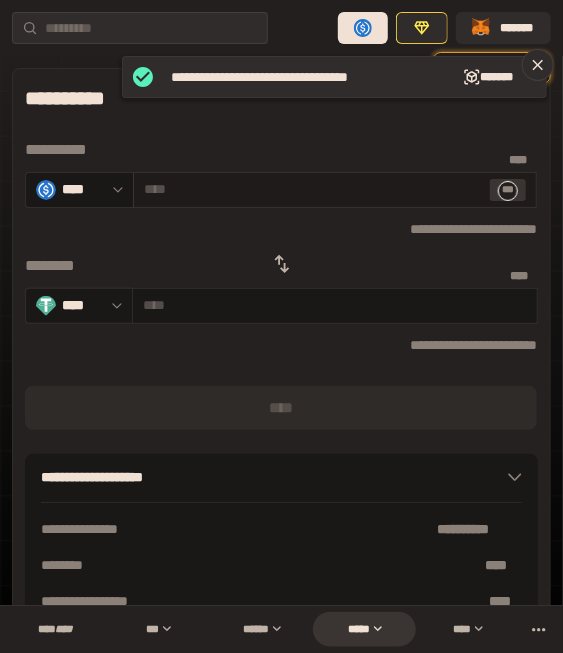 click on "***" at bounding box center [508, 190] 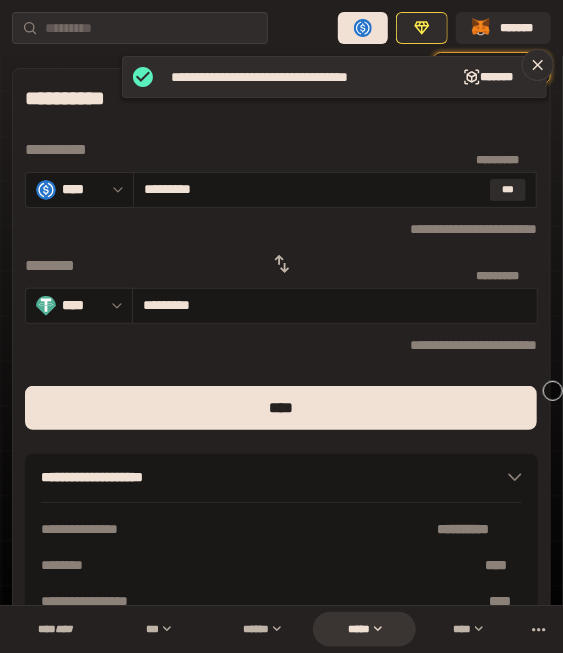 click on "[FIRST] [LAST] [STREET] [CITY] [STATE] [ZIP] [COUNTRY] [PHONE]" at bounding box center [281, 380] 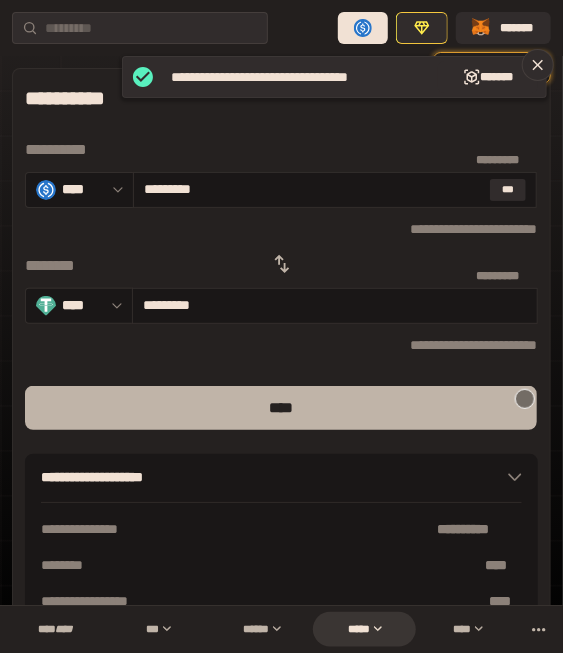 drag, startPoint x: 523, startPoint y: 399, endPoint x: 578, endPoint y: 401, distance: 55.03635 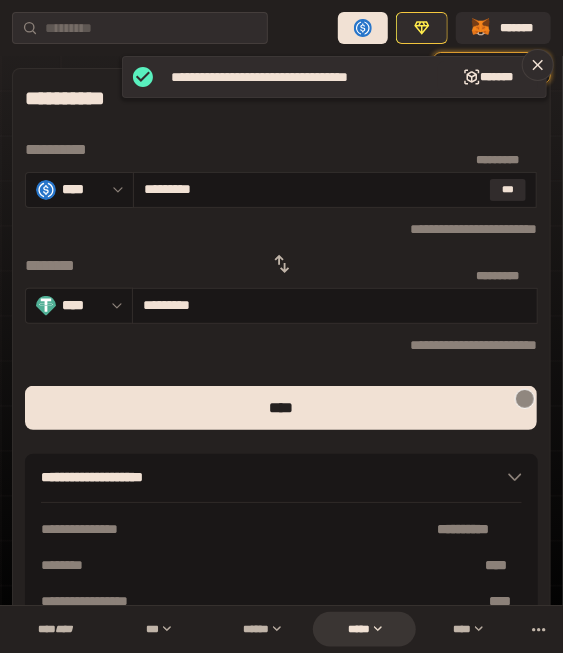 click on "****" at bounding box center (281, 408) 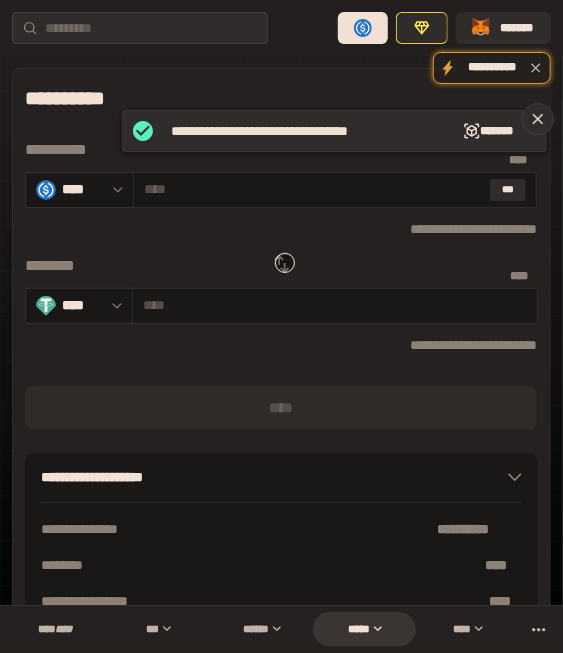 click 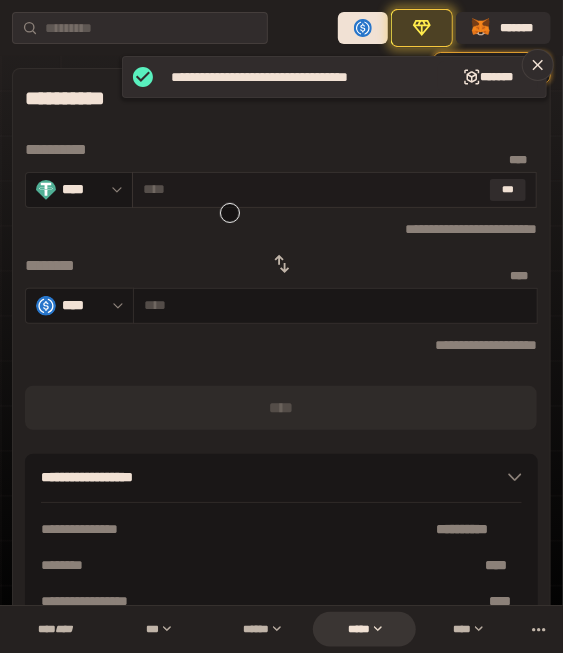 click on "* ** ***" at bounding box center (334, 190) 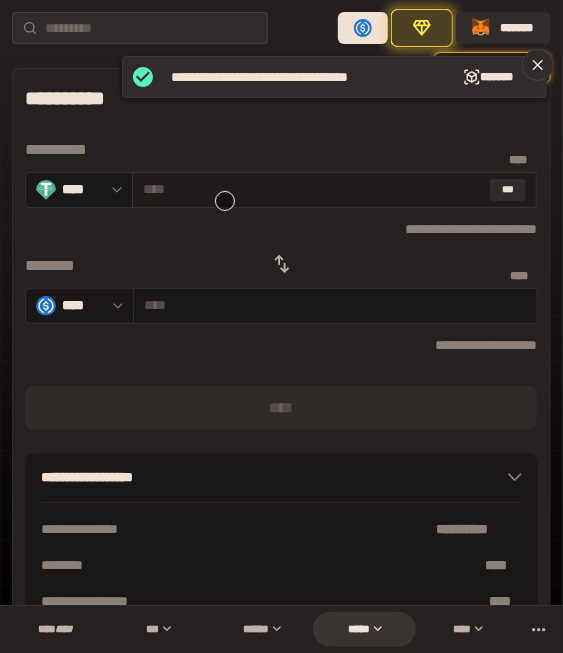 paste on "***" 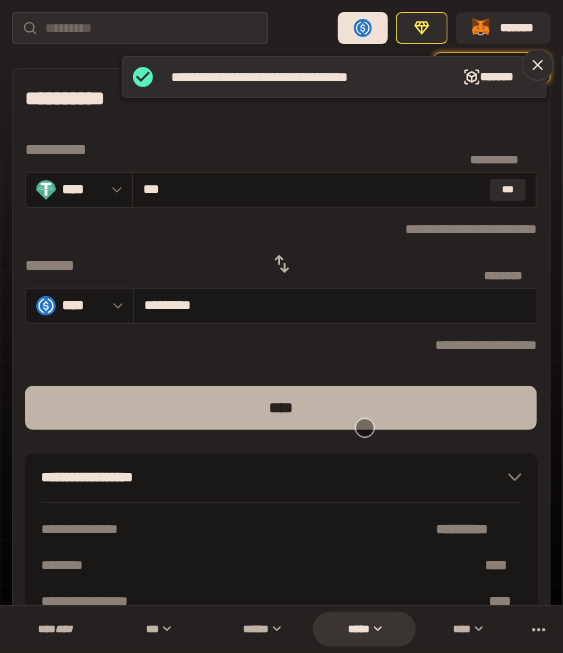 click on "****" at bounding box center (281, 408) 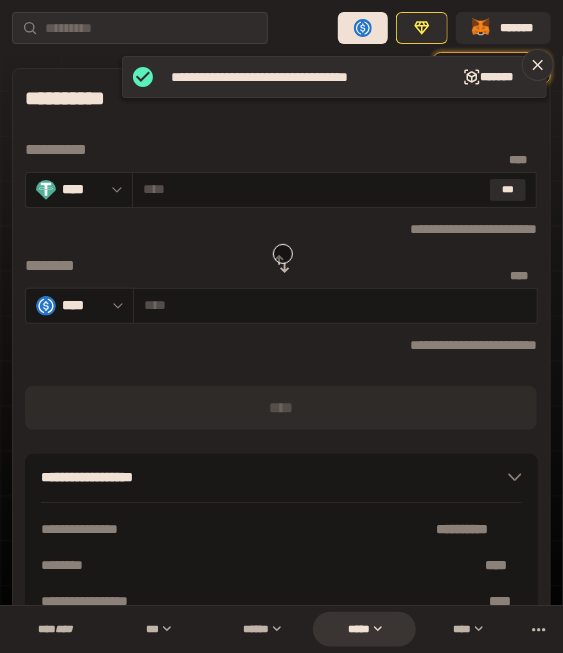 click 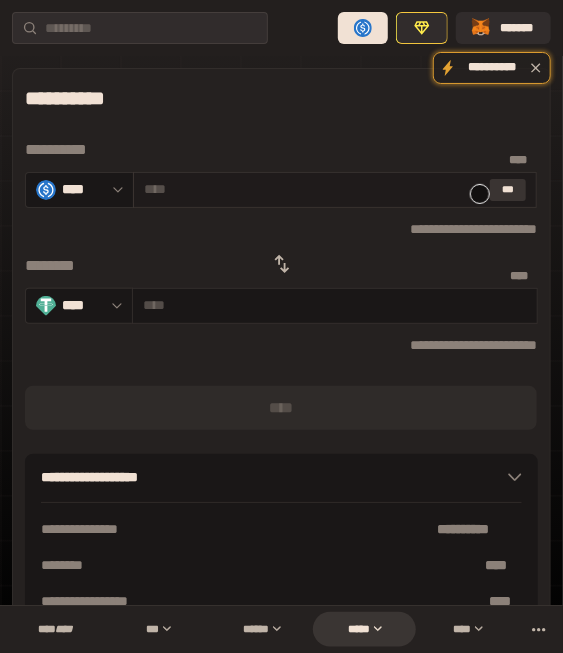 click on "***" at bounding box center [508, 190] 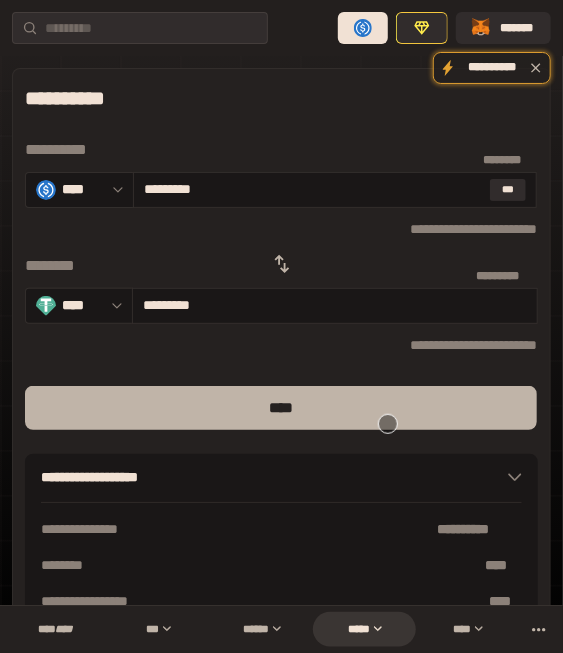 drag, startPoint x: 388, startPoint y: 413, endPoint x: 415, endPoint y: 416, distance: 27.166155 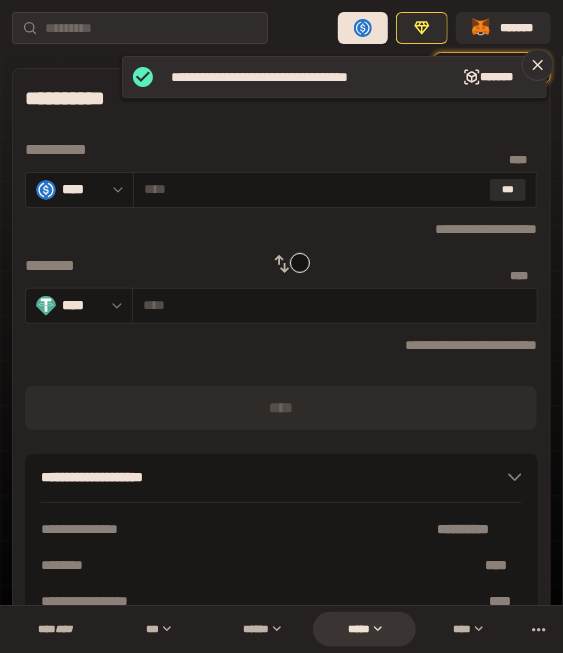 click 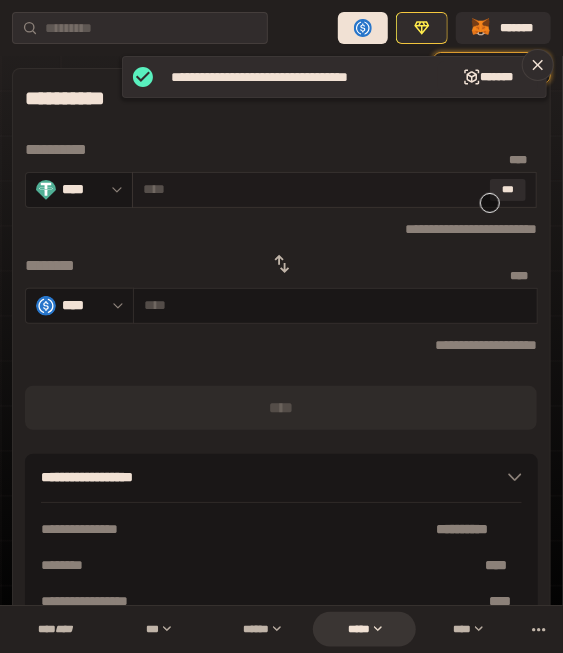 click at bounding box center (313, 189) 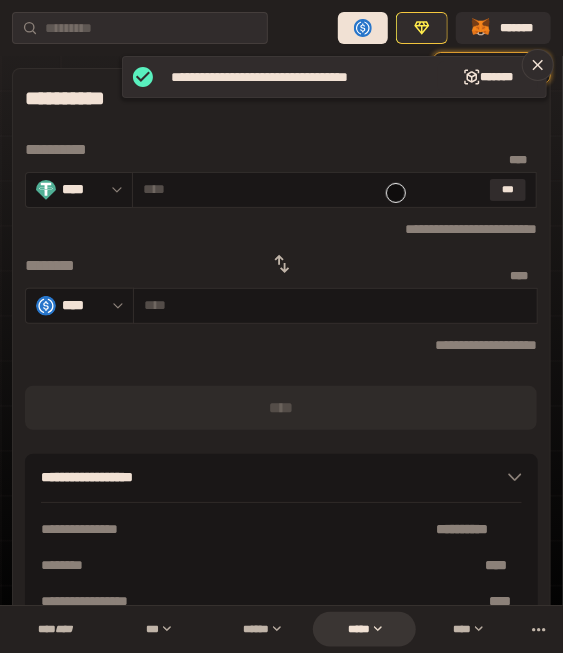 paste on "***" 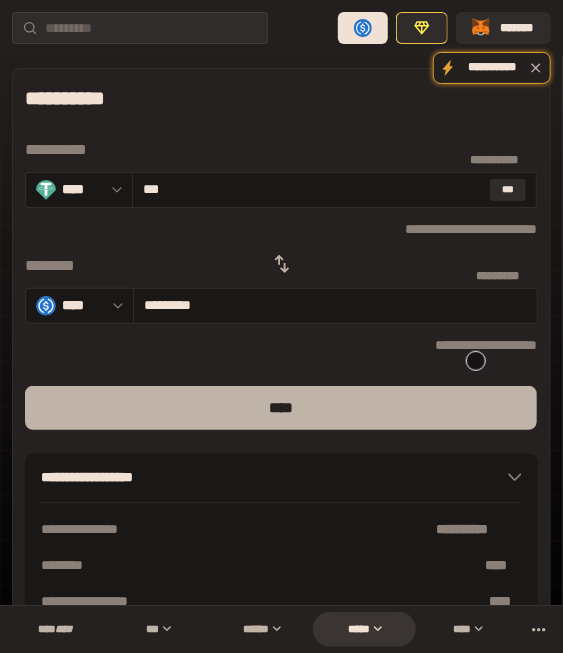 click on "****" at bounding box center [281, 408] 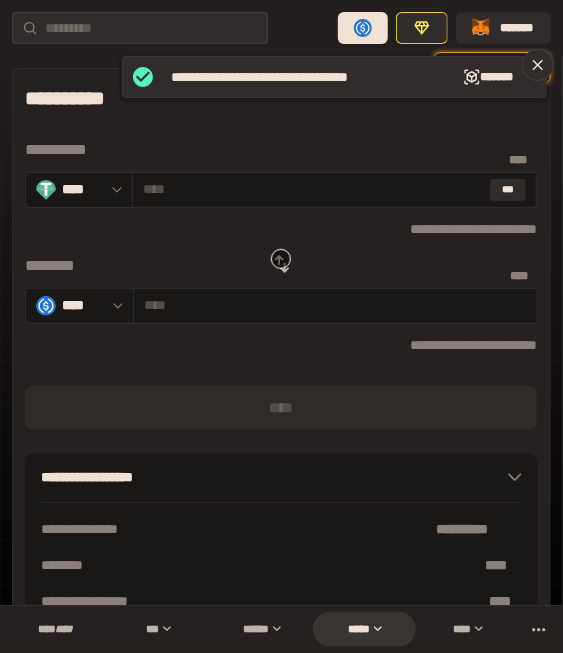 click 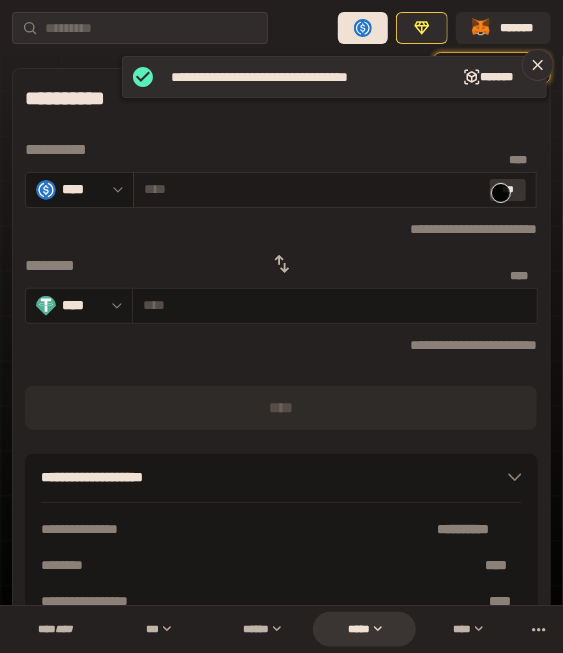 click on "***" at bounding box center [508, 190] 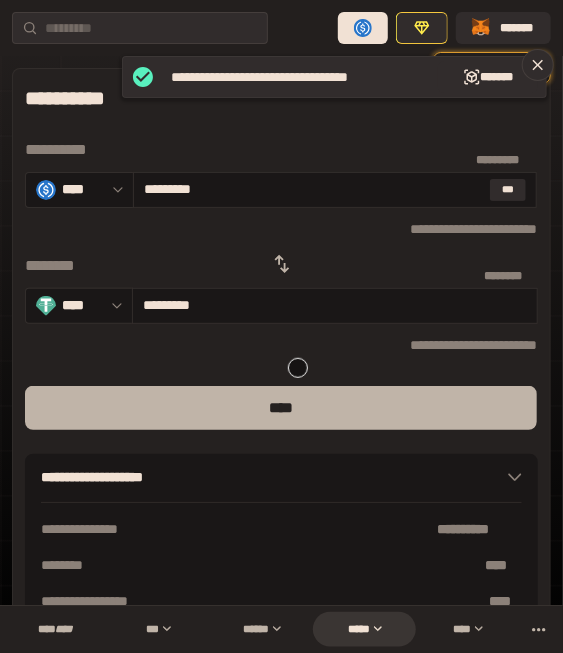 click on "****" at bounding box center [281, 408] 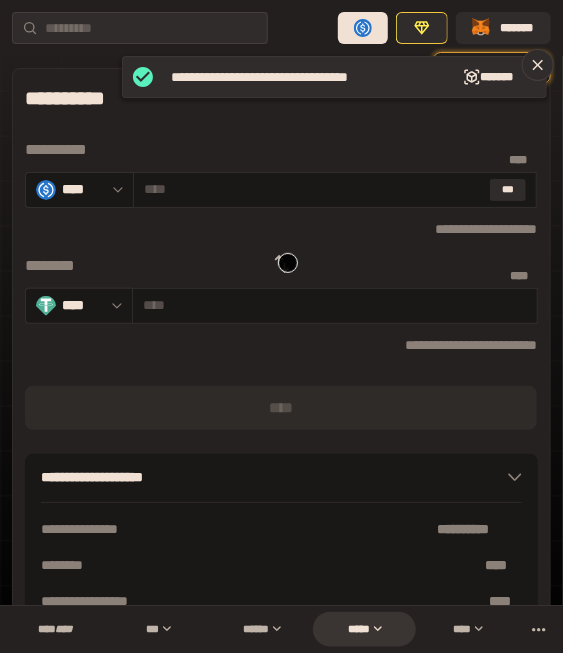 click 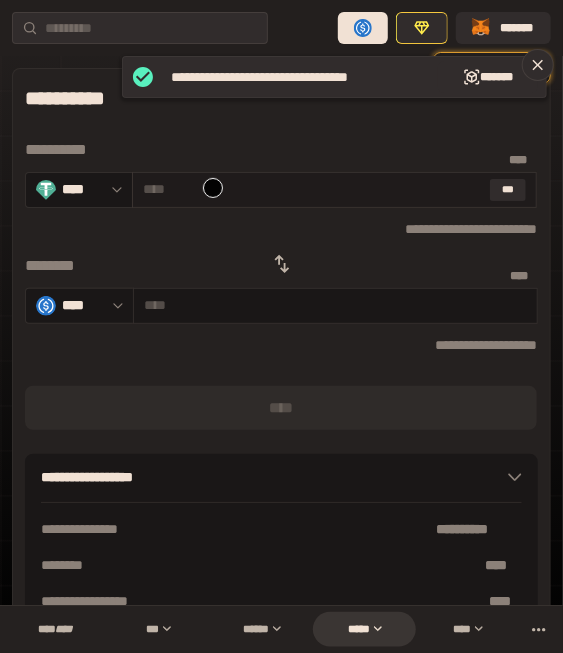 click at bounding box center [313, 189] 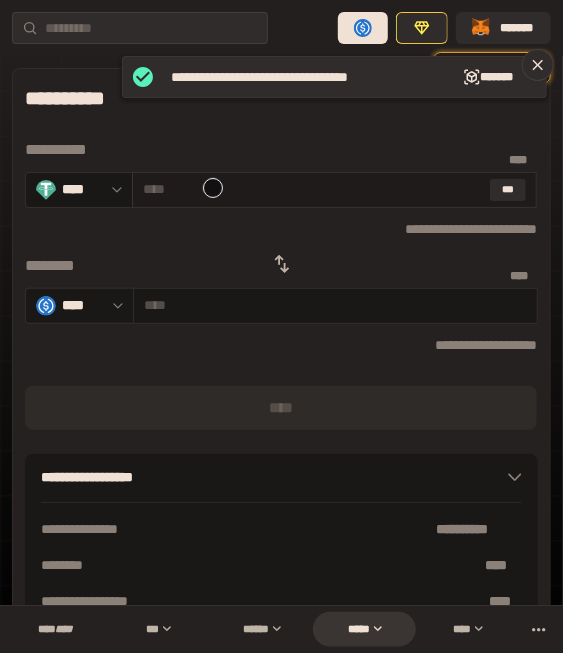 paste on "***" 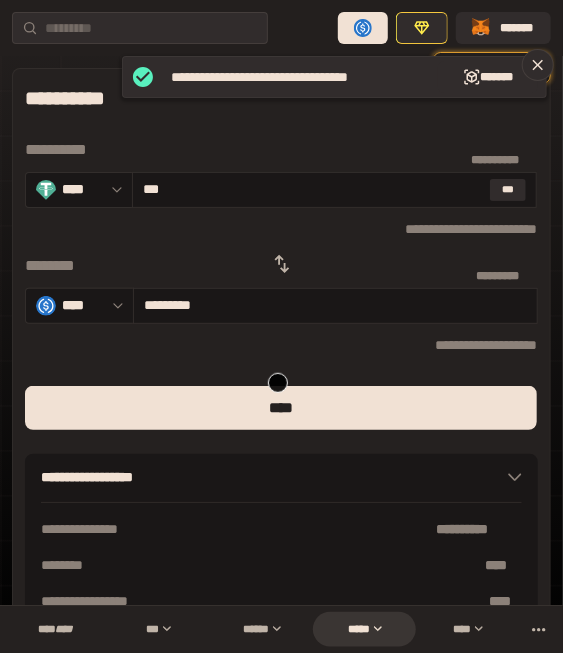 click on "**********" at bounding box center (281, 371) 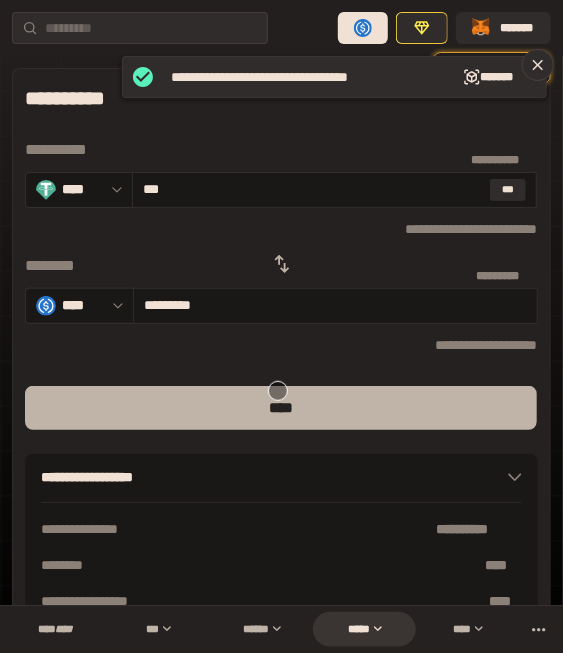 click on "****" at bounding box center [281, 408] 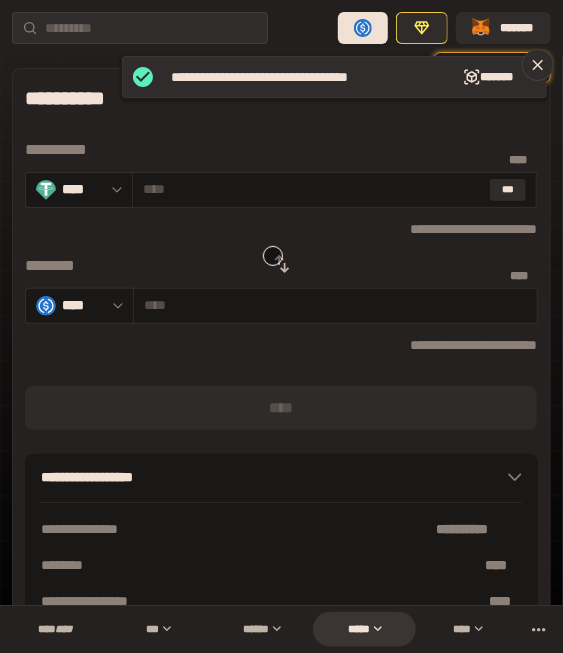 drag, startPoint x: 273, startPoint y: 256, endPoint x: 338, endPoint y: 263, distance: 65.37584 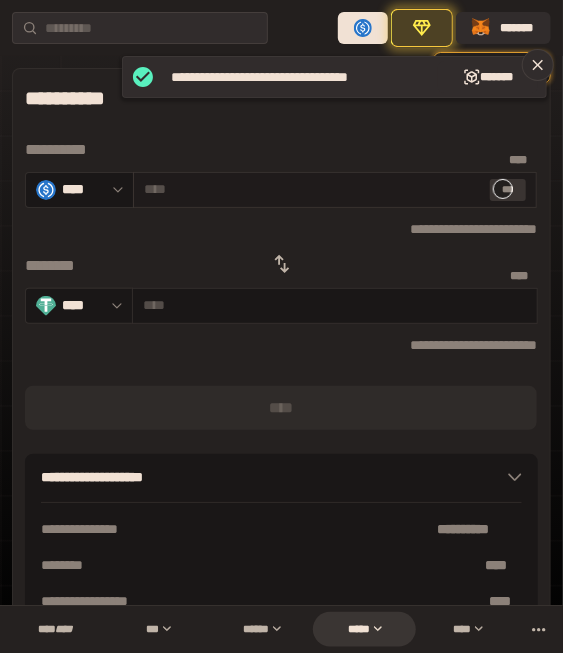 click on "***" at bounding box center (508, 190) 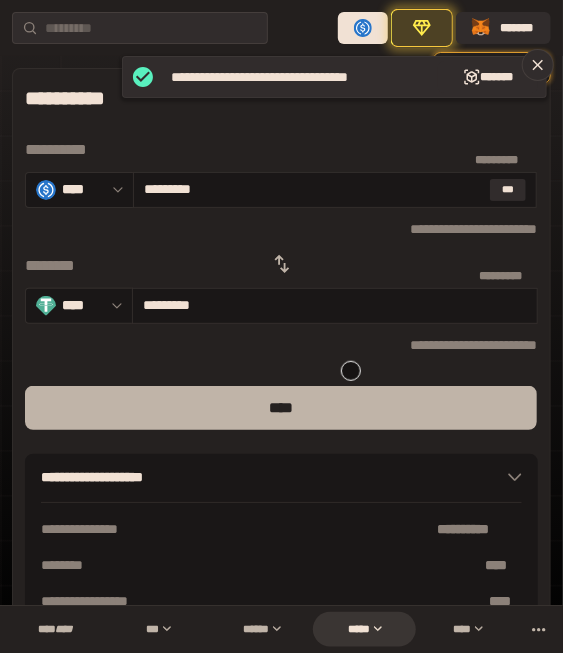 click on "****" at bounding box center (281, 408) 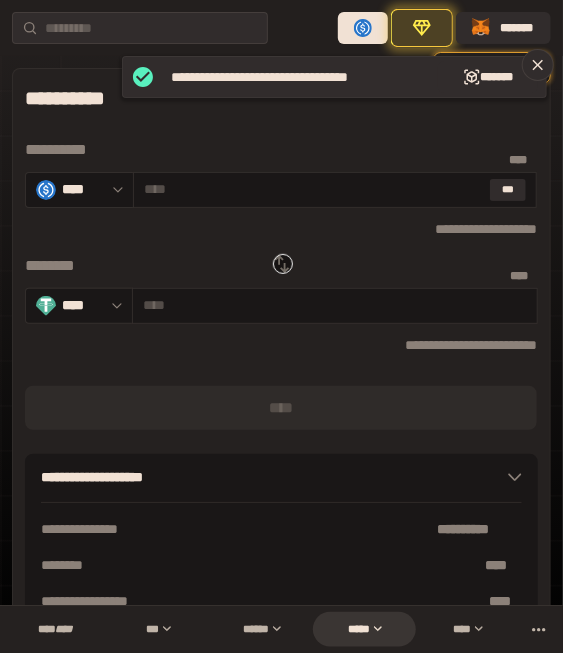click 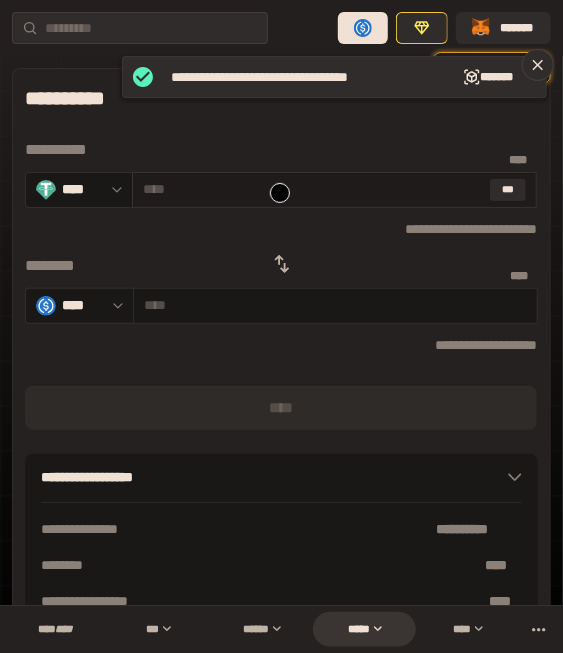 click at bounding box center (313, 189) 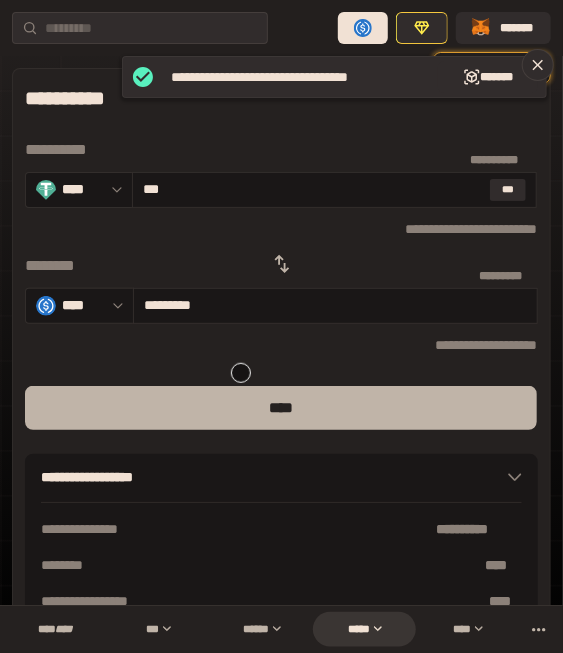 click on "****" at bounding box center [281, 408] 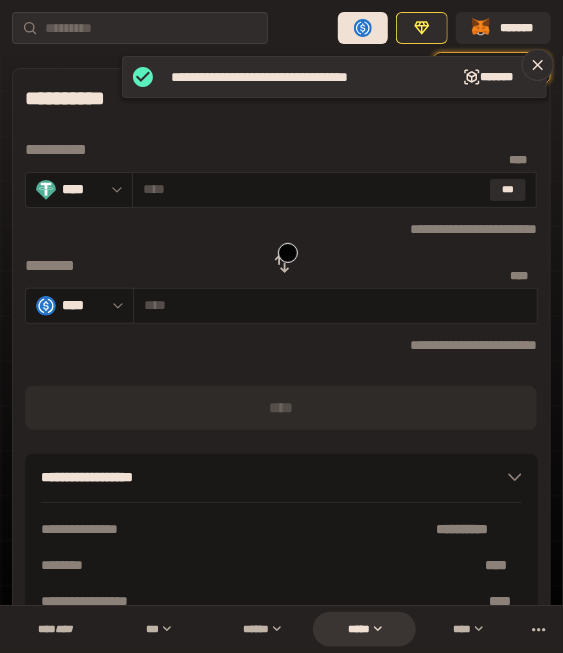 click 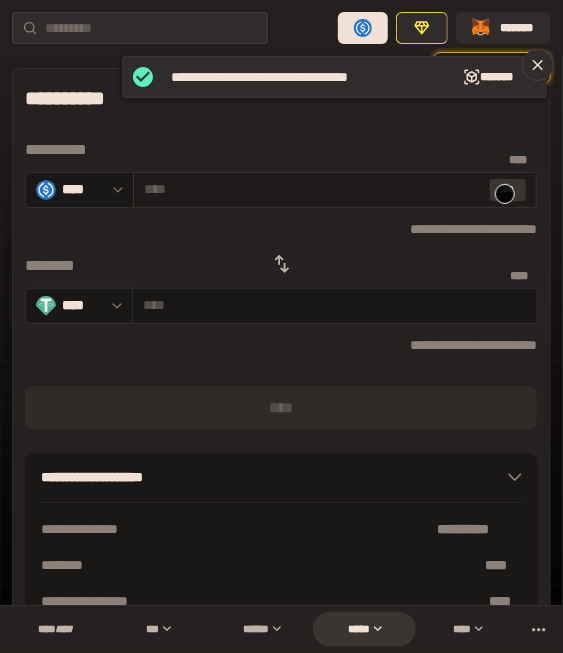 click on "***" at bounding box center [508, 190] 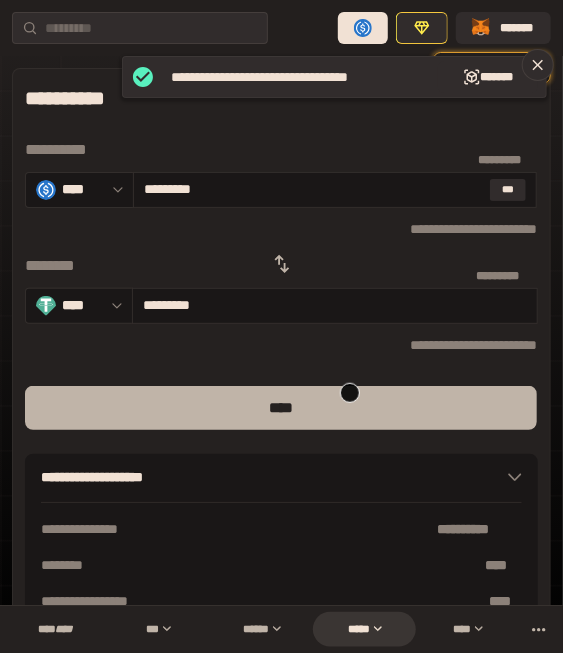 click on "****" at bounding box center (281, 408) 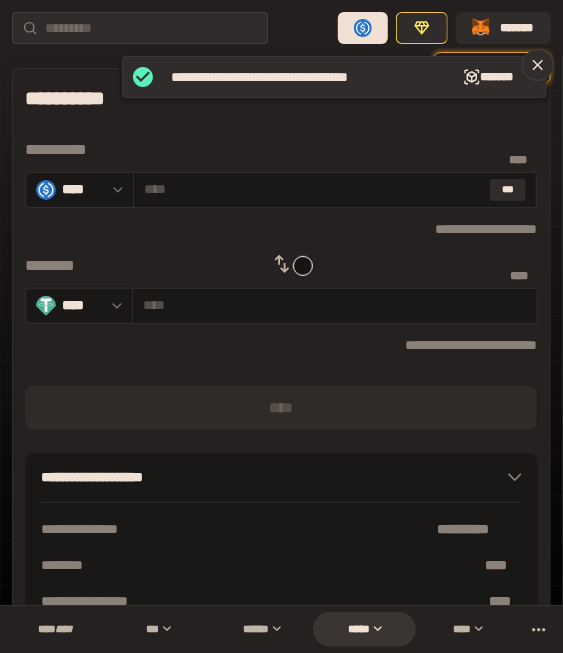 click 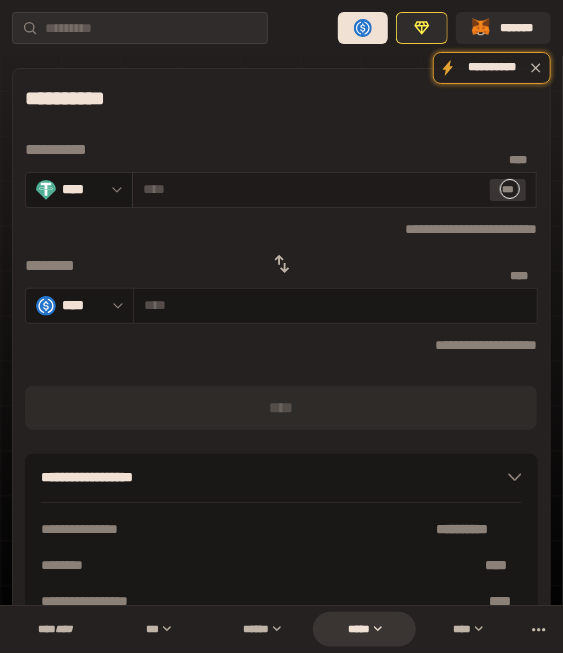 click on "***" at bounding box center (508, 190) 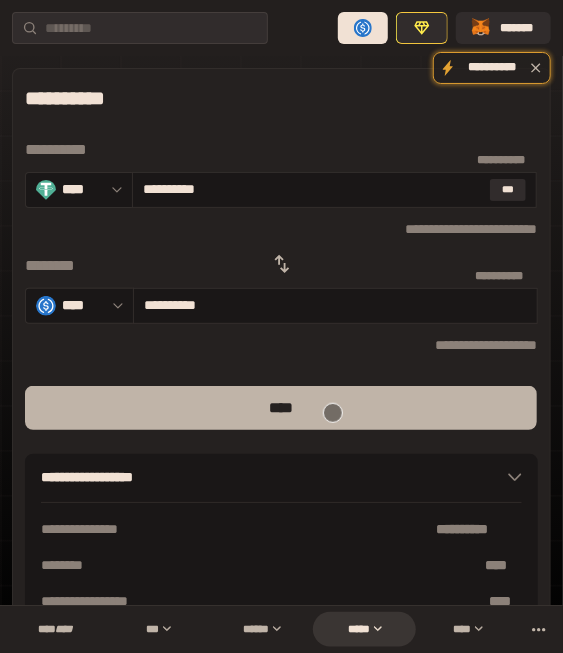 click on "****" at bounding box center [281, 408] 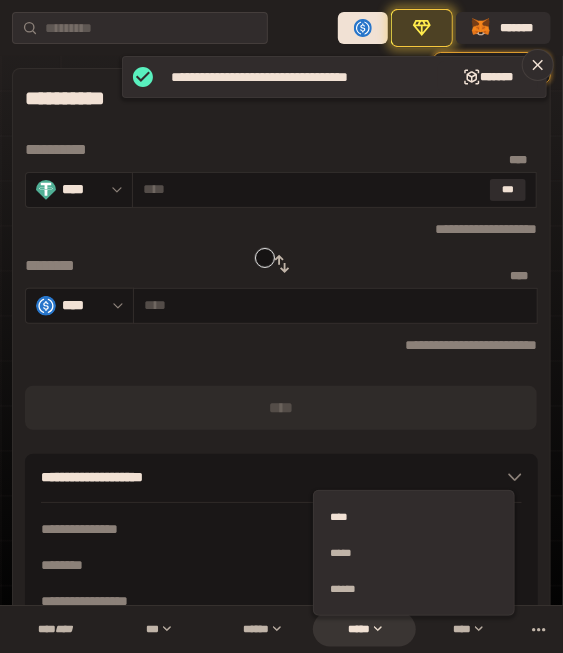 click at bounding box center [282, 264] 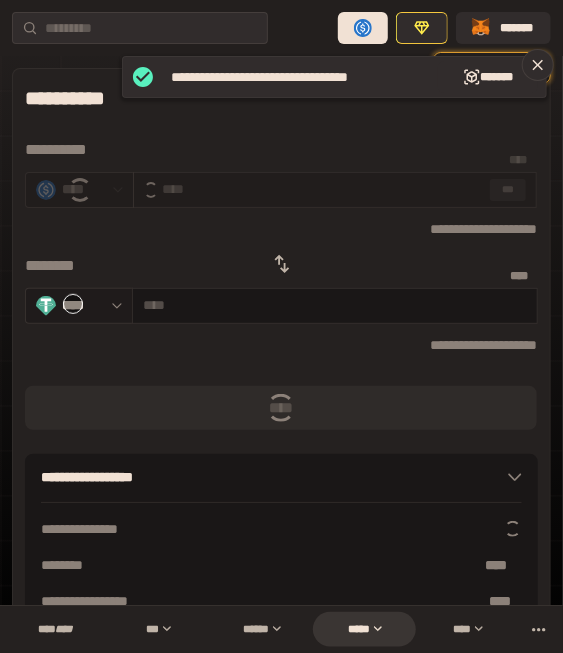 click on "****" at bounding box center (81, 306) 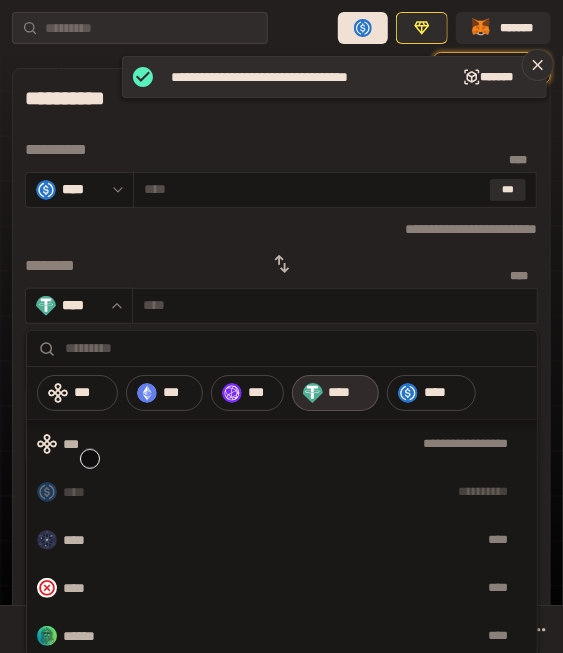 click on "**********" at bounding box center (282, 444) 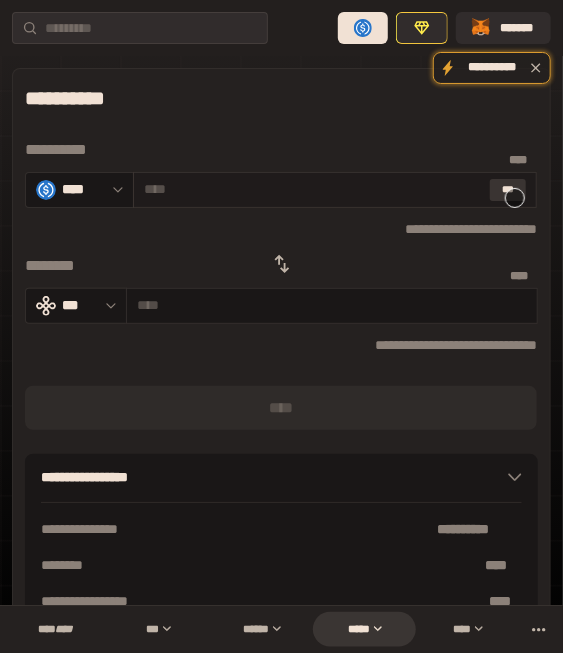 click on "***" at bounding box center [508, 190] 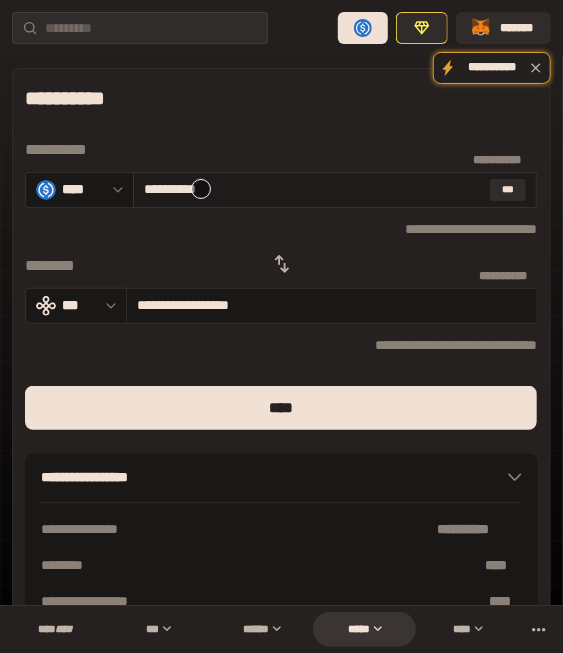 click on "**********" at bounding box center [313, 189] 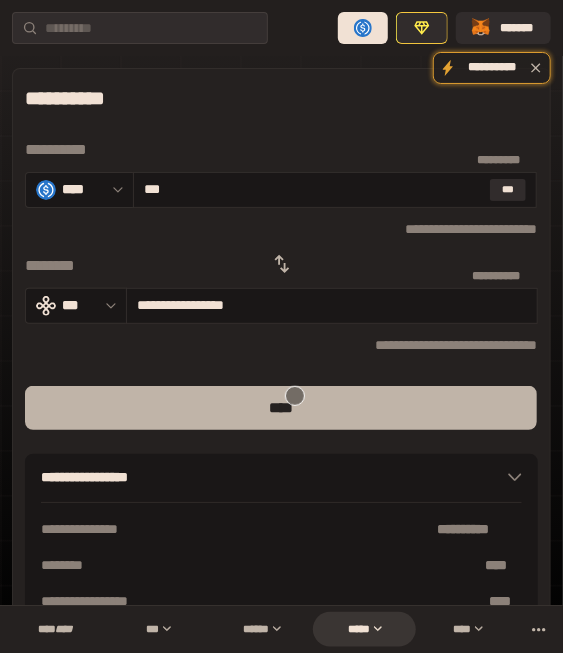 click on "****" at bounding box center [281, 408] 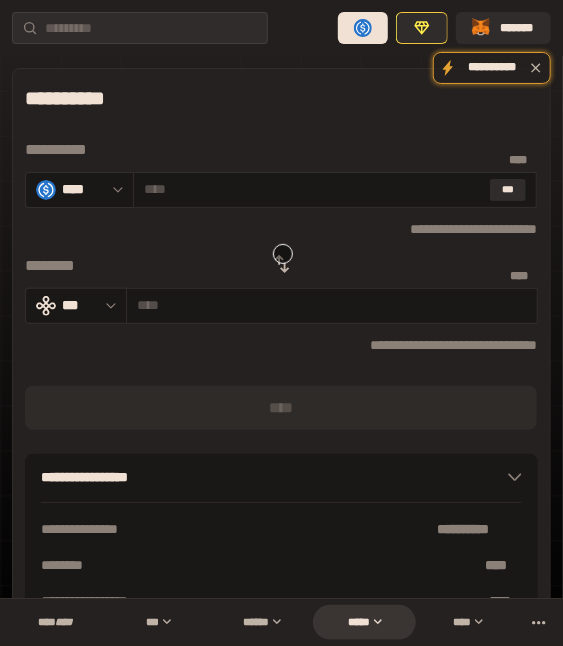 click 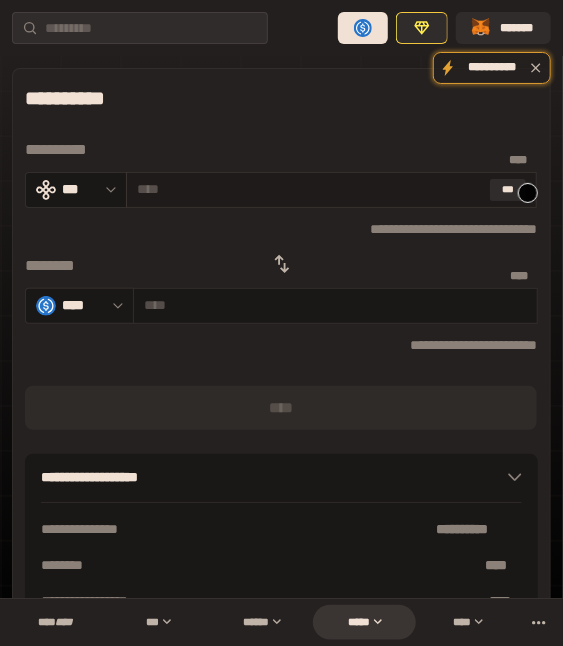 click on "* ** ***" at bounding box center [331, 190] 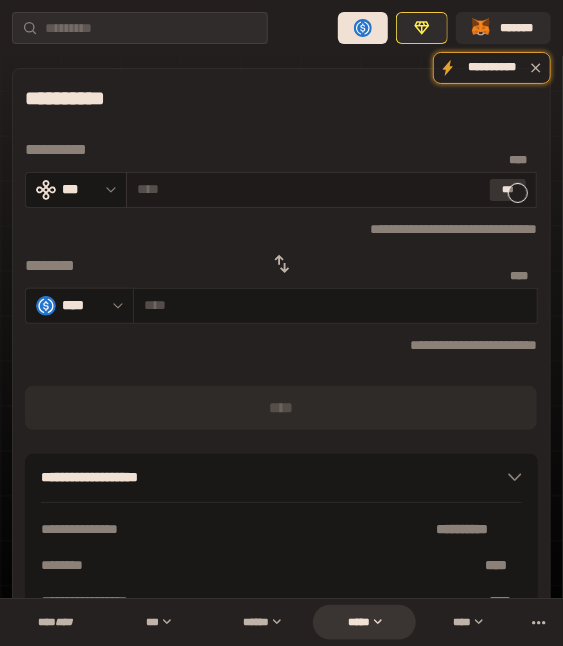 click on "***" at bounding box center (508, 190) 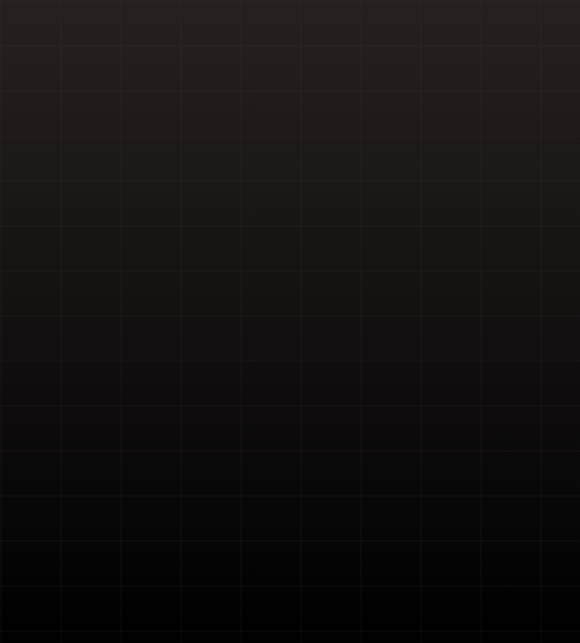 scroll, scrollTop: 0, scrollLeft: 0, axis: both 